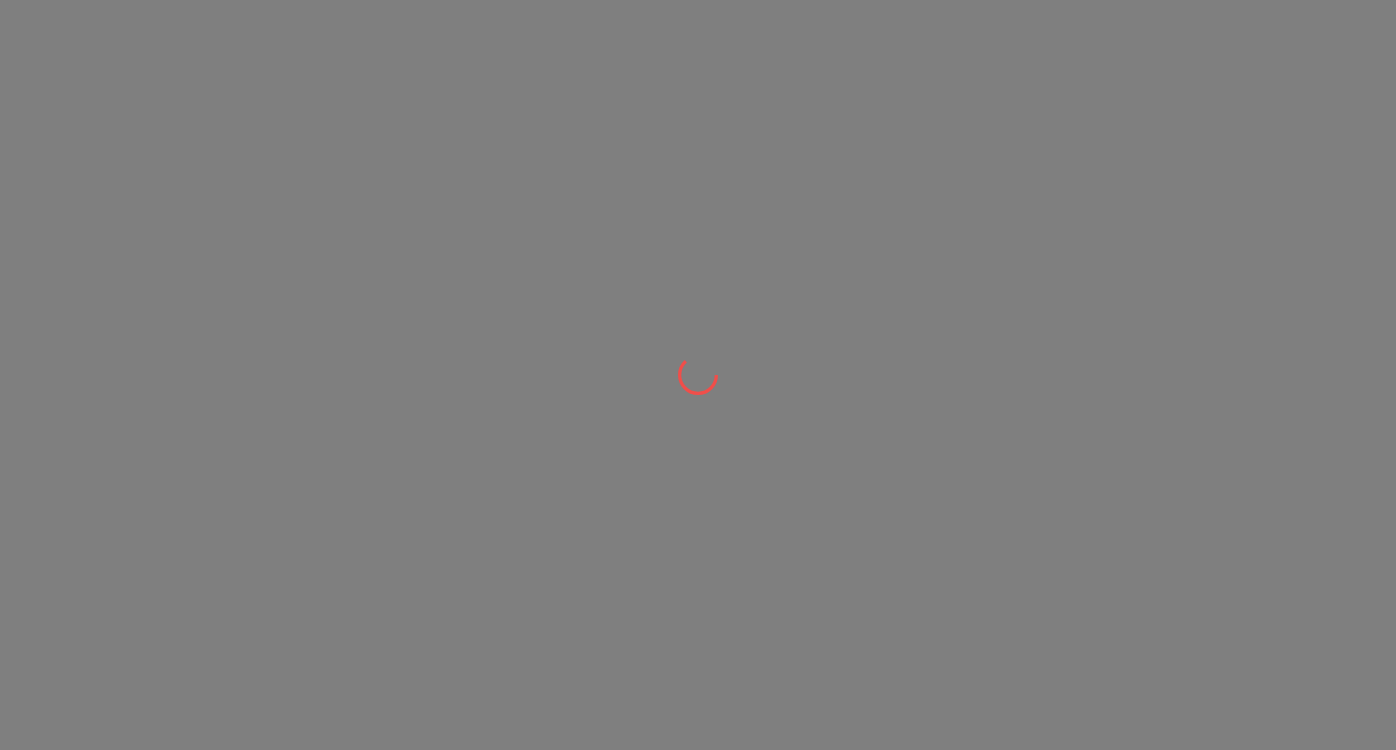 scroll, scrollTop: 0, scrollLeft: 0, axis: both 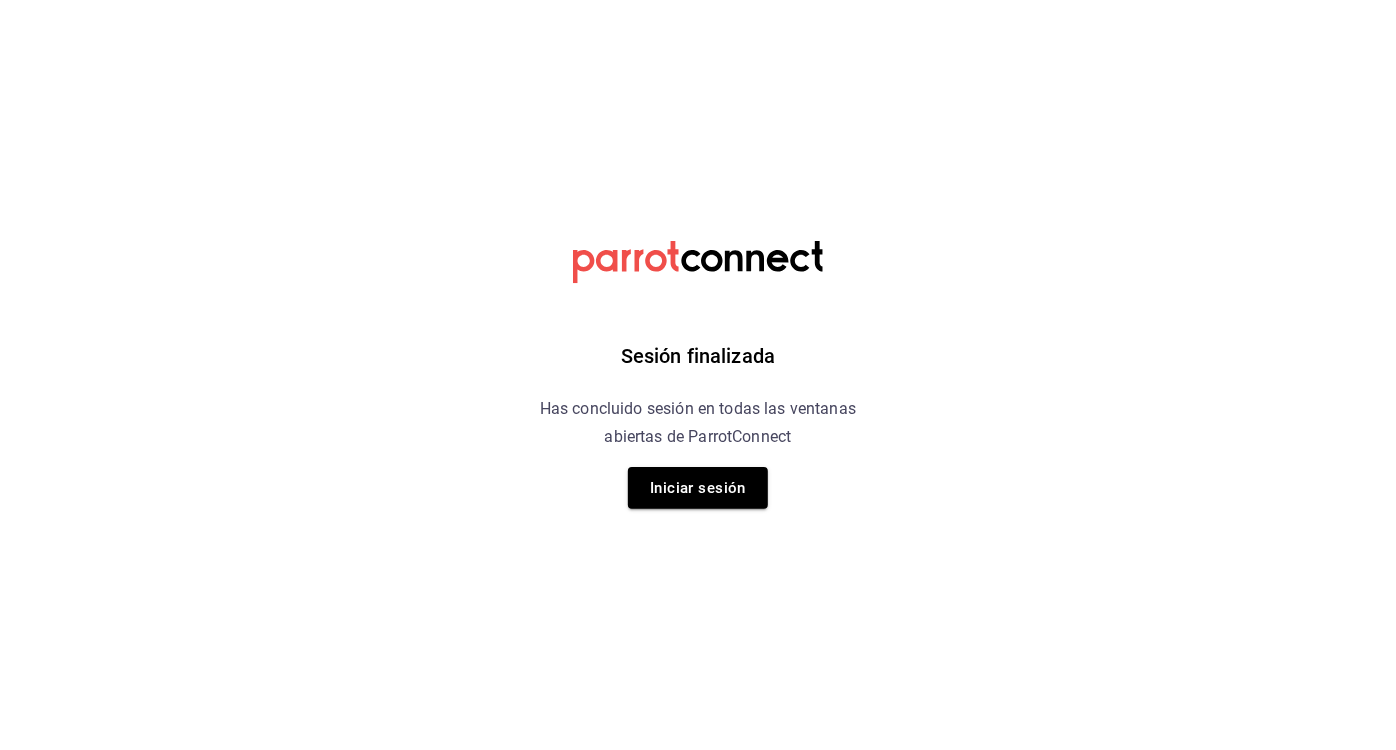 click on "Iniciar sesión" at bounding box center (698, 488) 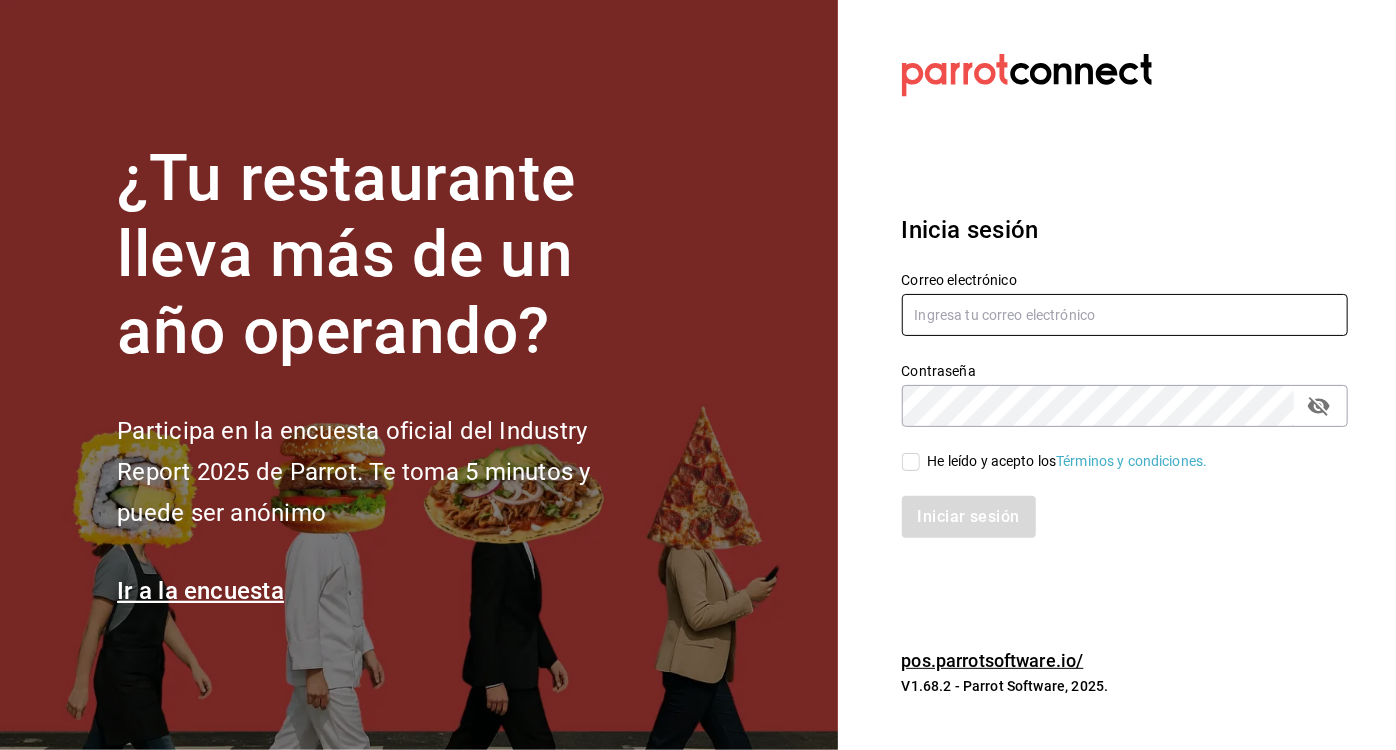 click at bounding box center (1125, 315) 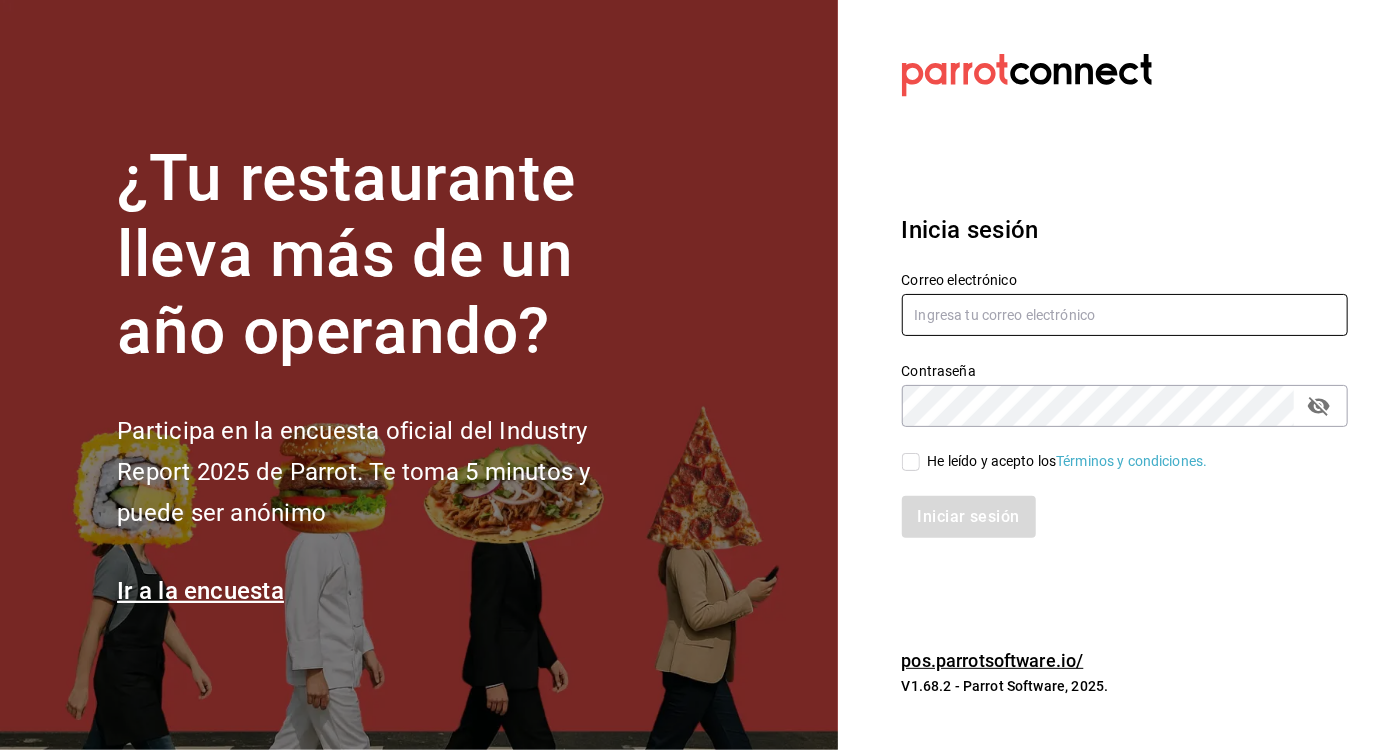 type on "[EMAIL]" 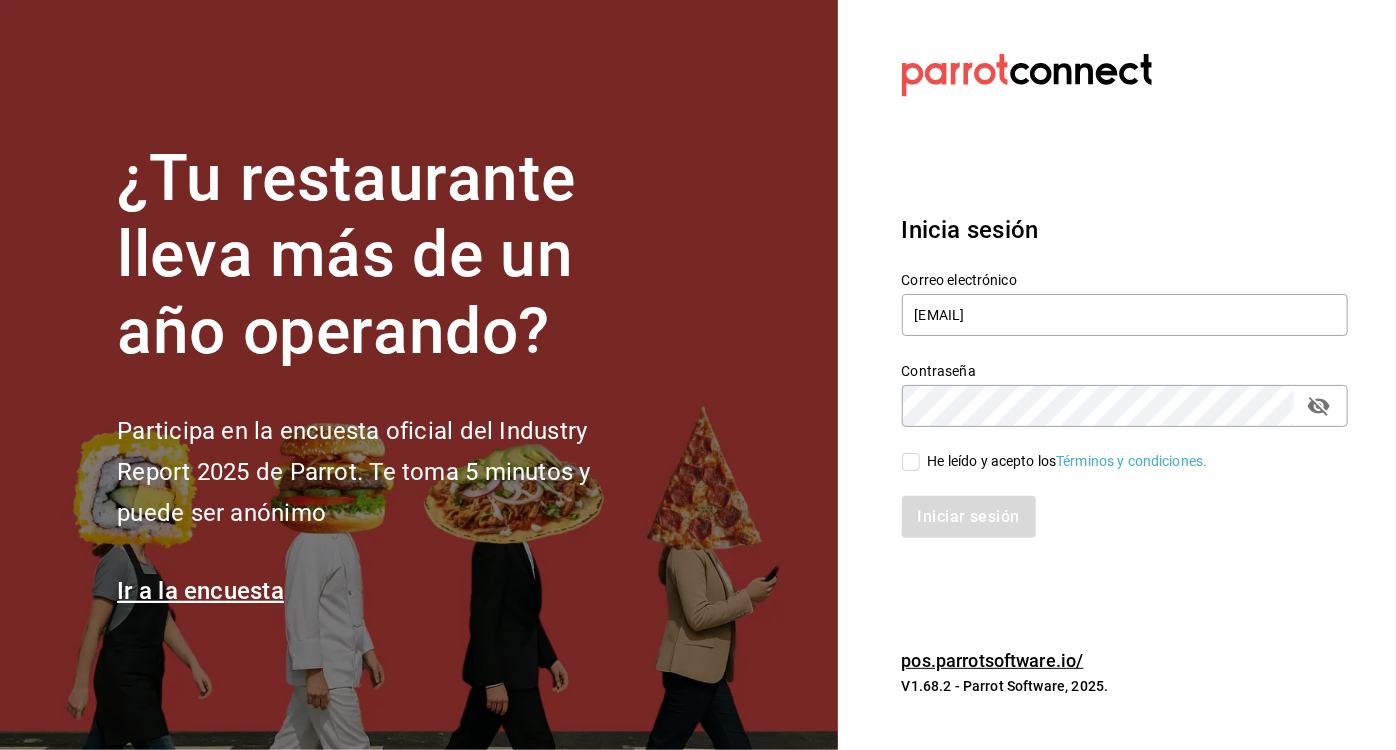 click on "He leído y acepto los  Términos y condiciones." at bounding box center (911, 462) 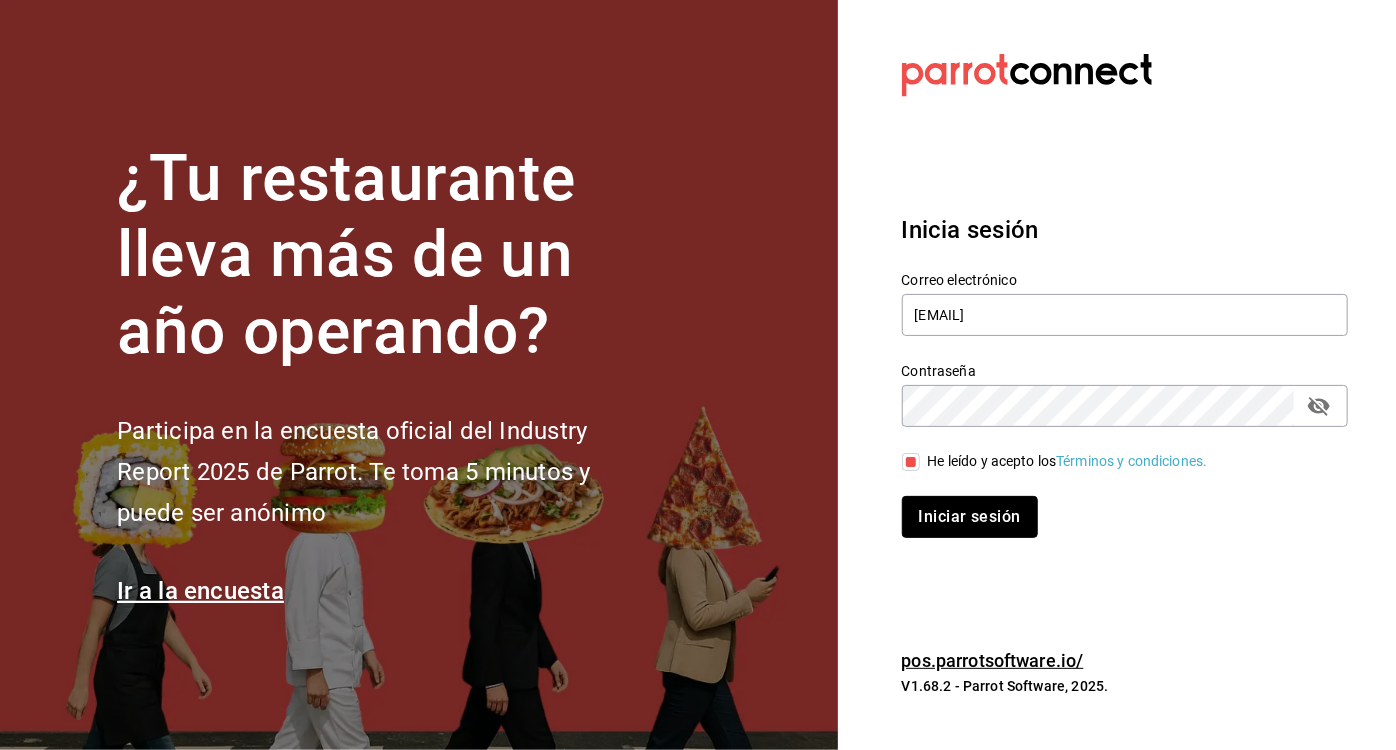 click on "Iniciar sesión" at bounding box center [970, 517] 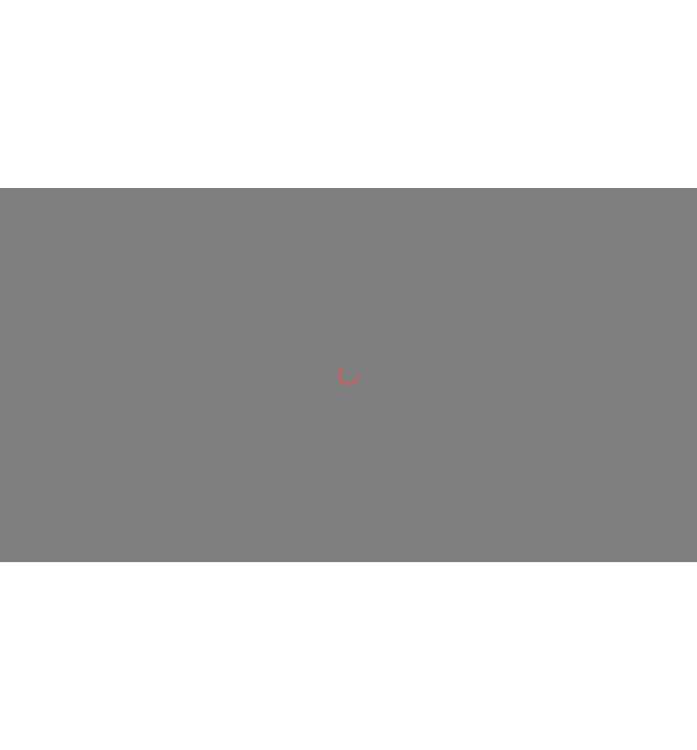 scroll, scrollTop: 0, scrollLeft: 0, axis: both 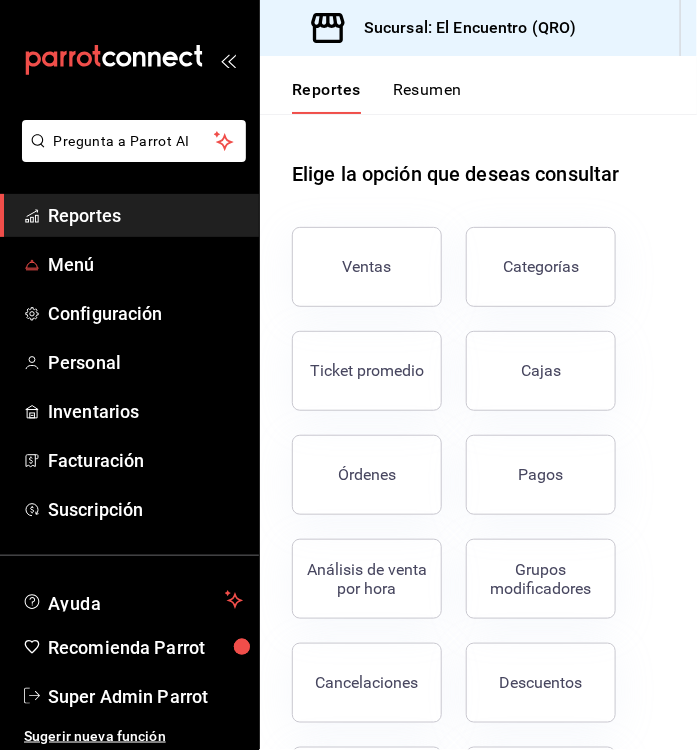 click on "Menú" at bounding box center [145, 264] 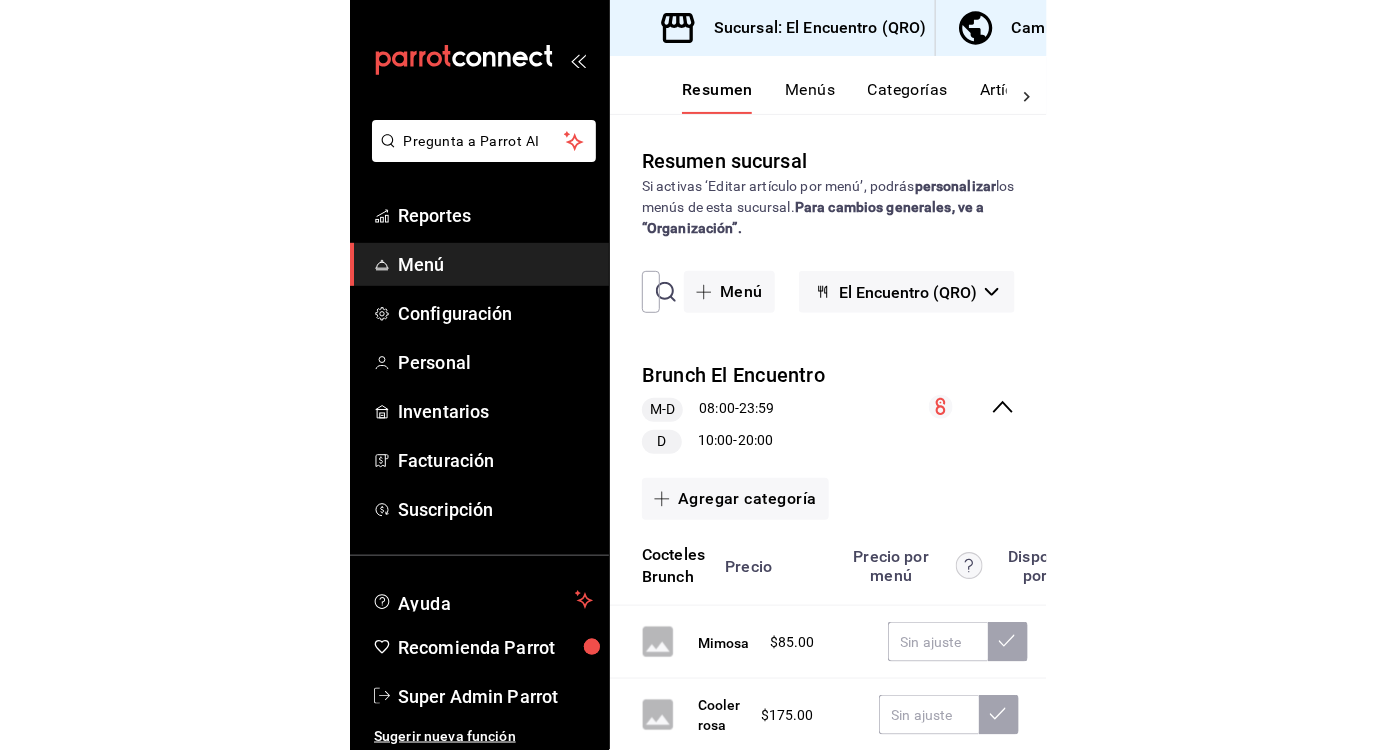 scroll, scrollTop: 0, scrollLeft: 196, axis: horizontal 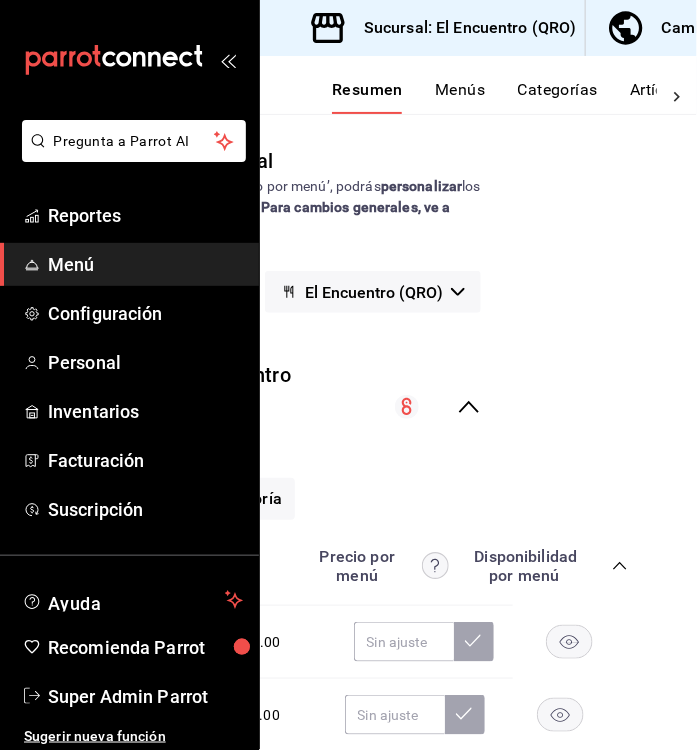 click at bounding box center [630, 28] 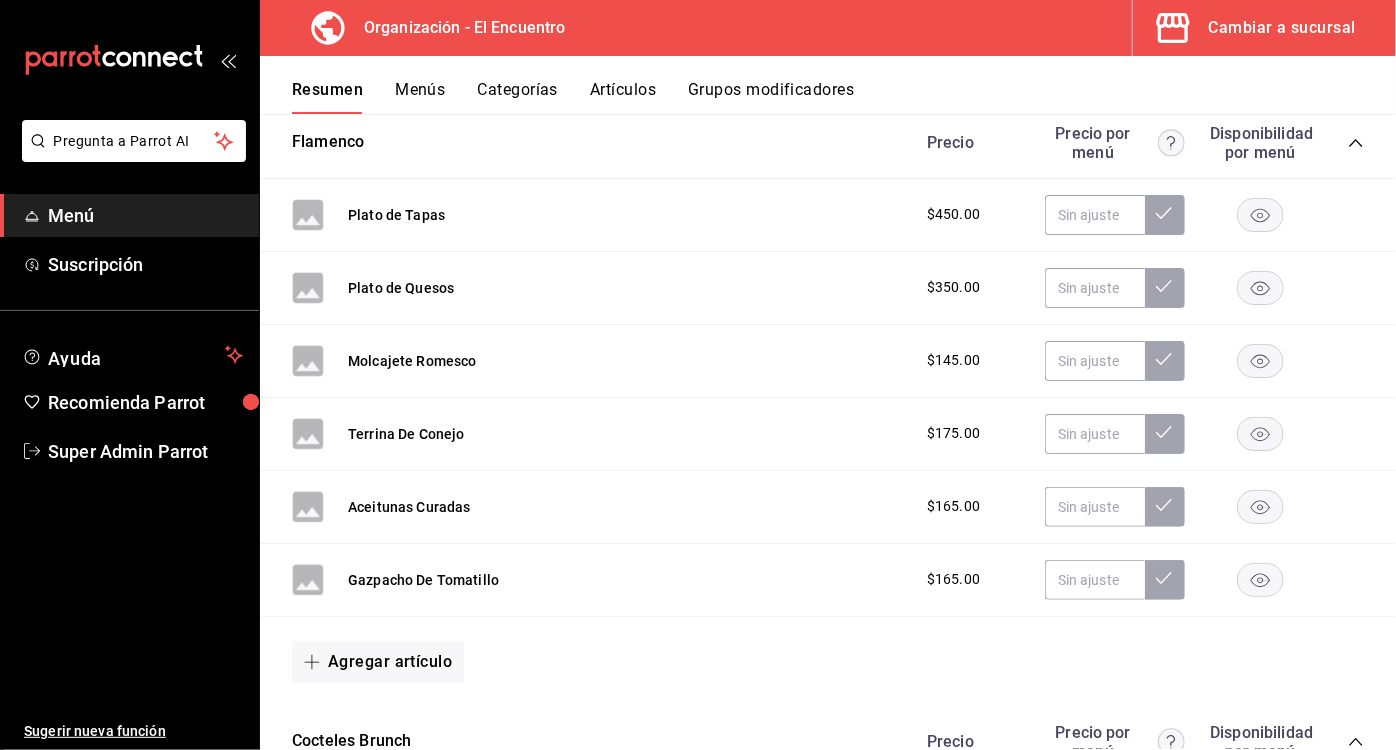 scroll, scrollTop: 198, scrollLeft: 0, axis: vertical 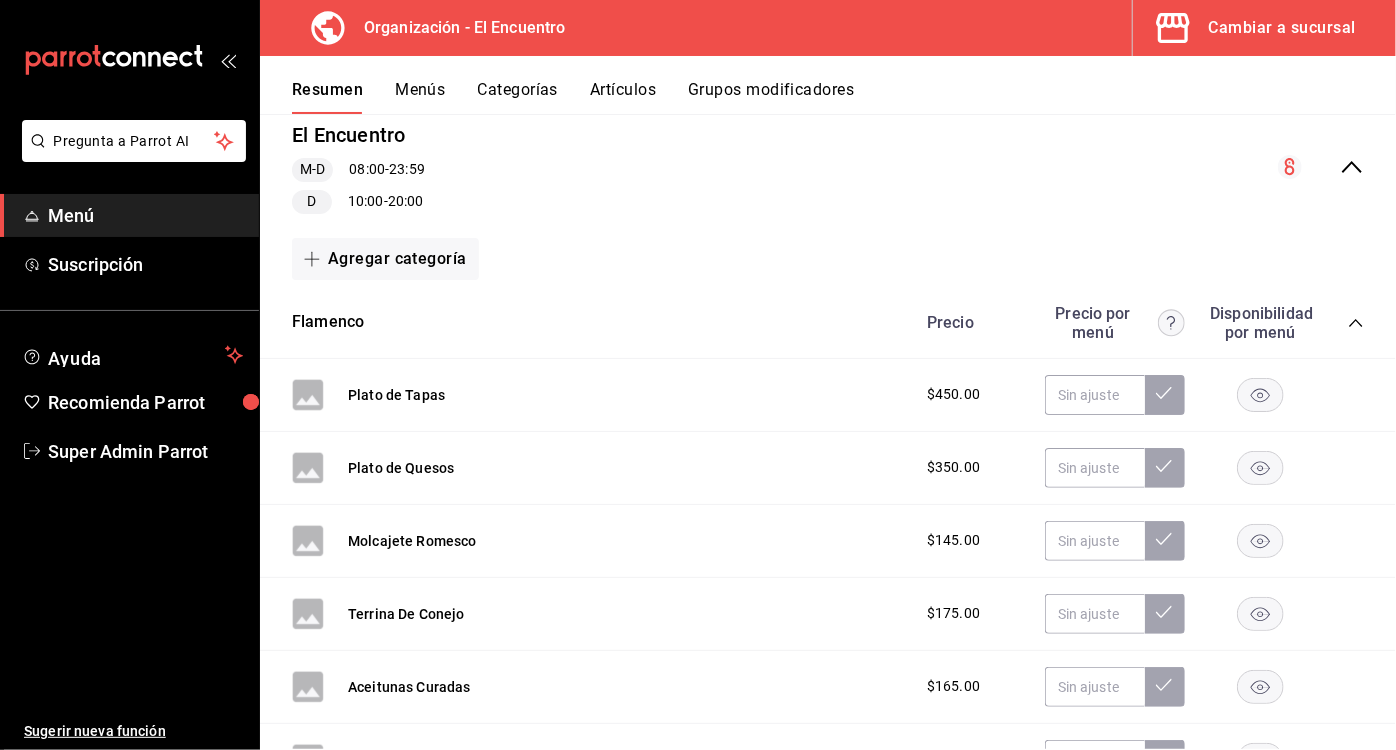click on "Artículos" at bounding box center [623, 97] 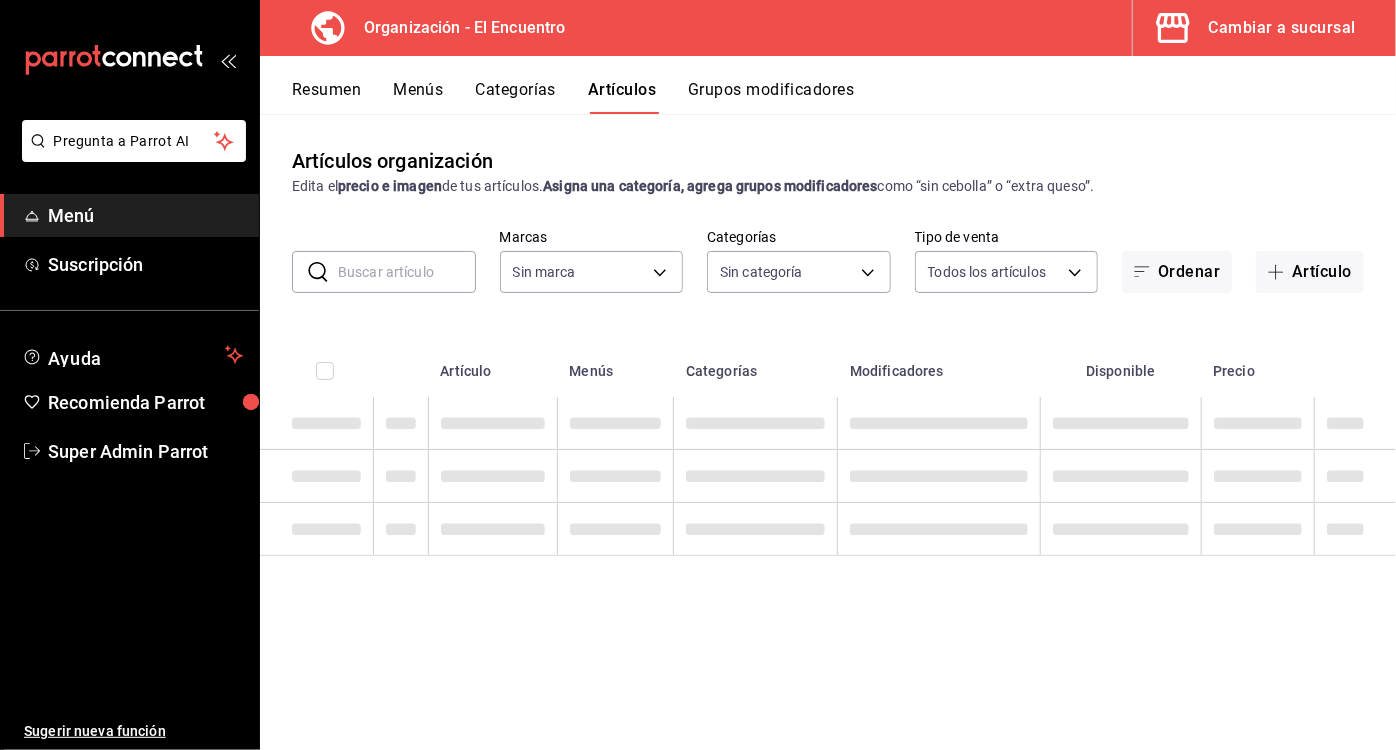 type on "[UUID]" 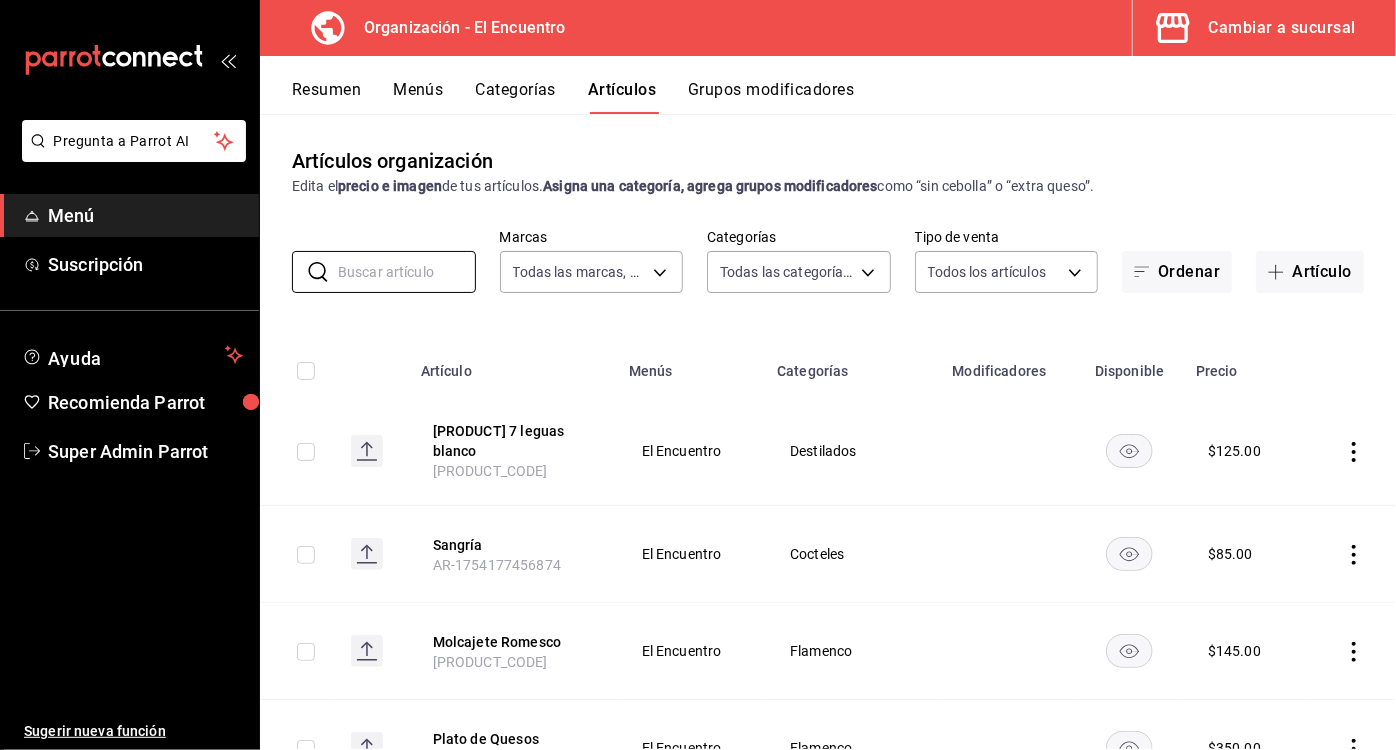 click at bounding box center [407, 272] 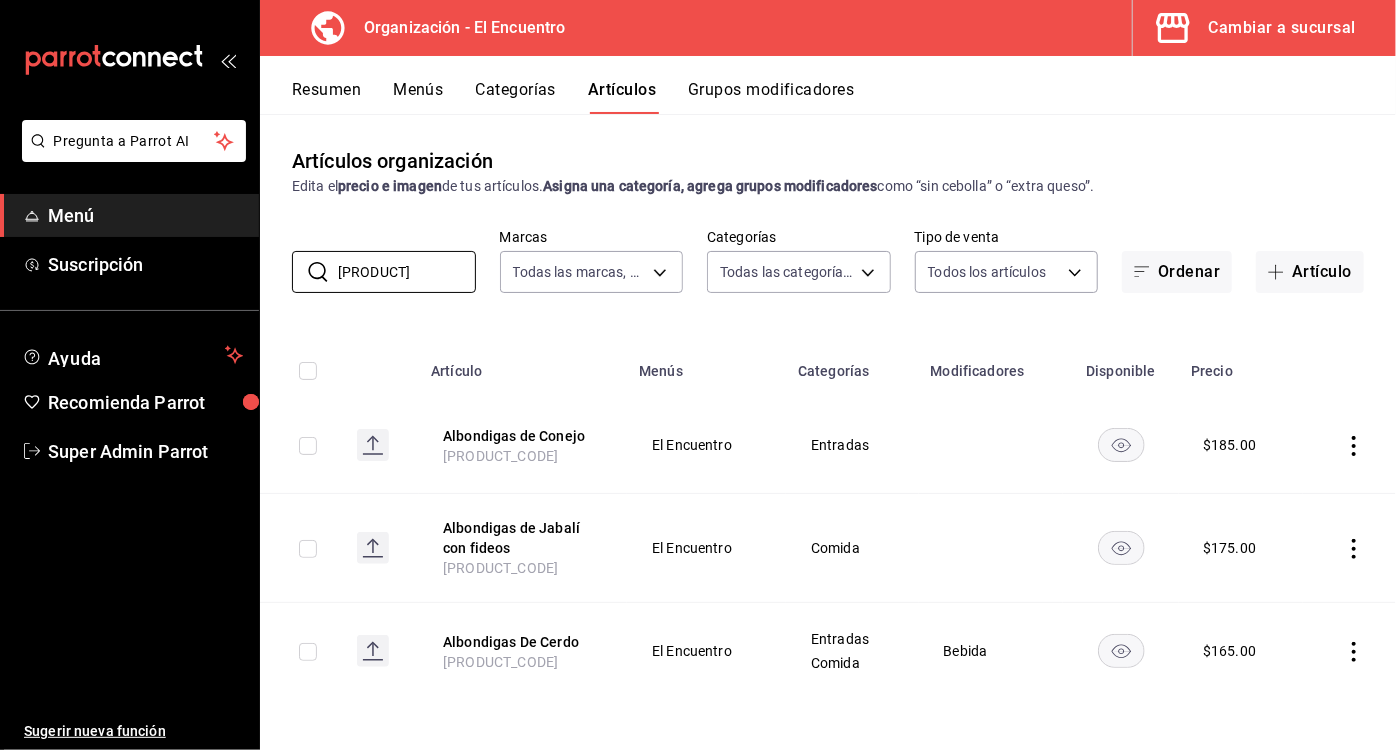 type on "[PRODUCT]" 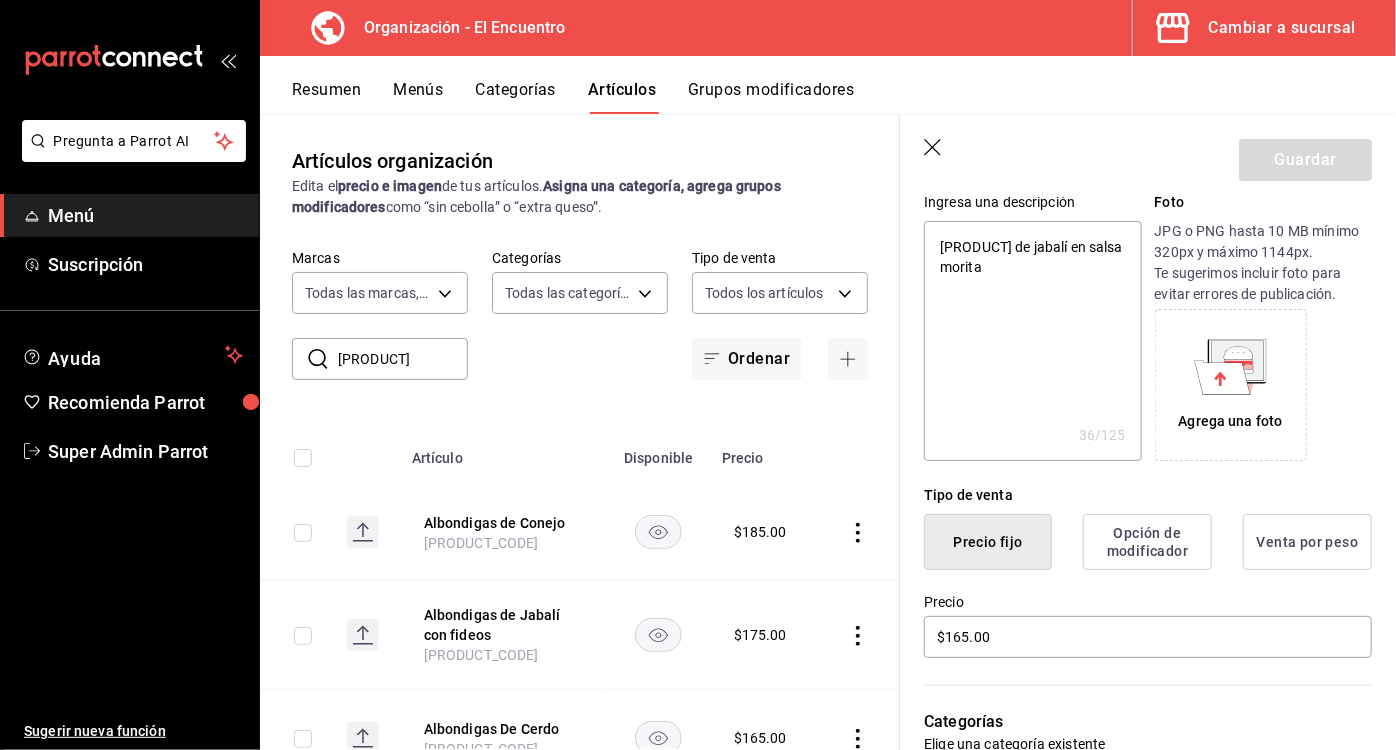 scroll, scrollTop: 221, scrollLeft: 0, axis: vertical 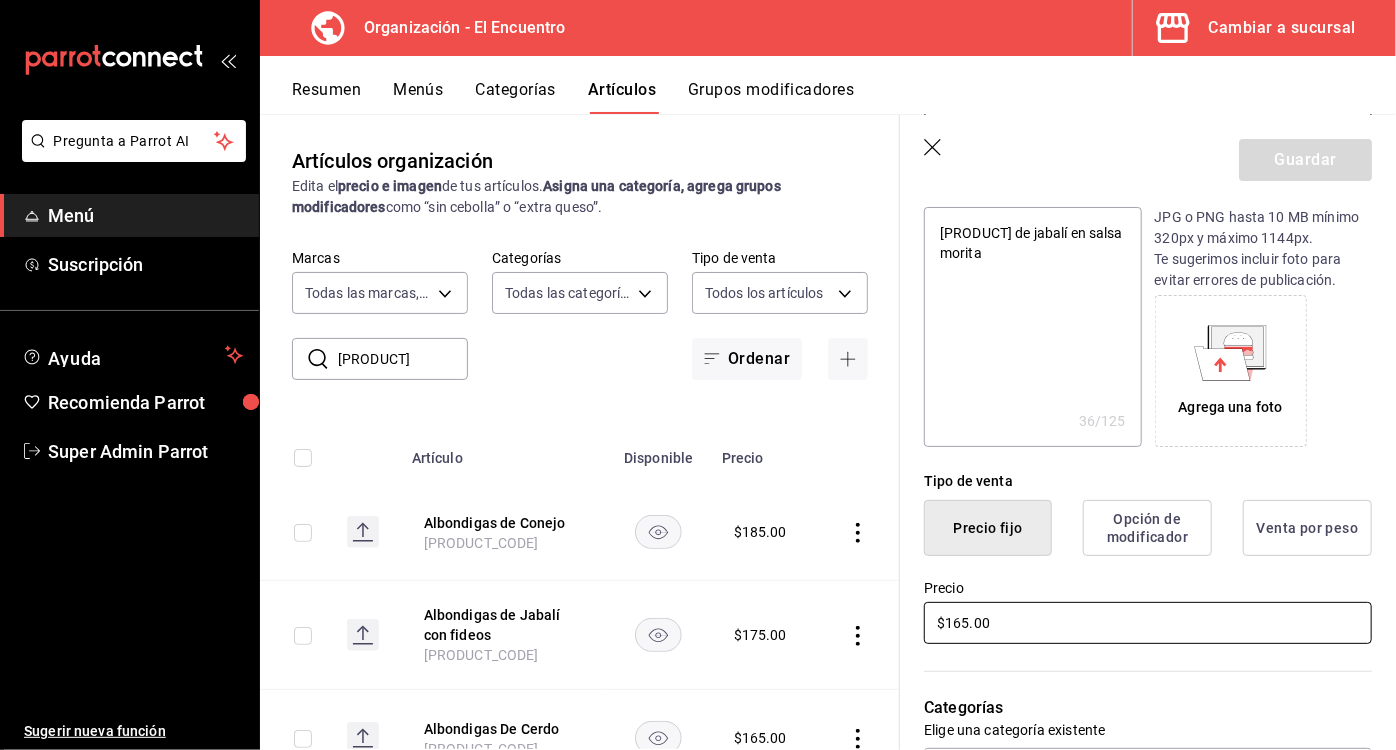 click on "$165.00" at bounding box center [1148, 623] 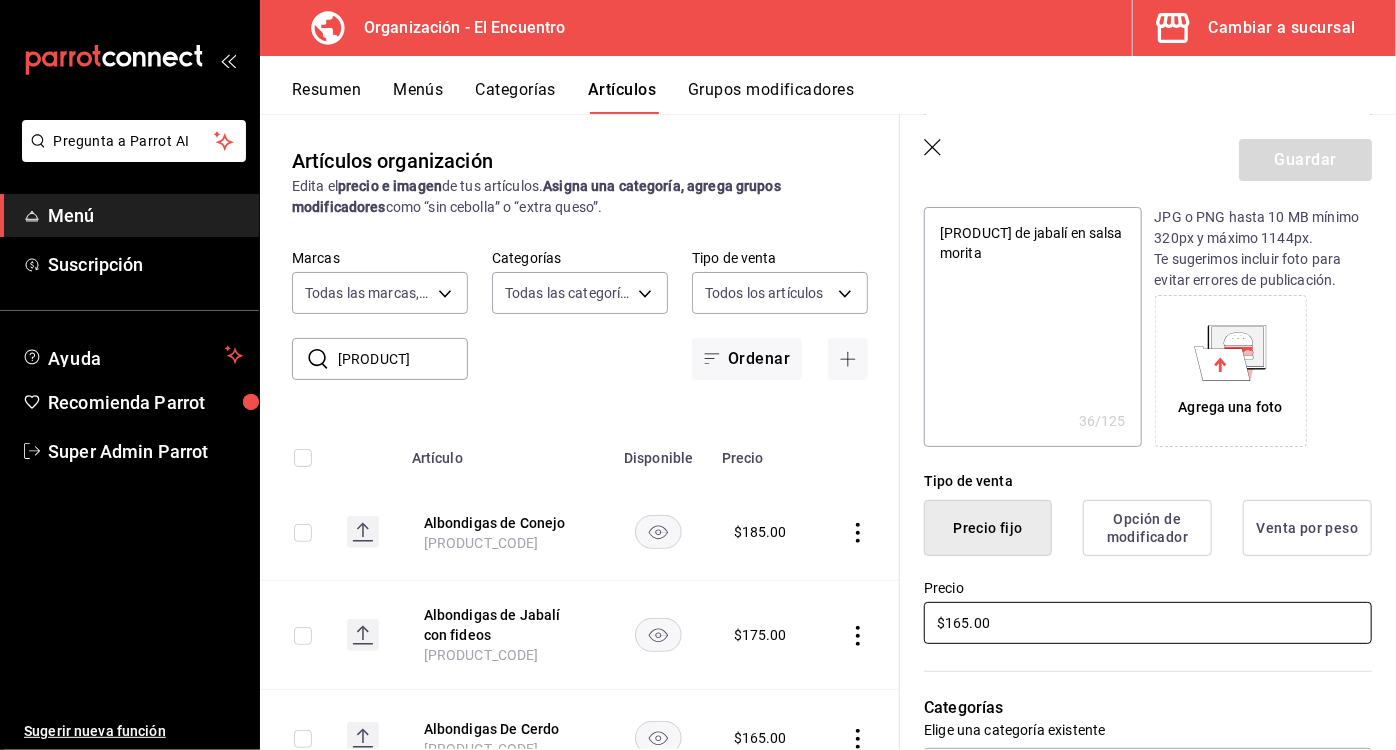type on "x" 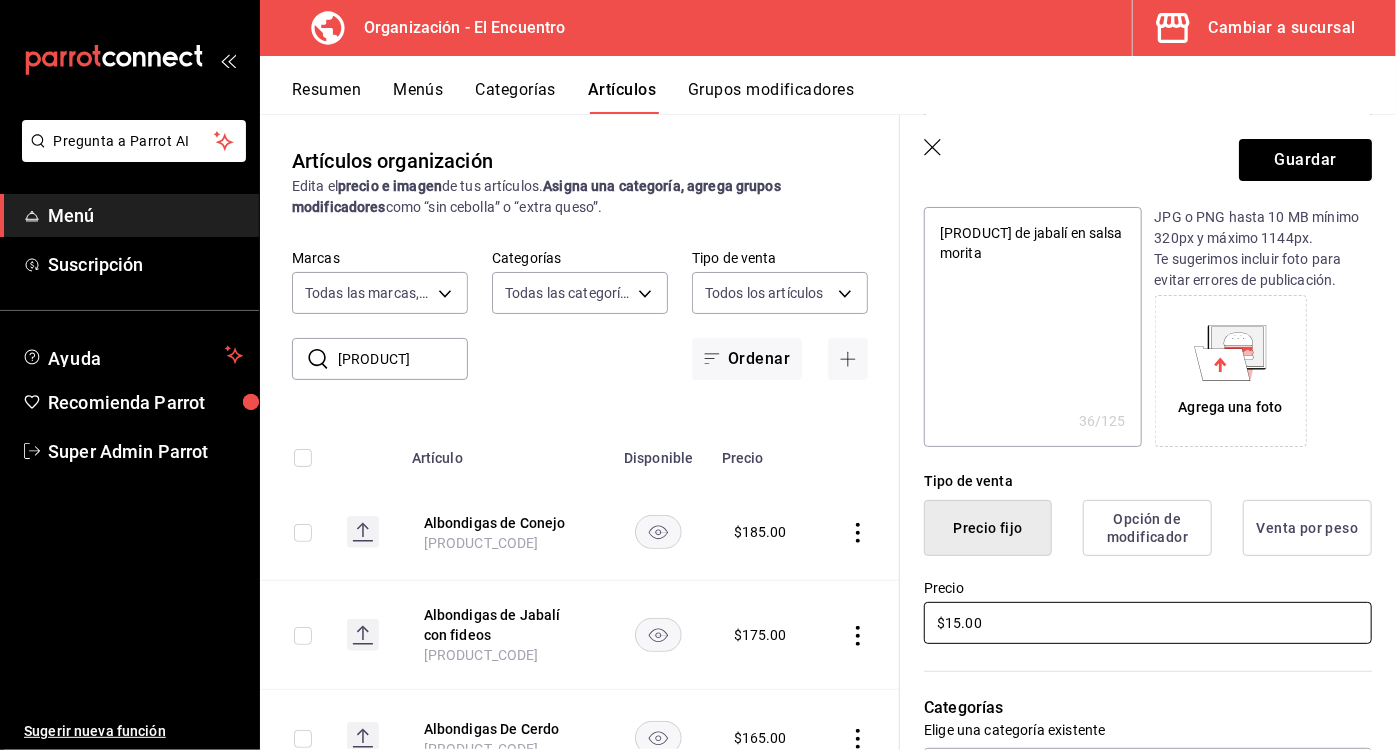 type on "x" 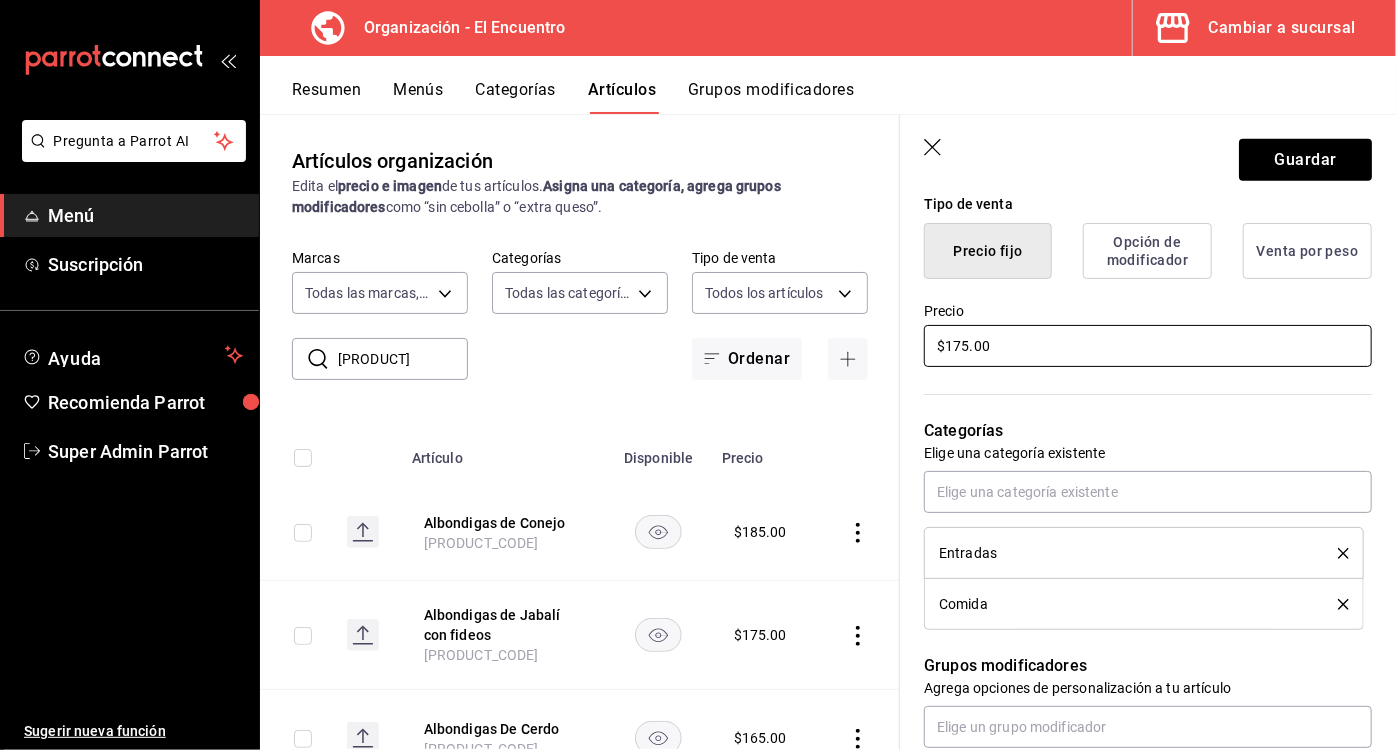 scroll, scrollTop: 553, scrollLeft: 0, axis: vertical 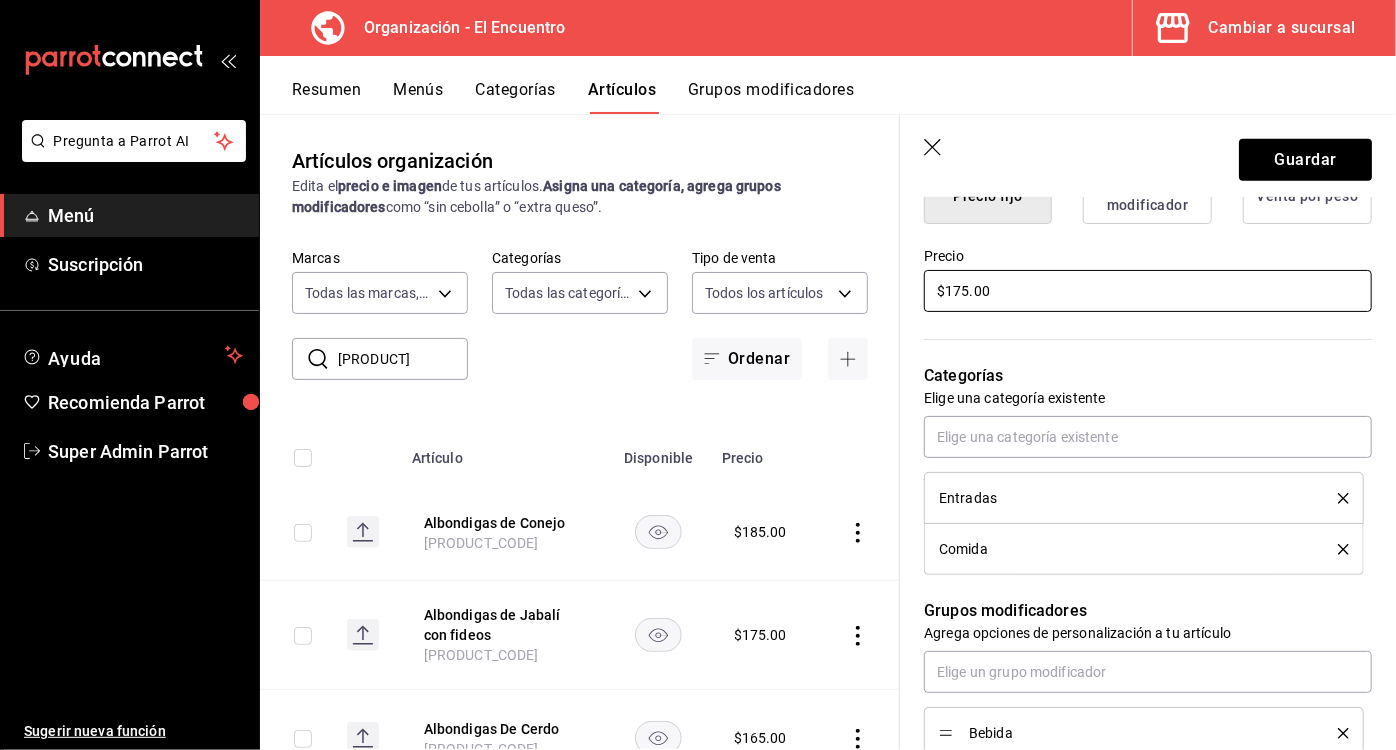 type on "$175.00" 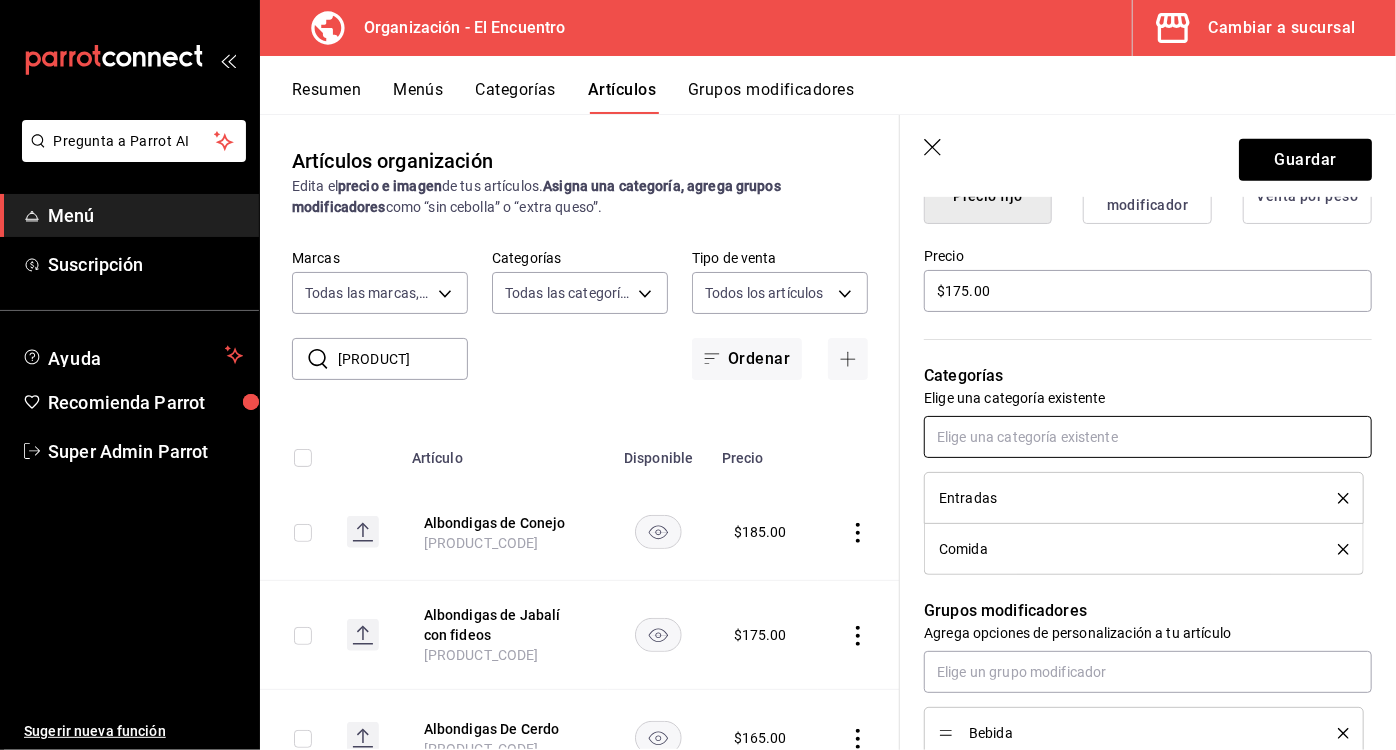 click at bounding box center [1148, 437] 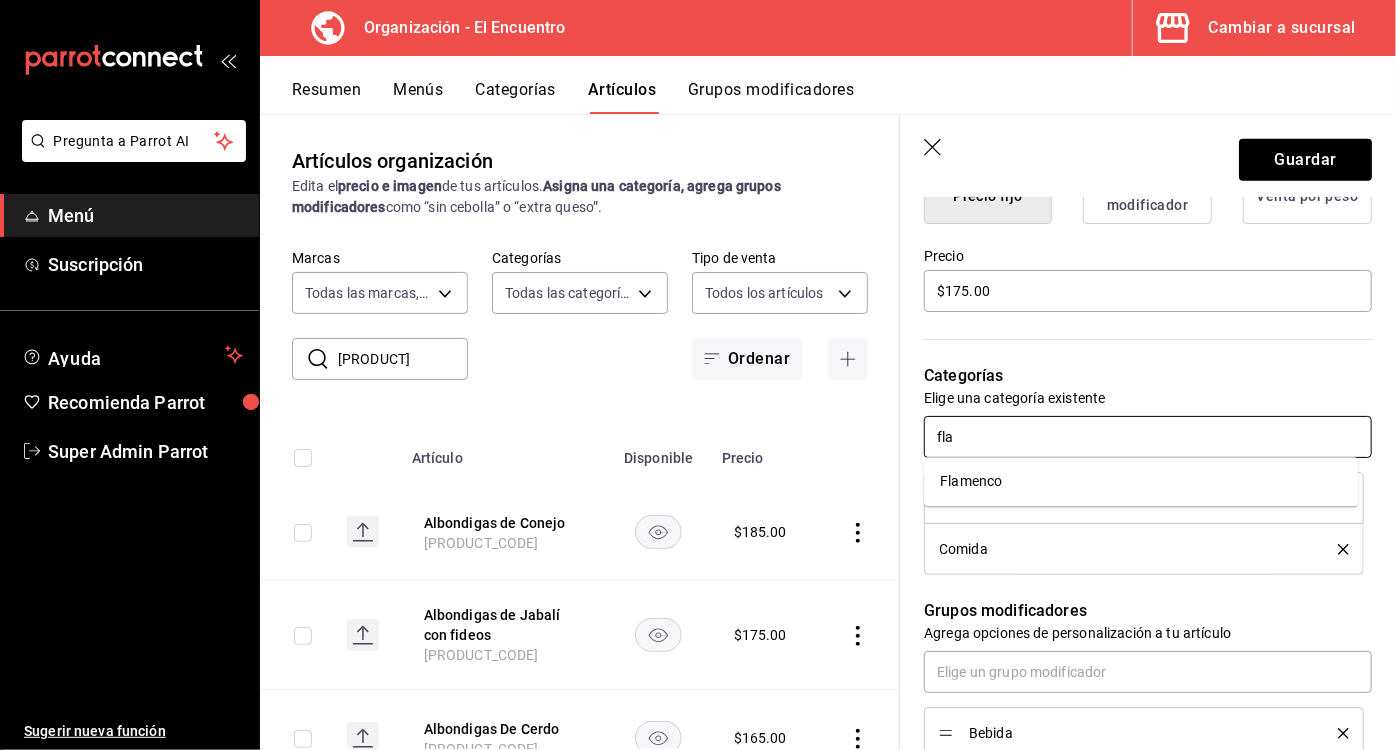 type on "flam" 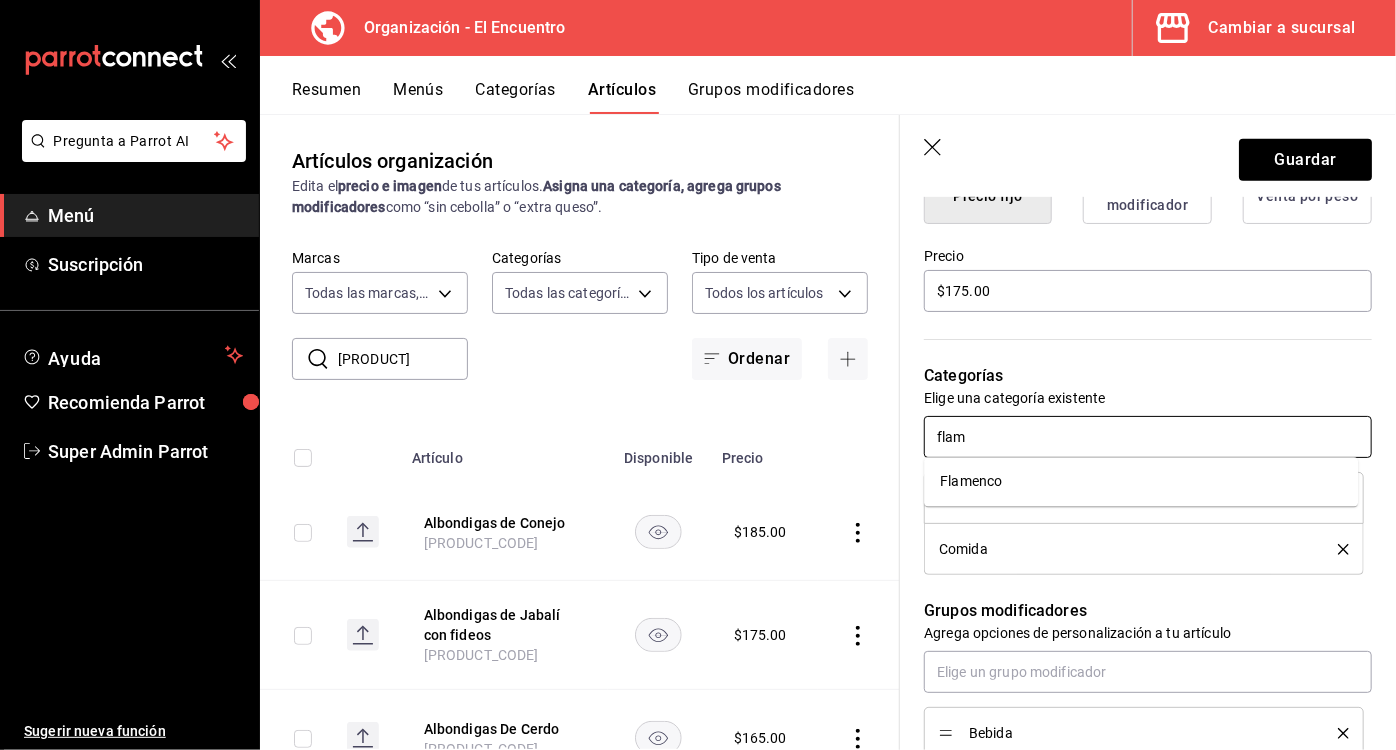 click on "Flamenco" at bounding box center (1141, 481) 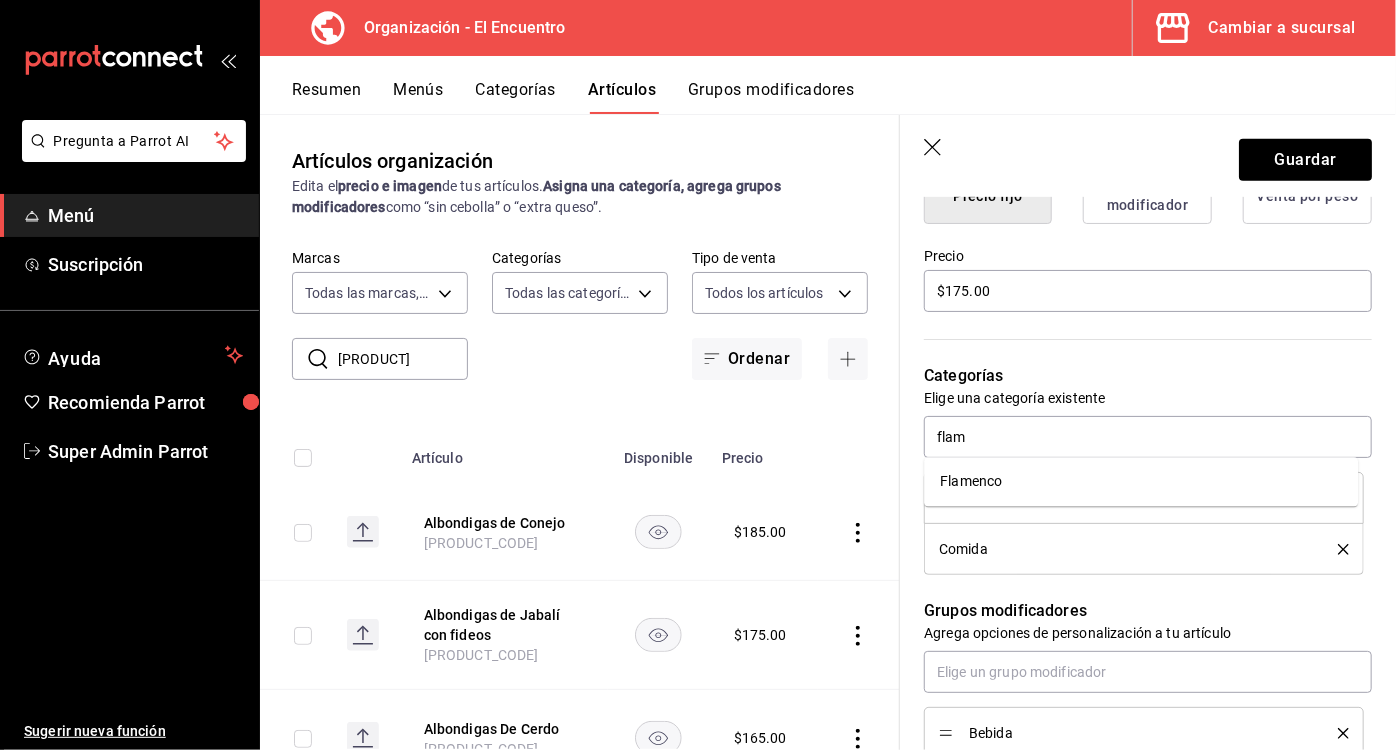 type on "x" 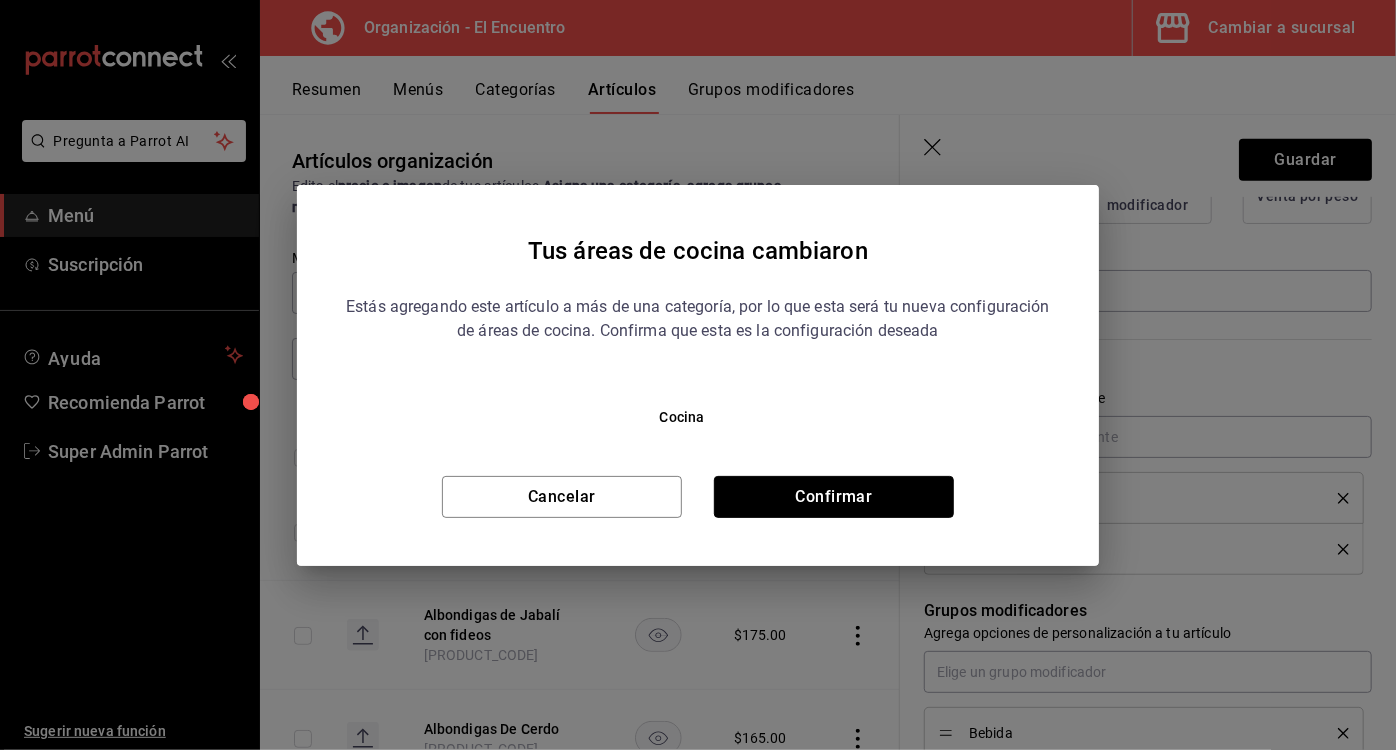 click on "Confirmar" at bounding box center [834, 497] 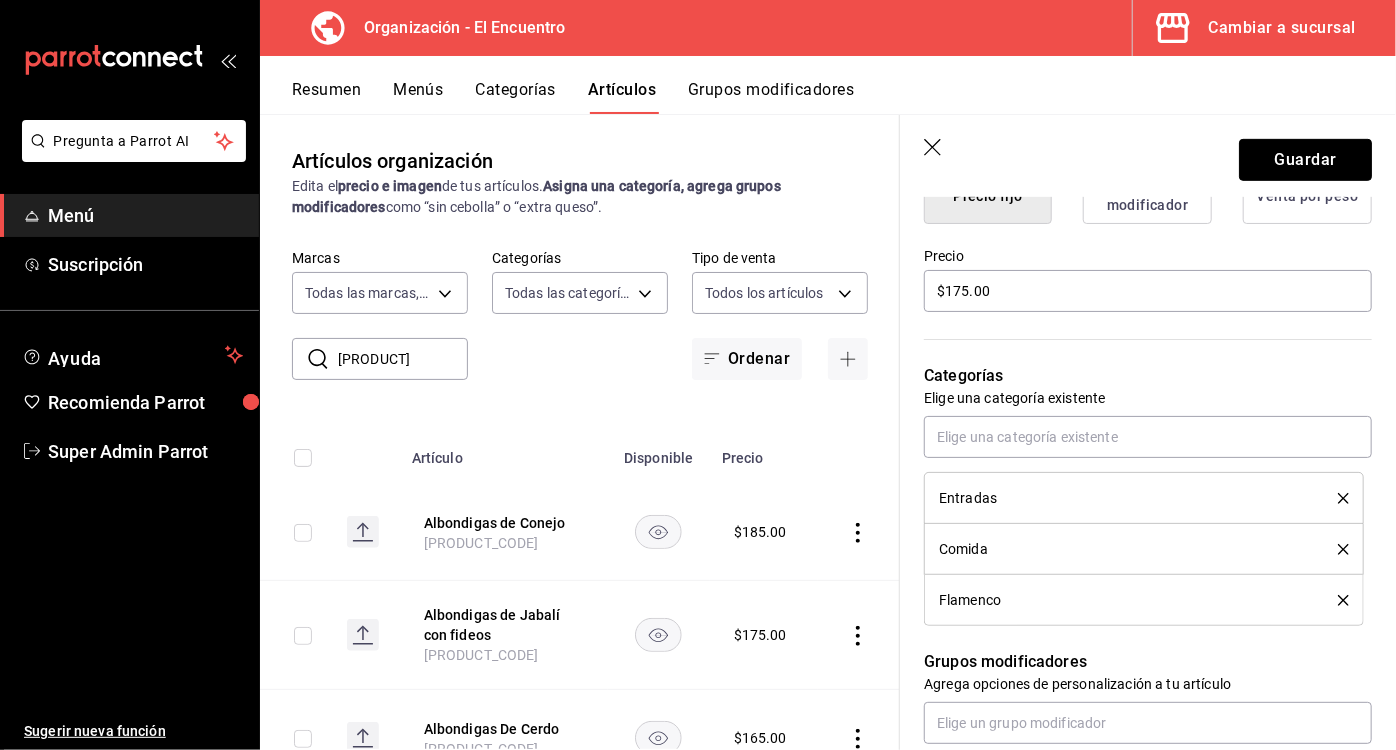 click on "Guardar" at bounding box center (1305, 160) 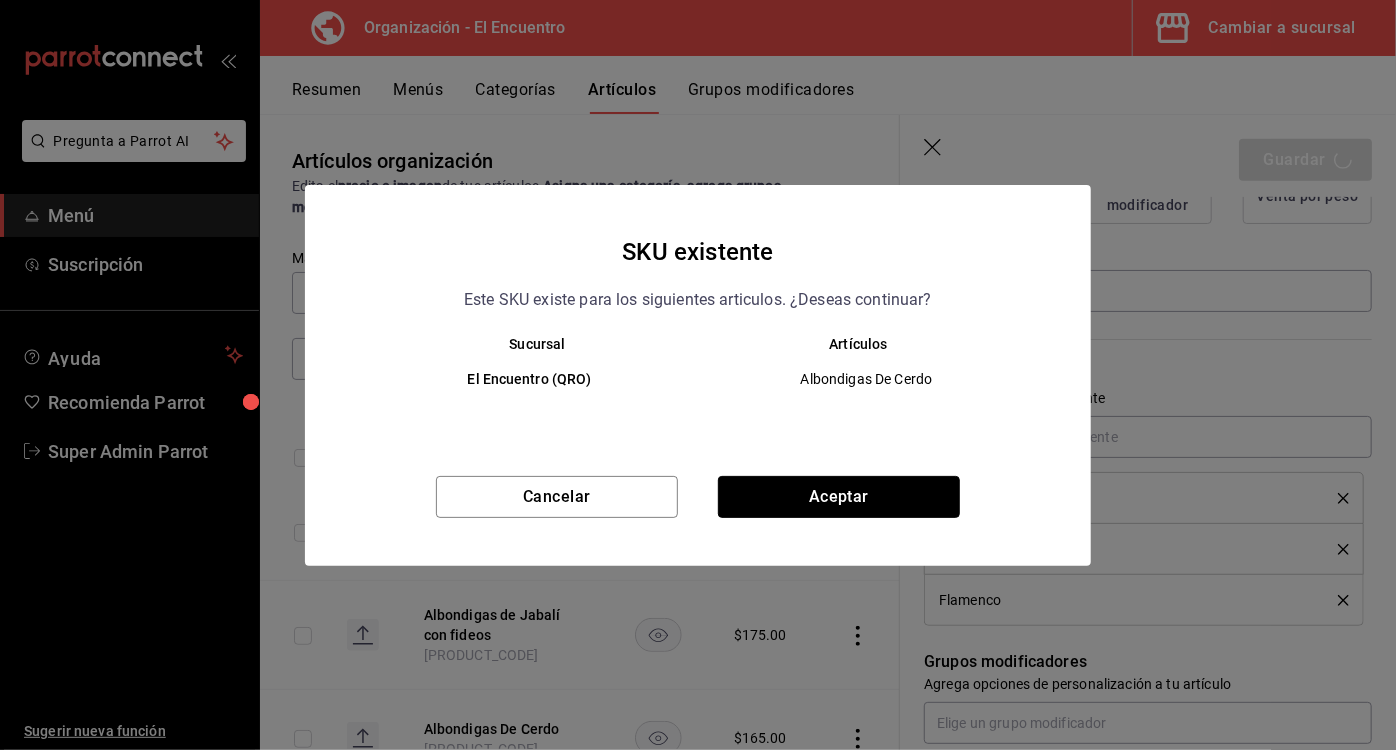 click on "Aceptar" at bounding box center (839, 497) 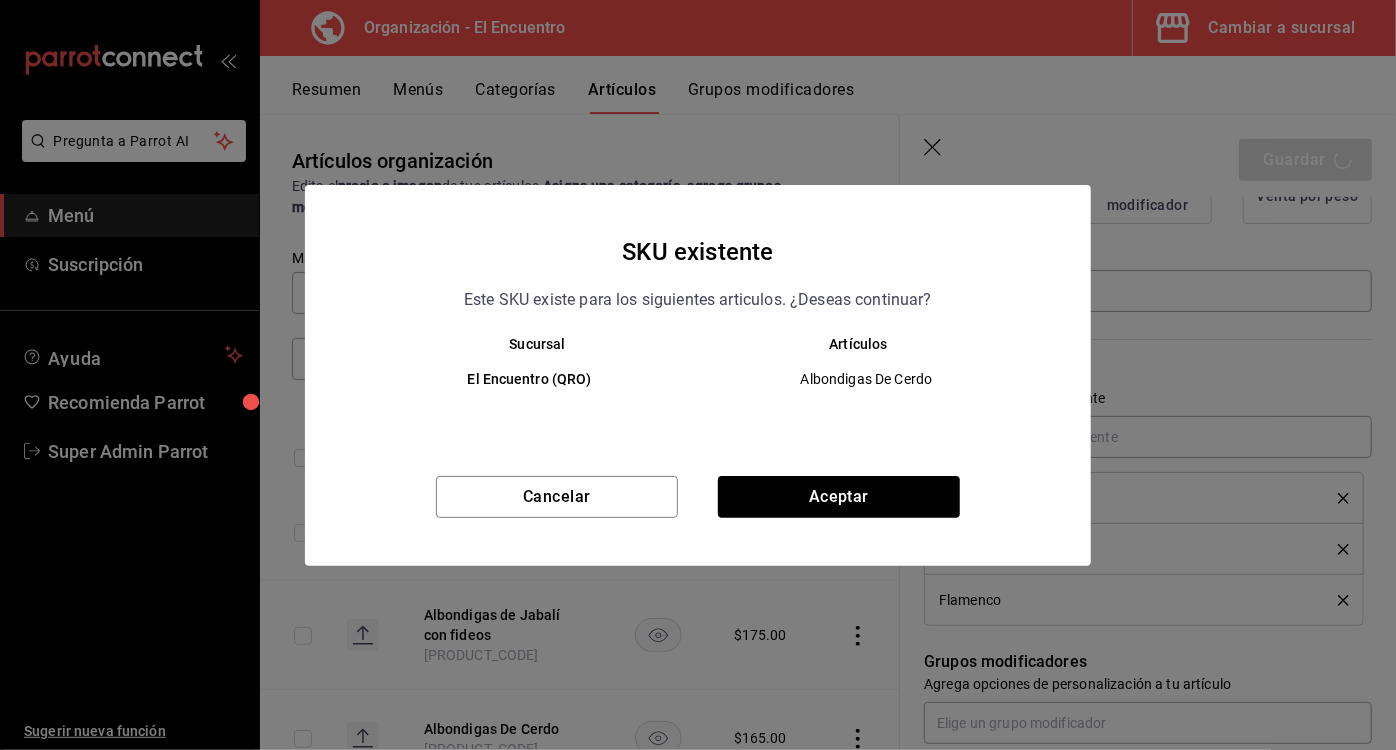 type on "x" 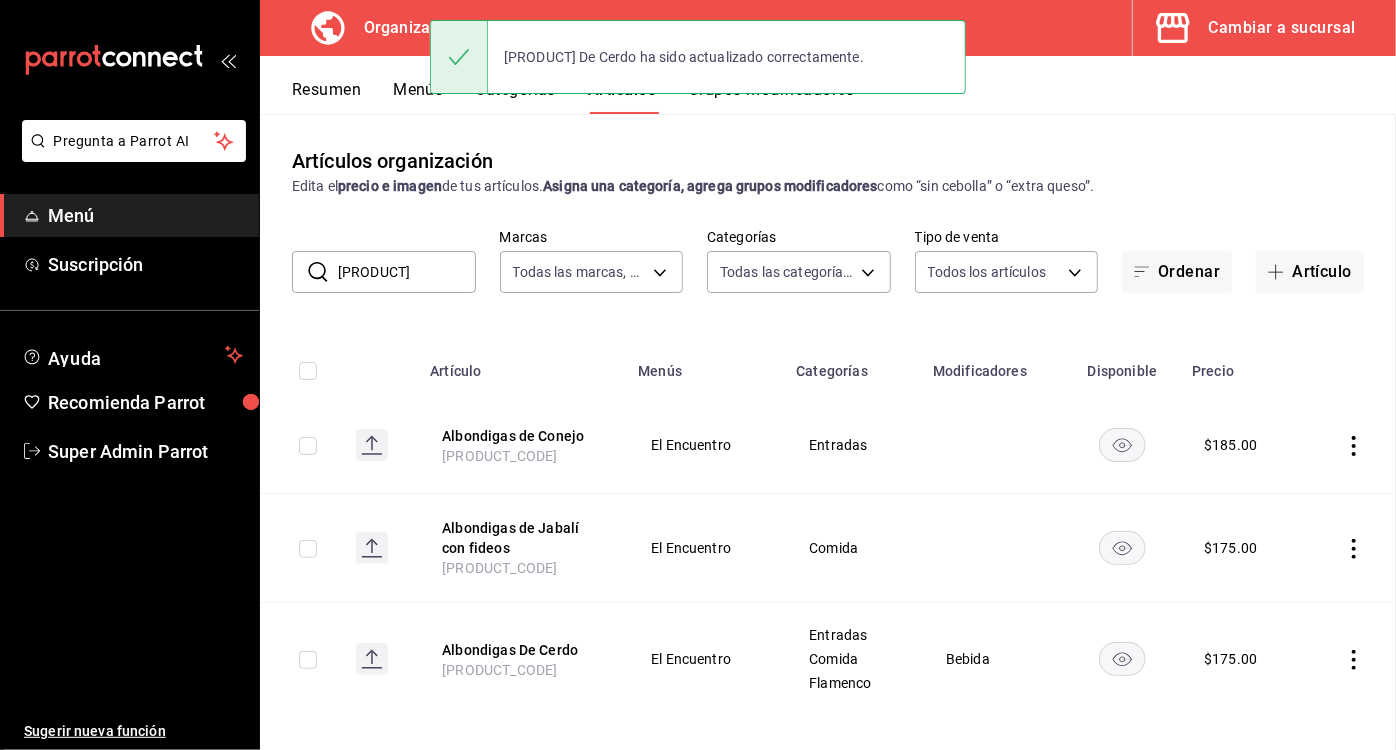 scroll, scrollTop: 0, scrollLeft: 0, axis: both 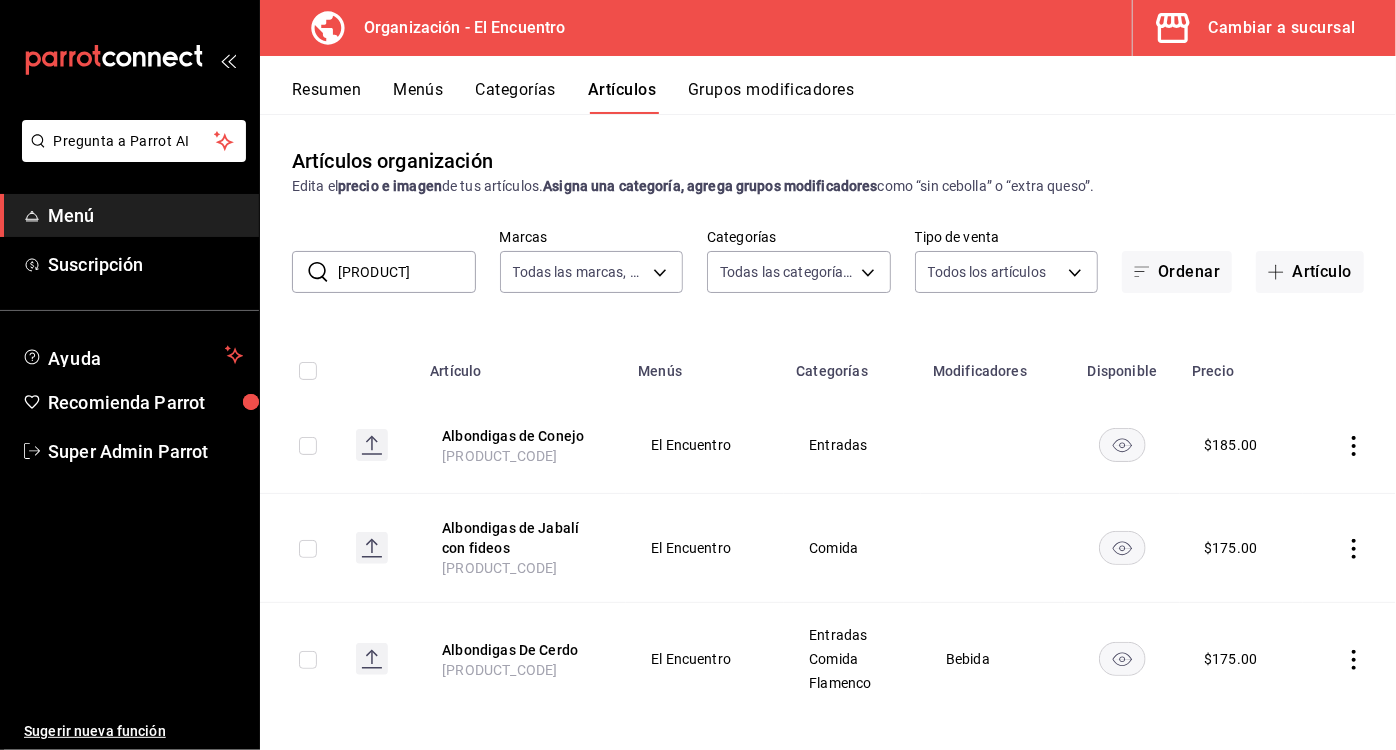 click on "Categorías" at bounding box center [516, 97] 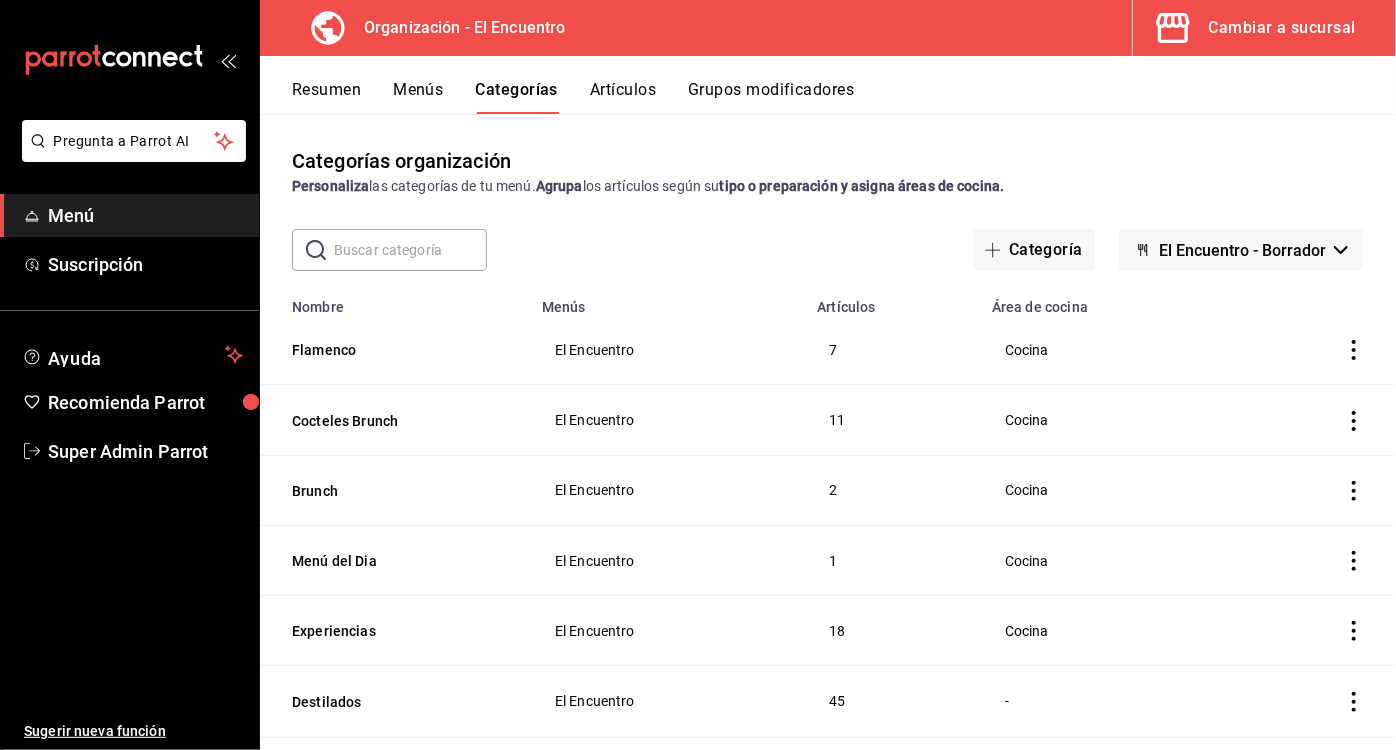 click on "Flamenco" at bounding box center [392, 350] 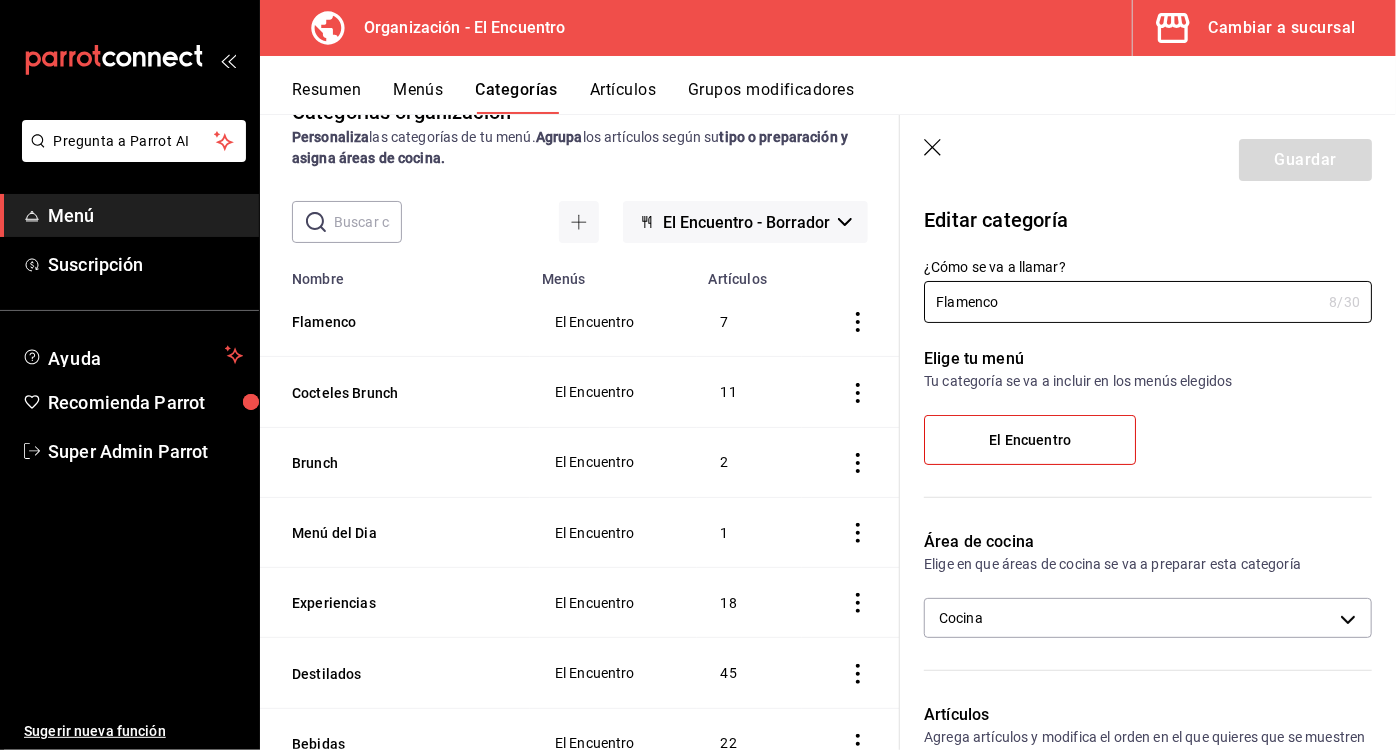 scroll, scrollTop: 50, scrollLeft: 0, axis: vertical 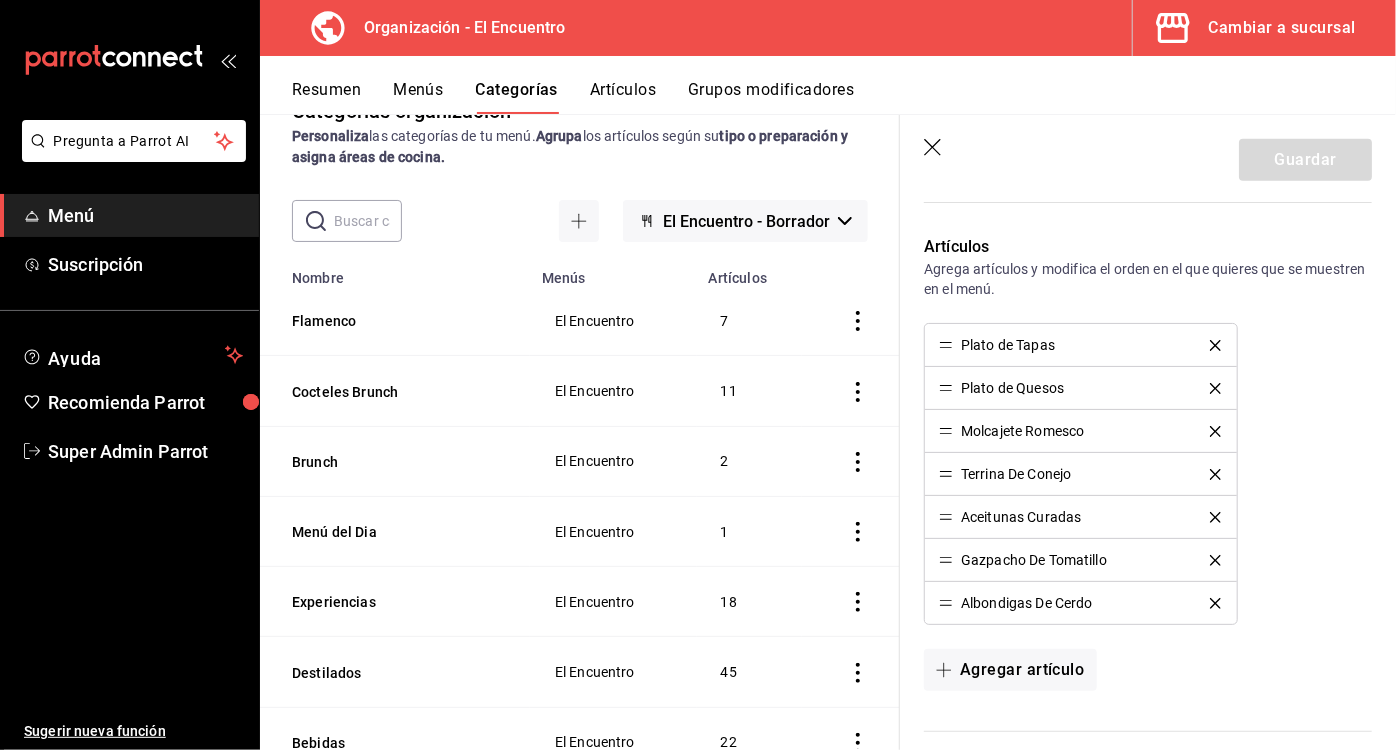 click 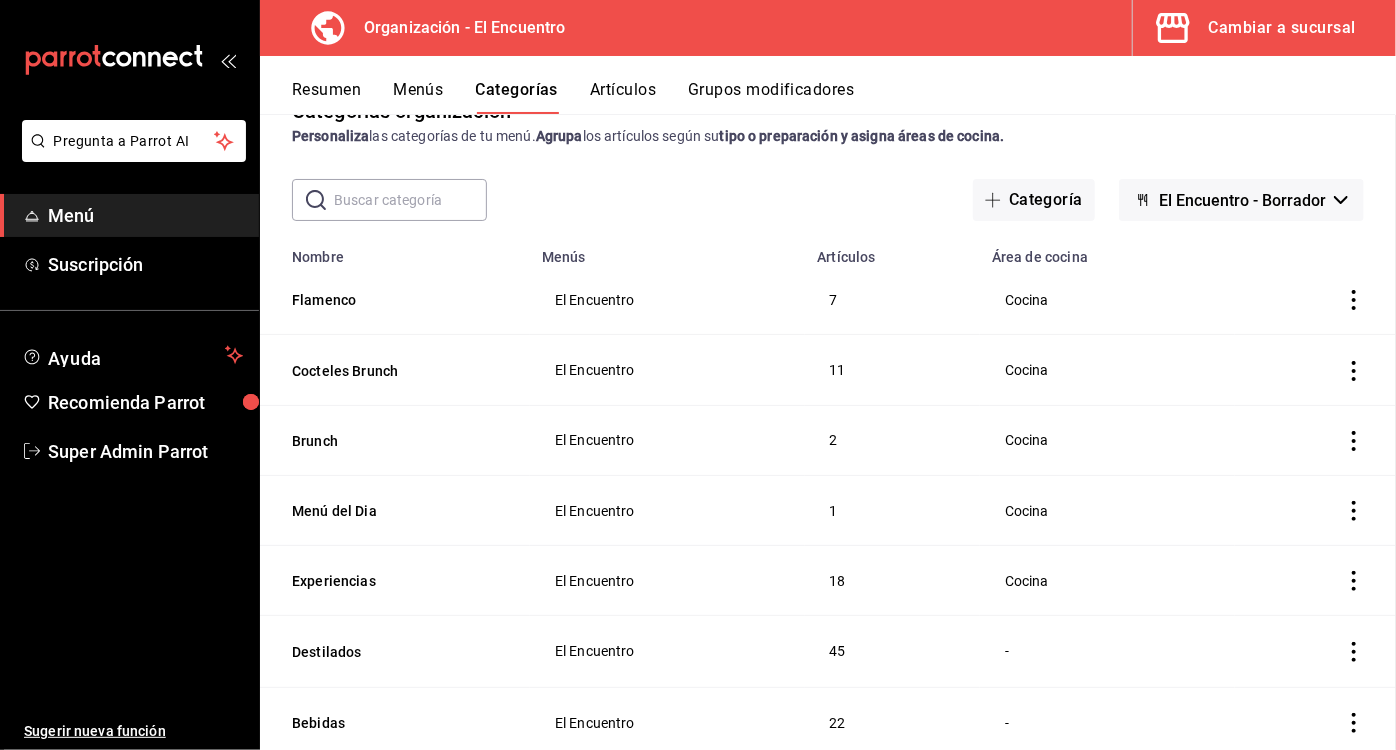 scroll, scrollTop: 0, scrollLeft: 0, axis: both 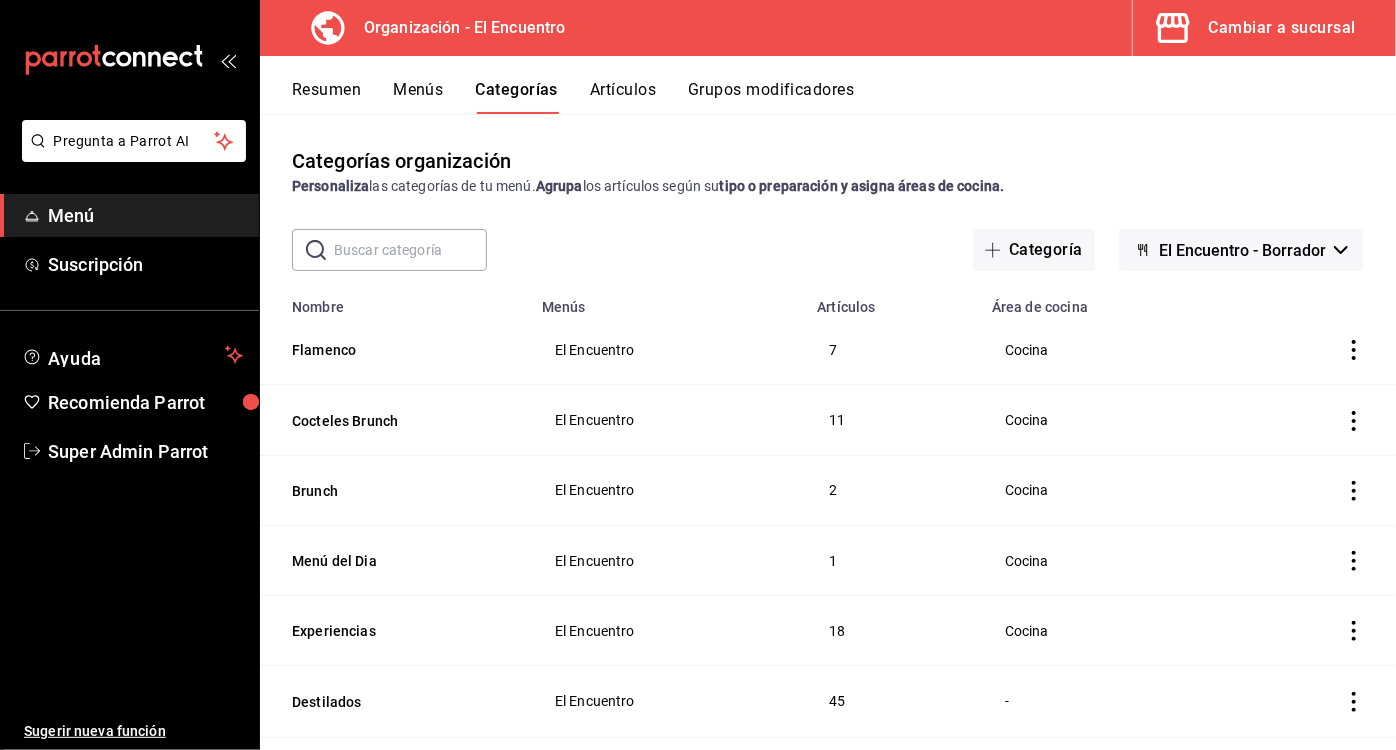 click on "Artículos" at bounding box center [623, 97] 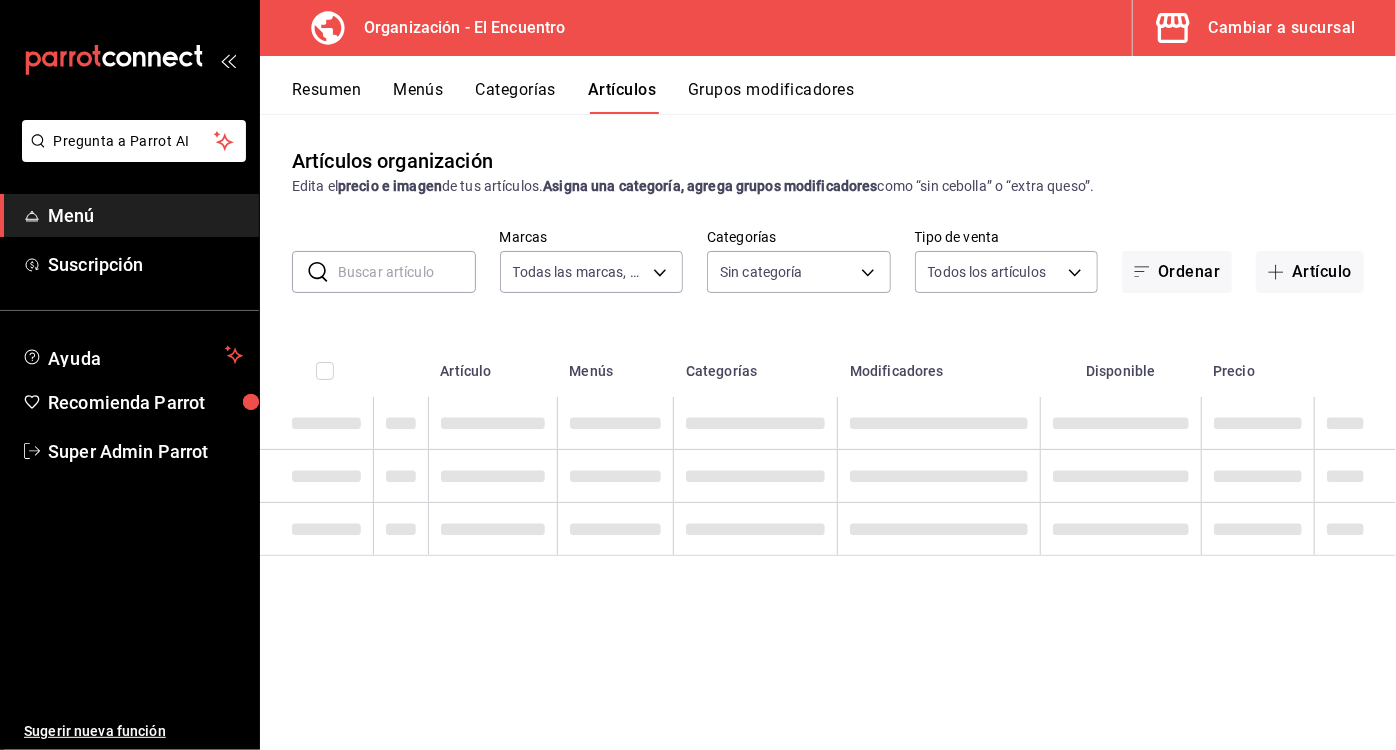 type on "[UUID]" 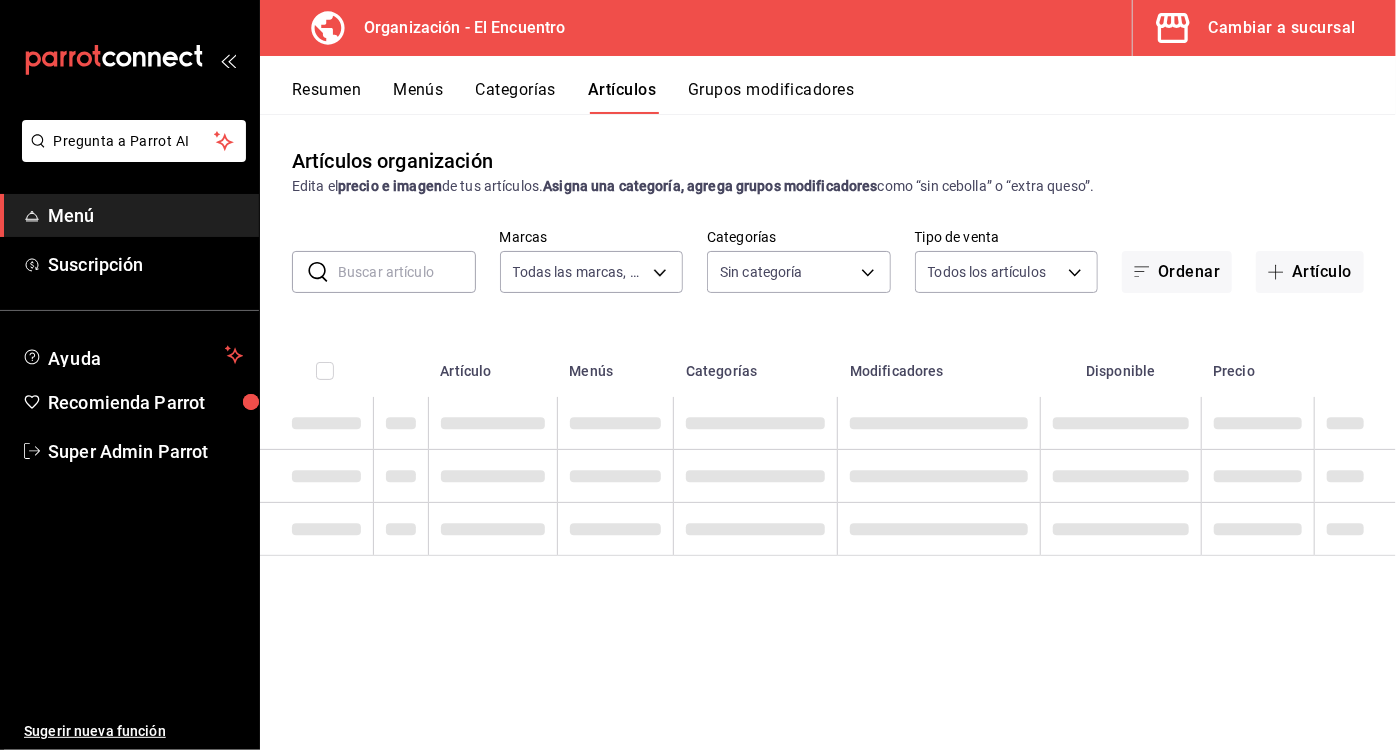 type on "[UUID_LIST]" 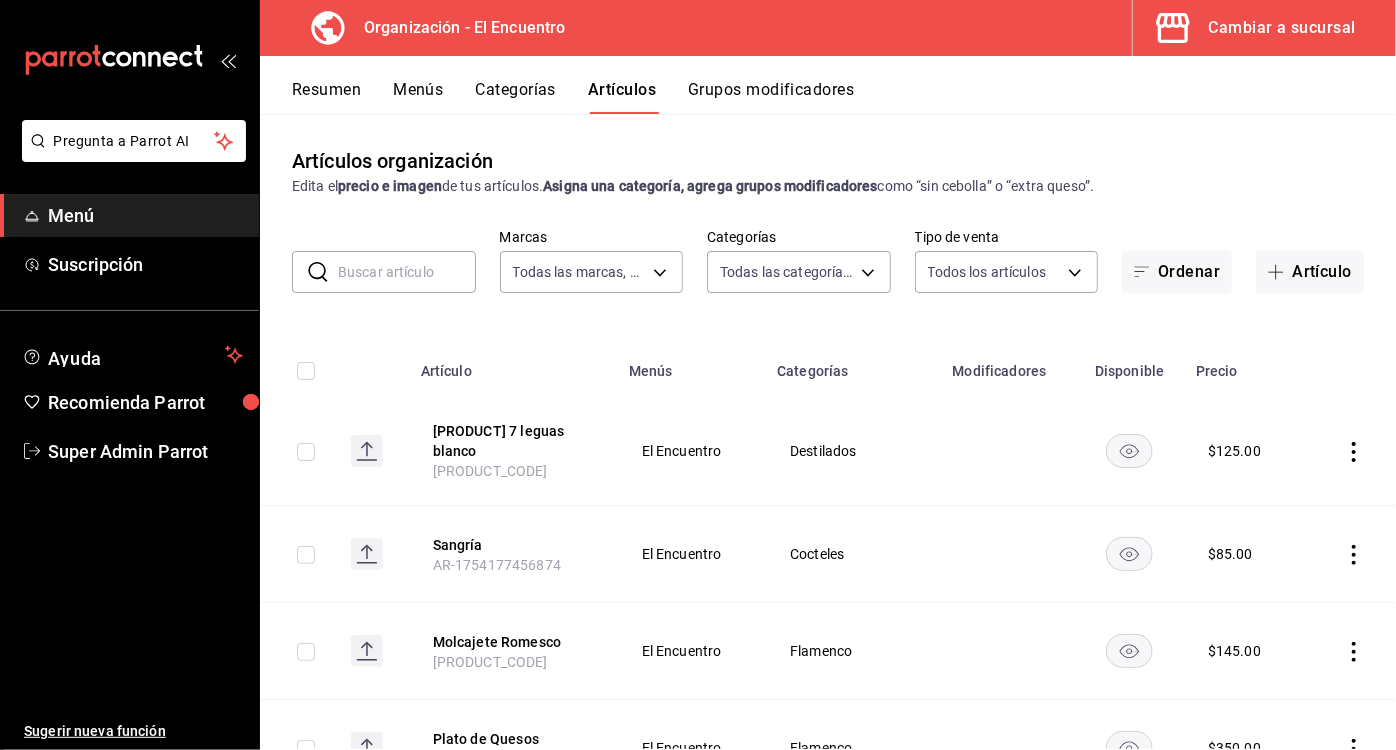 click at bounding box center [407, 272] 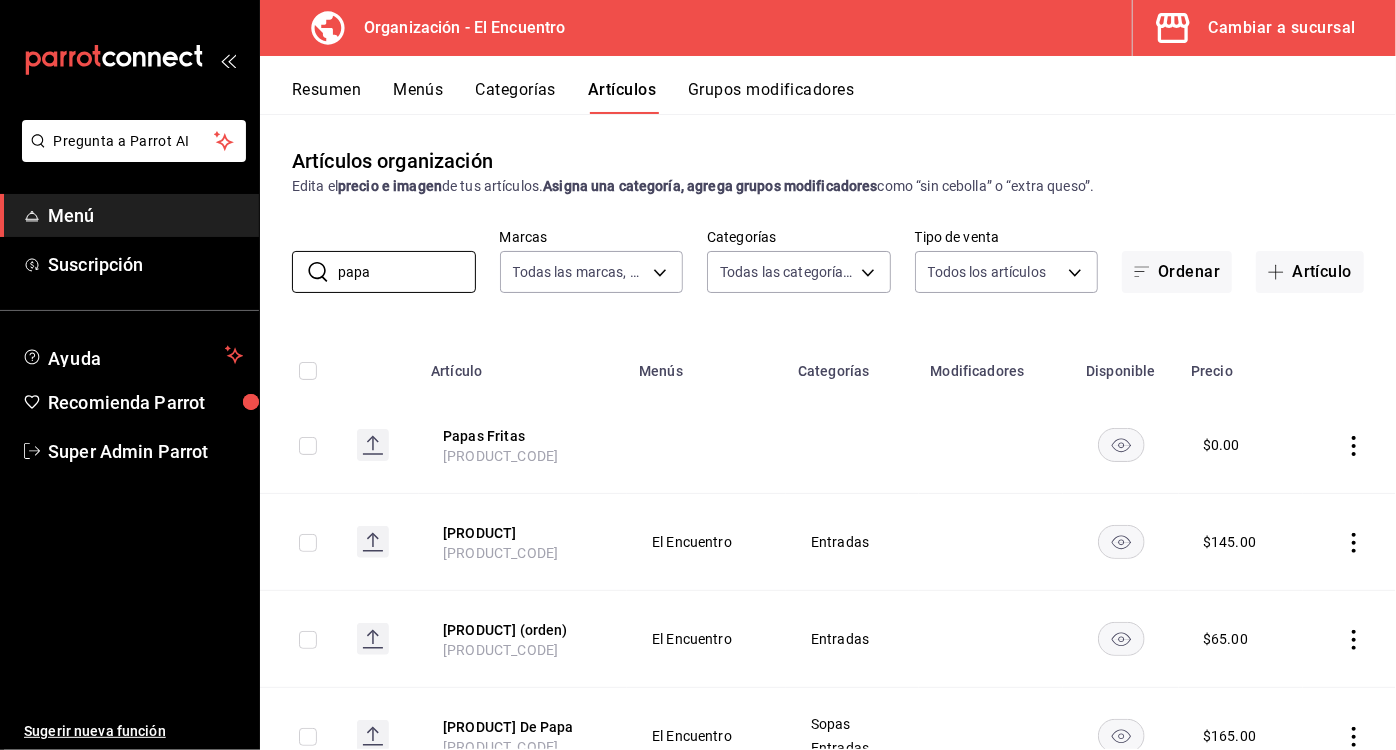 type on "papa" 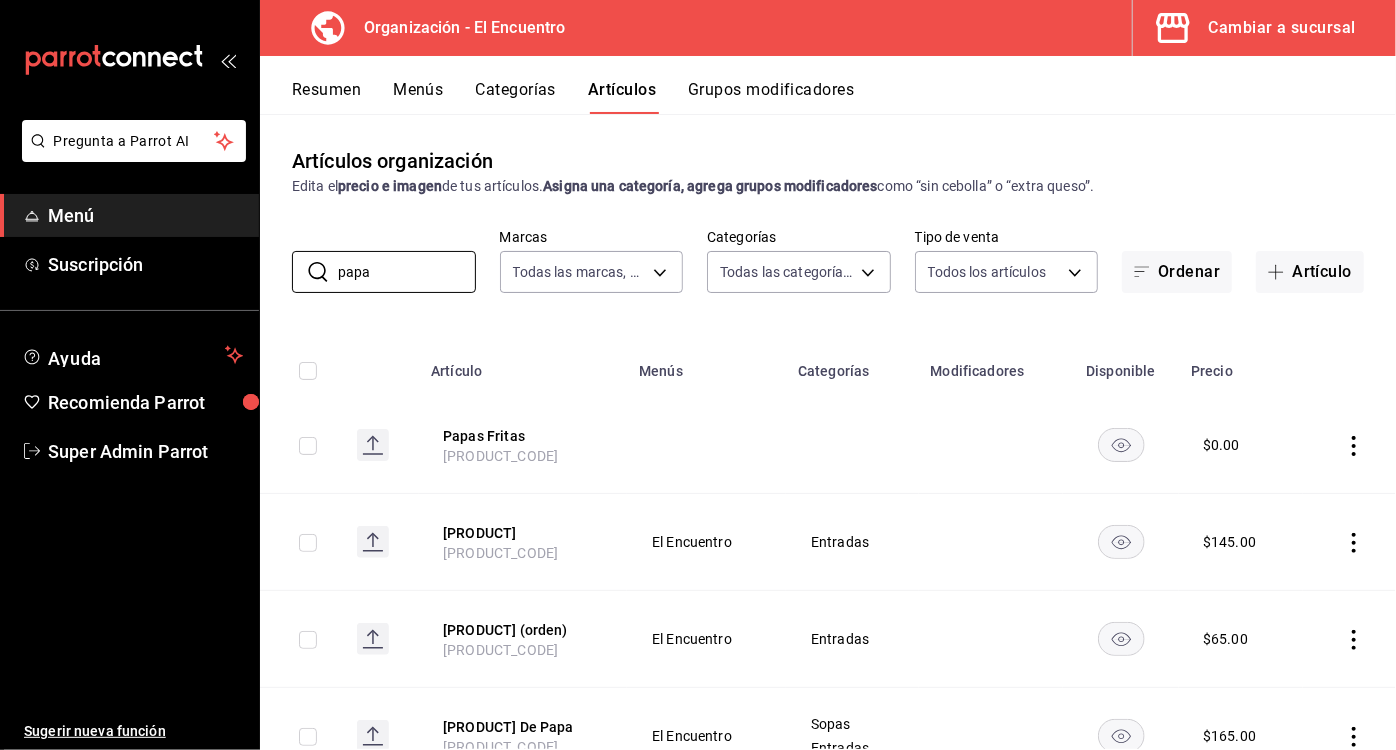 click on "[PRODUCT]" at bounding box center (523, 533) 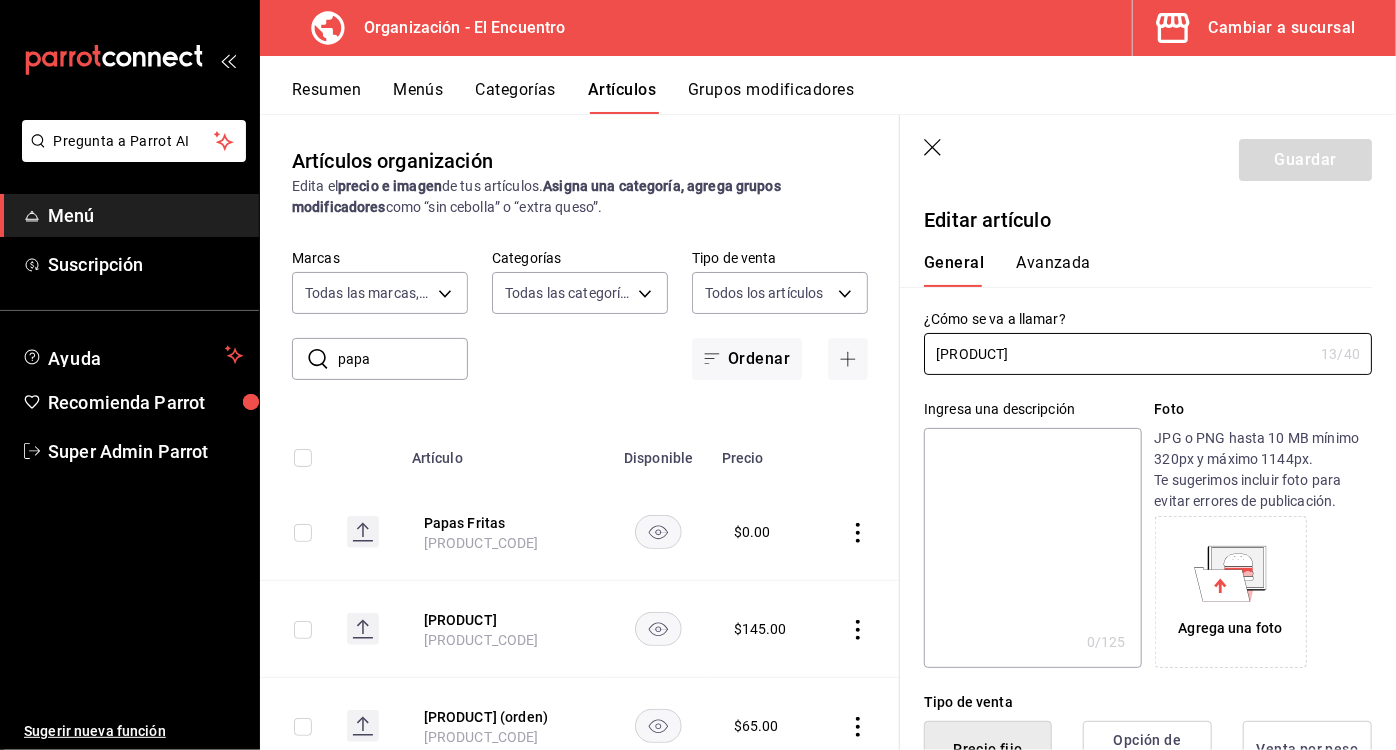 click at bounding box center [1032, 548] 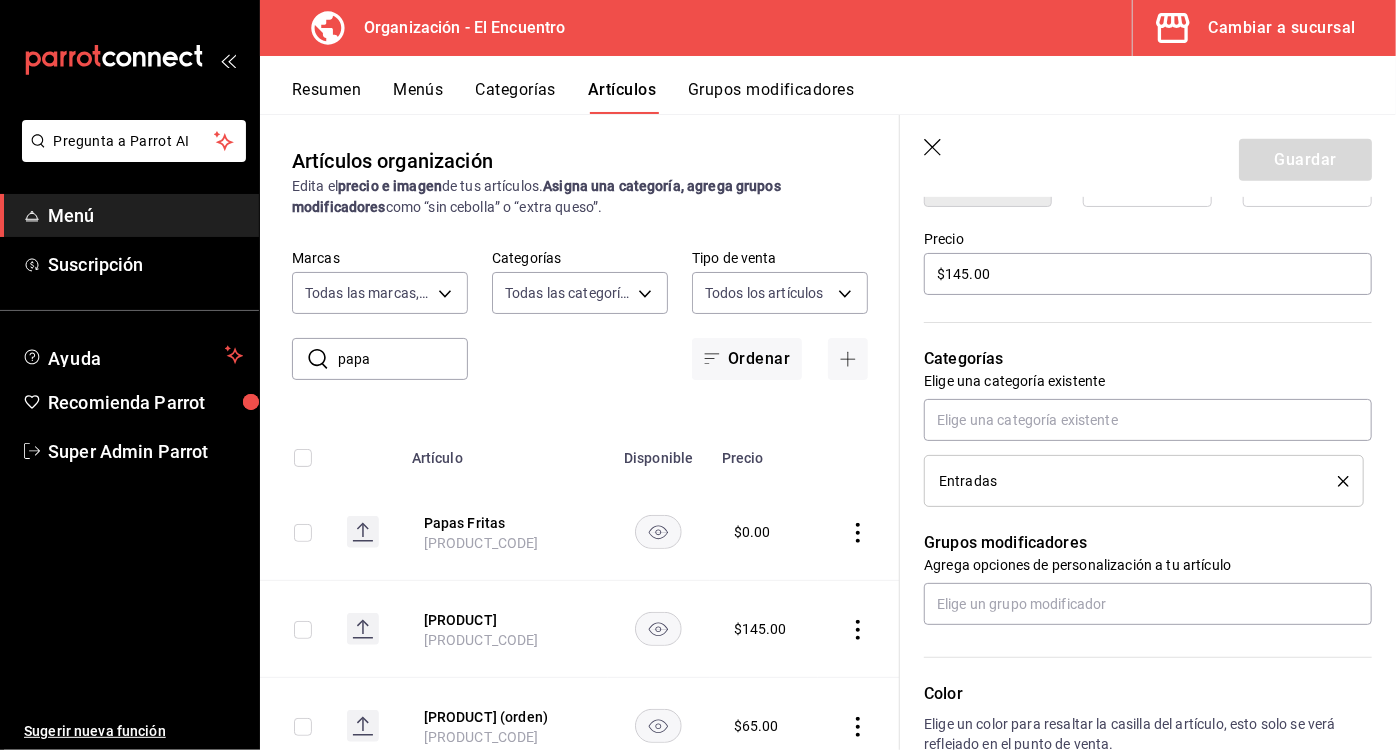 scroll, scrollTop: 577, scrollLeft: 0, axis: vertical 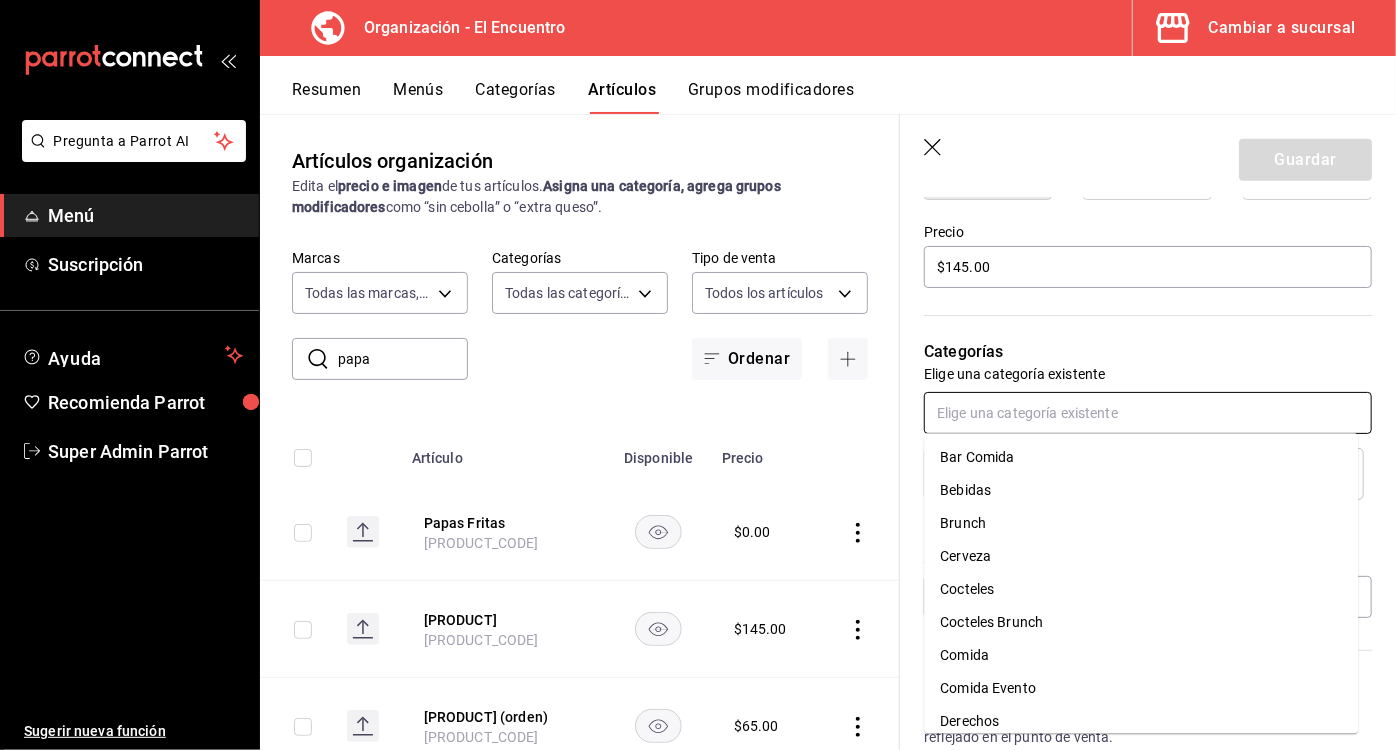 click at bounding box center [1148, 413] 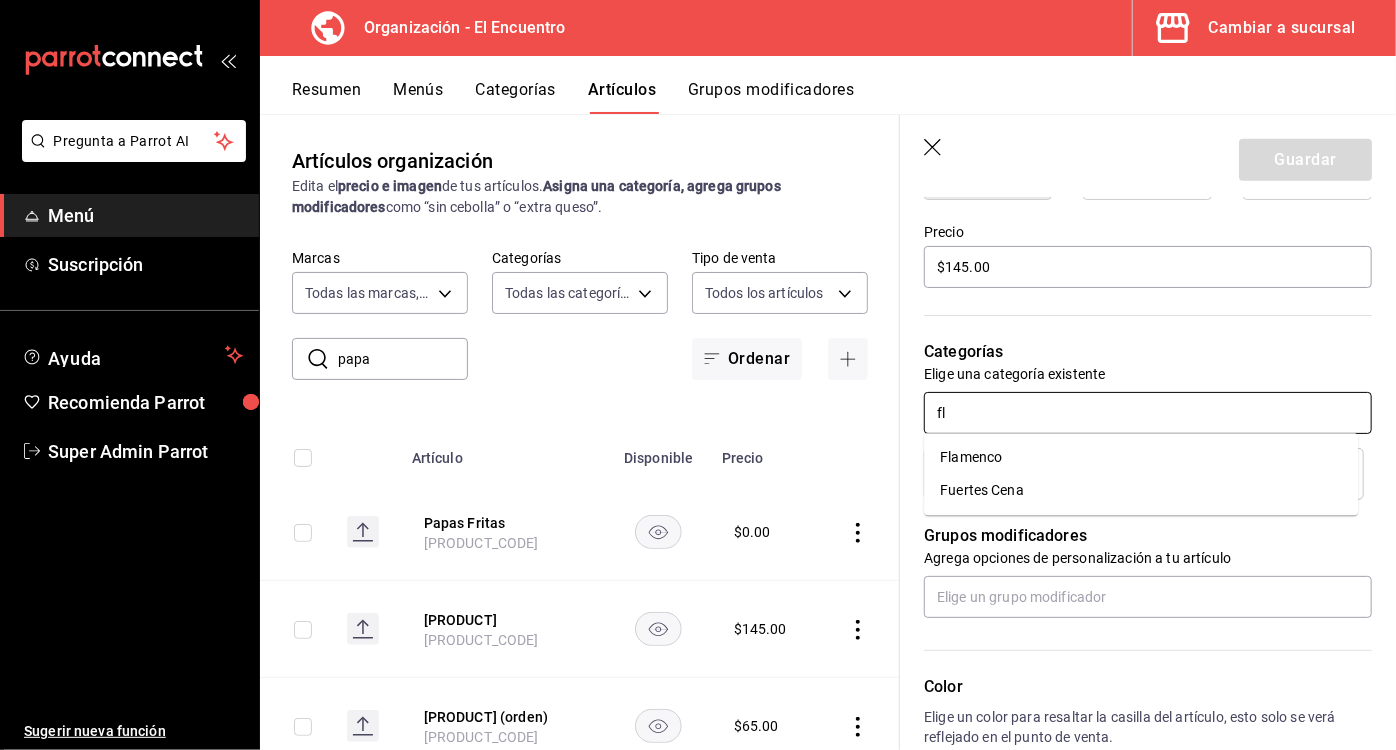 type on "fla" 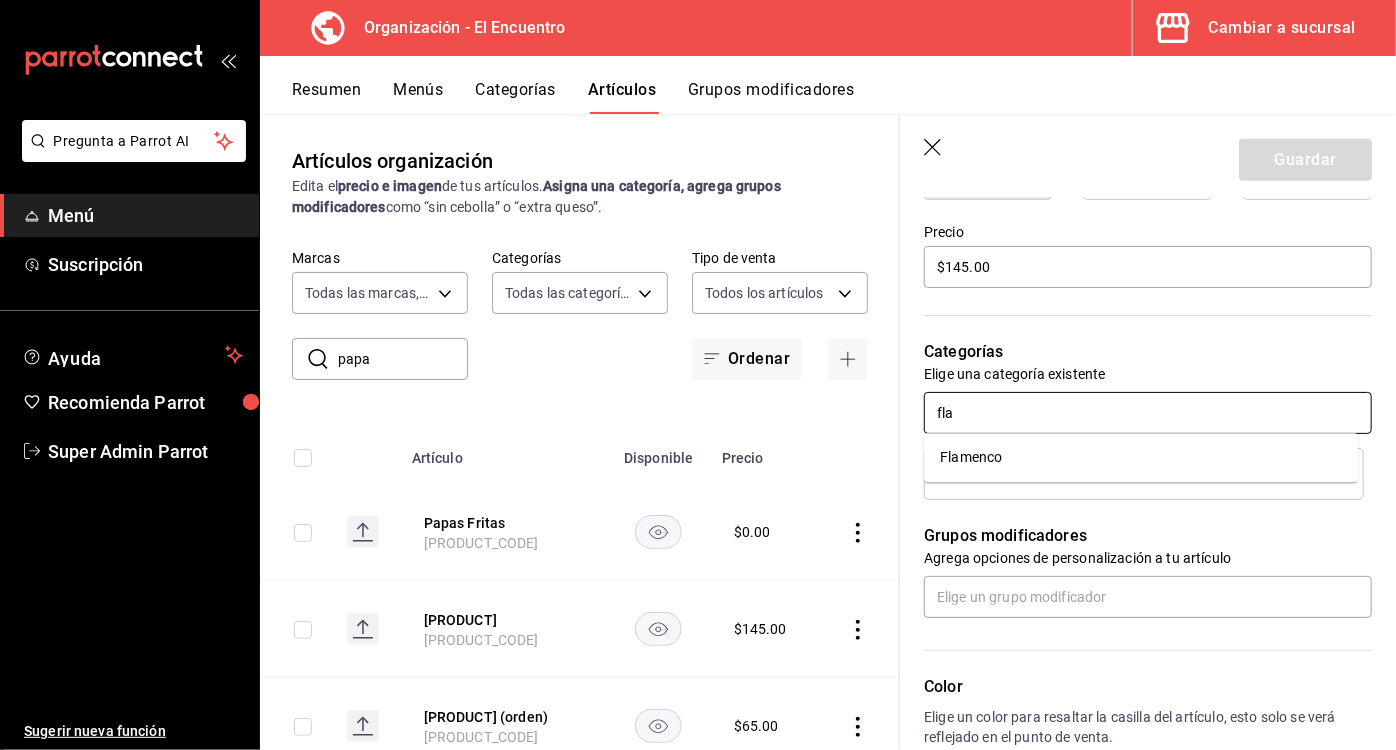 click on "Flamenco" at bounding box center (1141, 457) 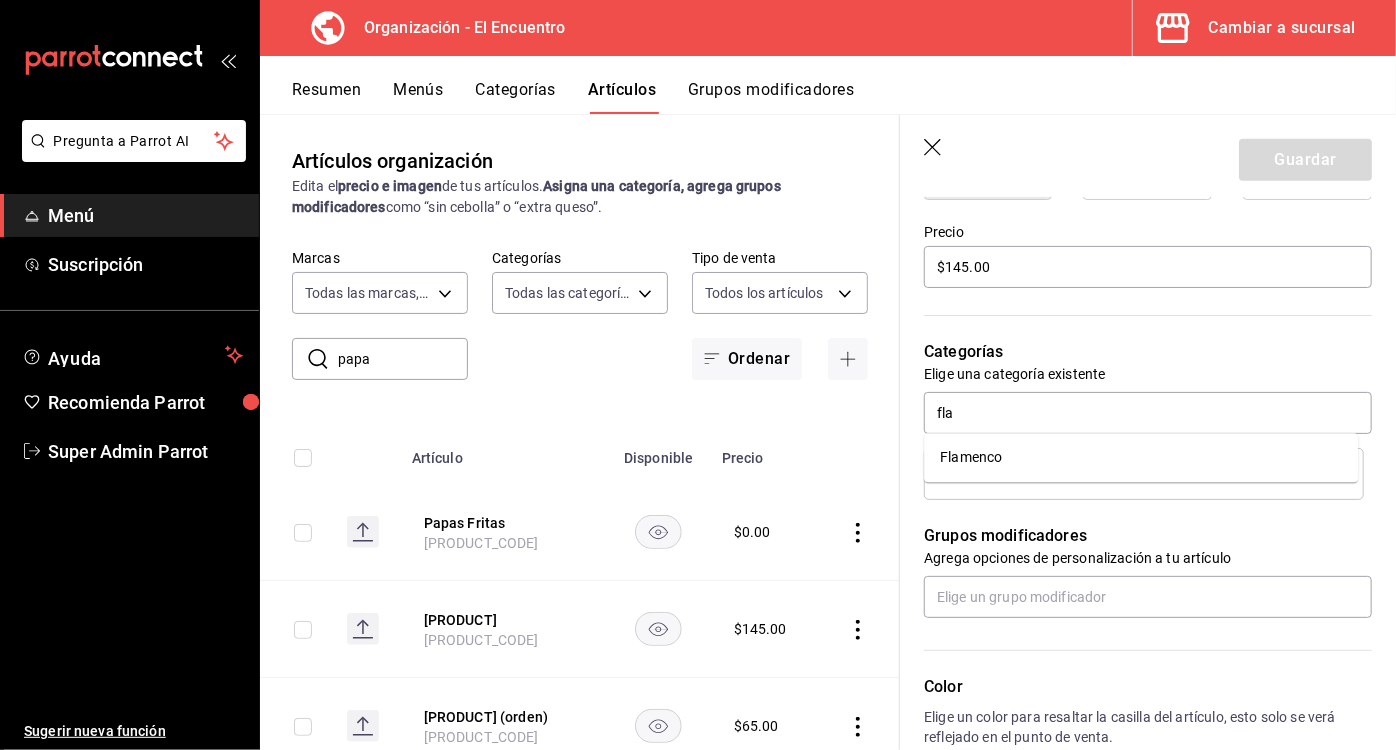 type 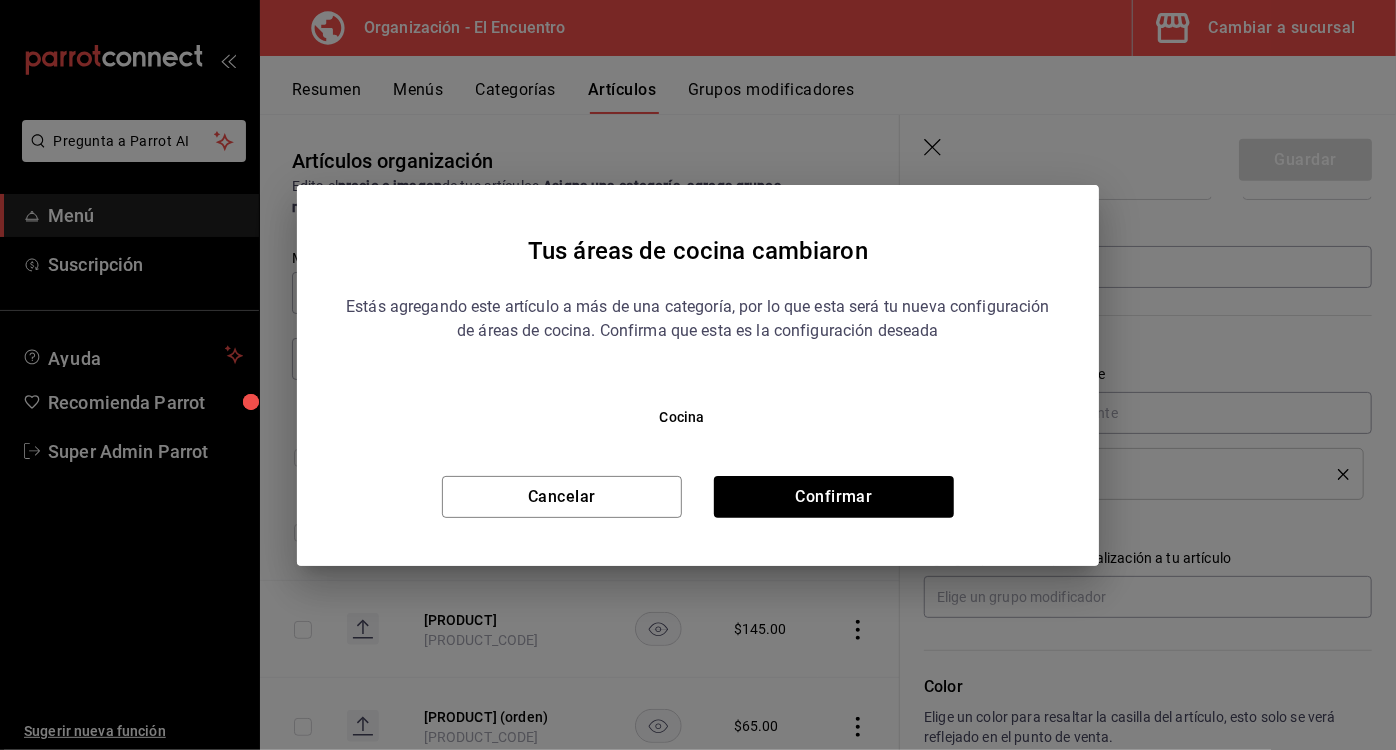 click on "Tus áreas de cocina cambiaron Estás agregando este artículo a más de una categoría, por lo que esta será tu nueva configuración de áreas de cocina. Confirma que esta es la configuración deseada Cocina Cancelar Confirmar" at bounding box center [698, 375] 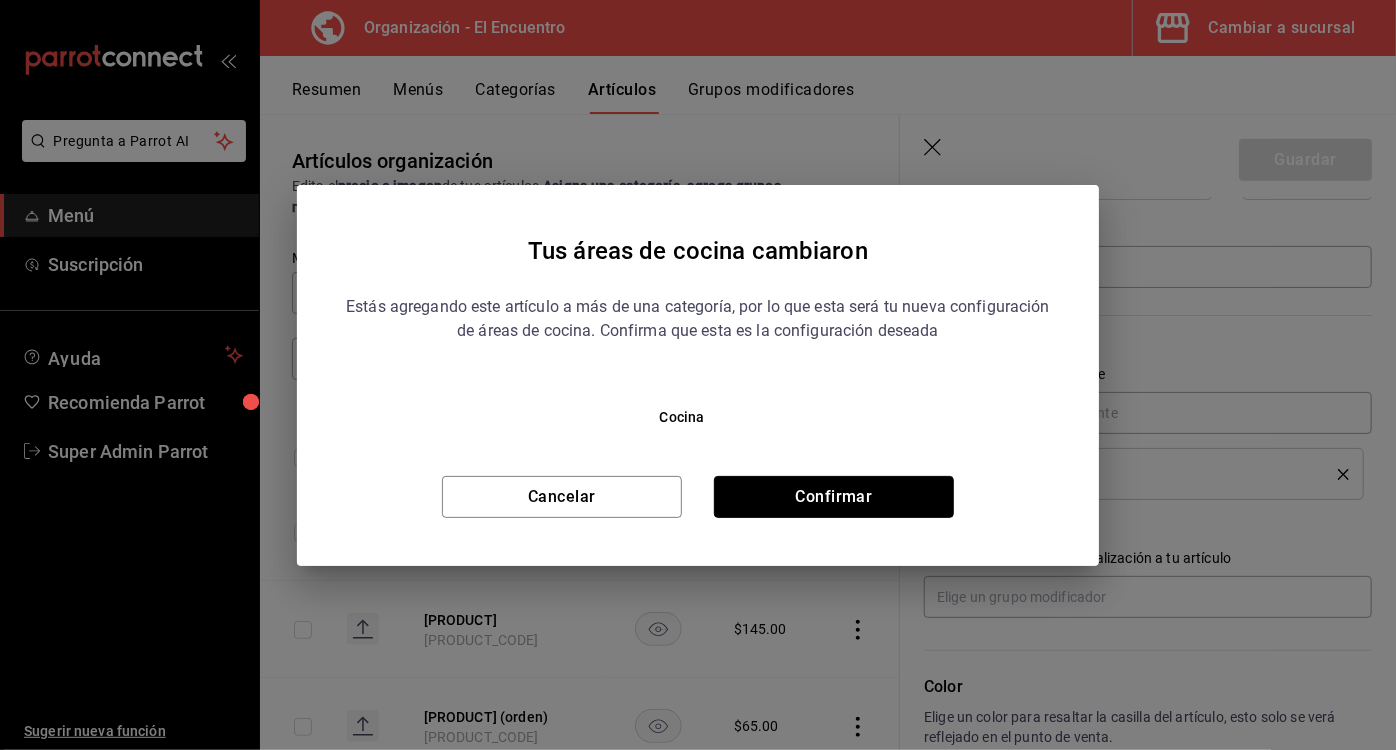 click on "Confirmar" at bounding box center (834, 497) 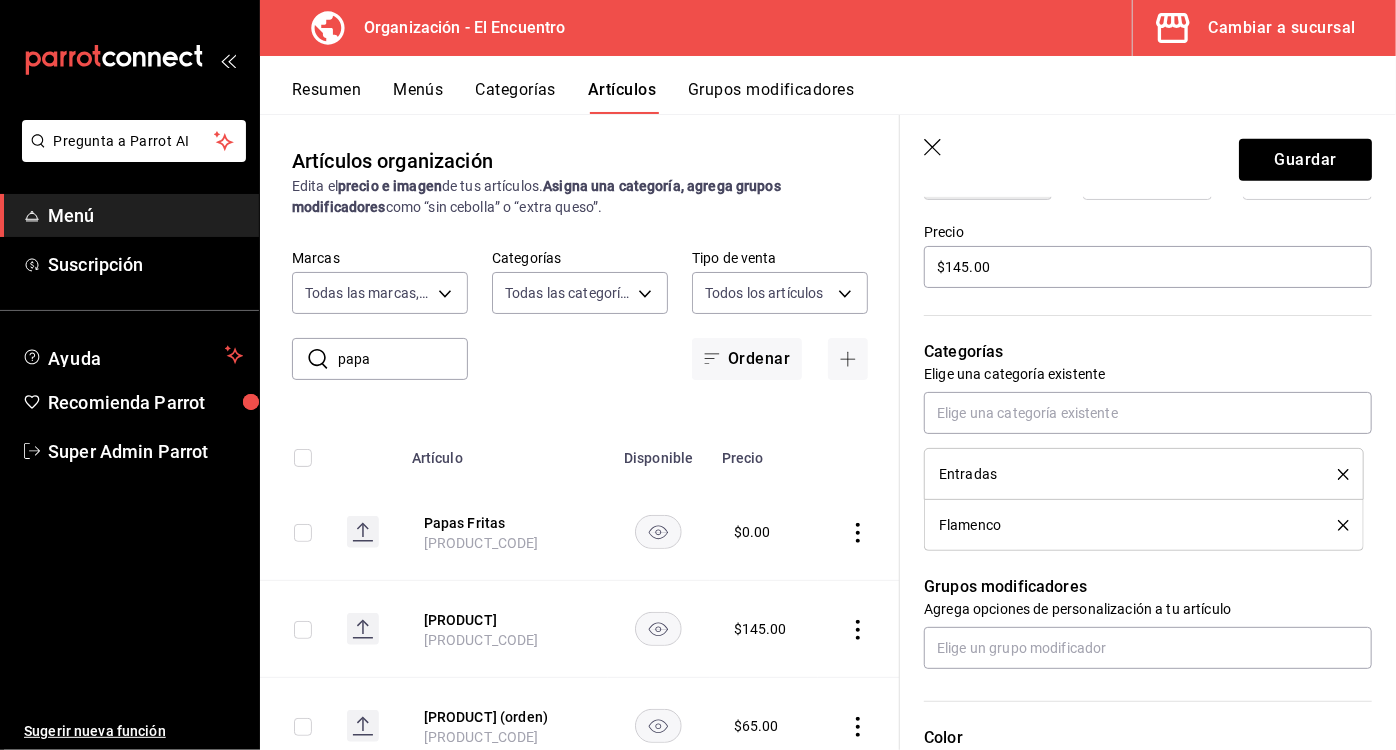 click on "Guardar" at bounding box center (1148, 156) 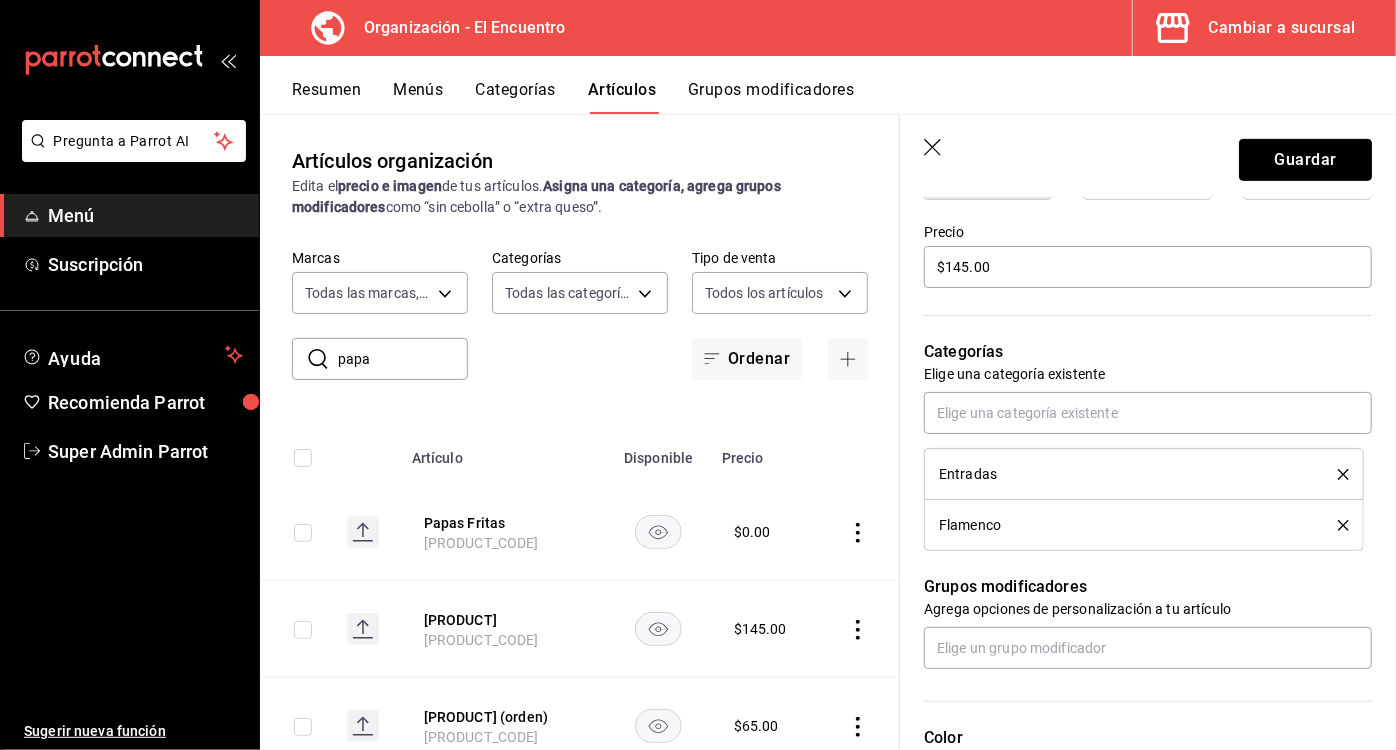 click on "Guardar" at bounding box center (1305, 160) 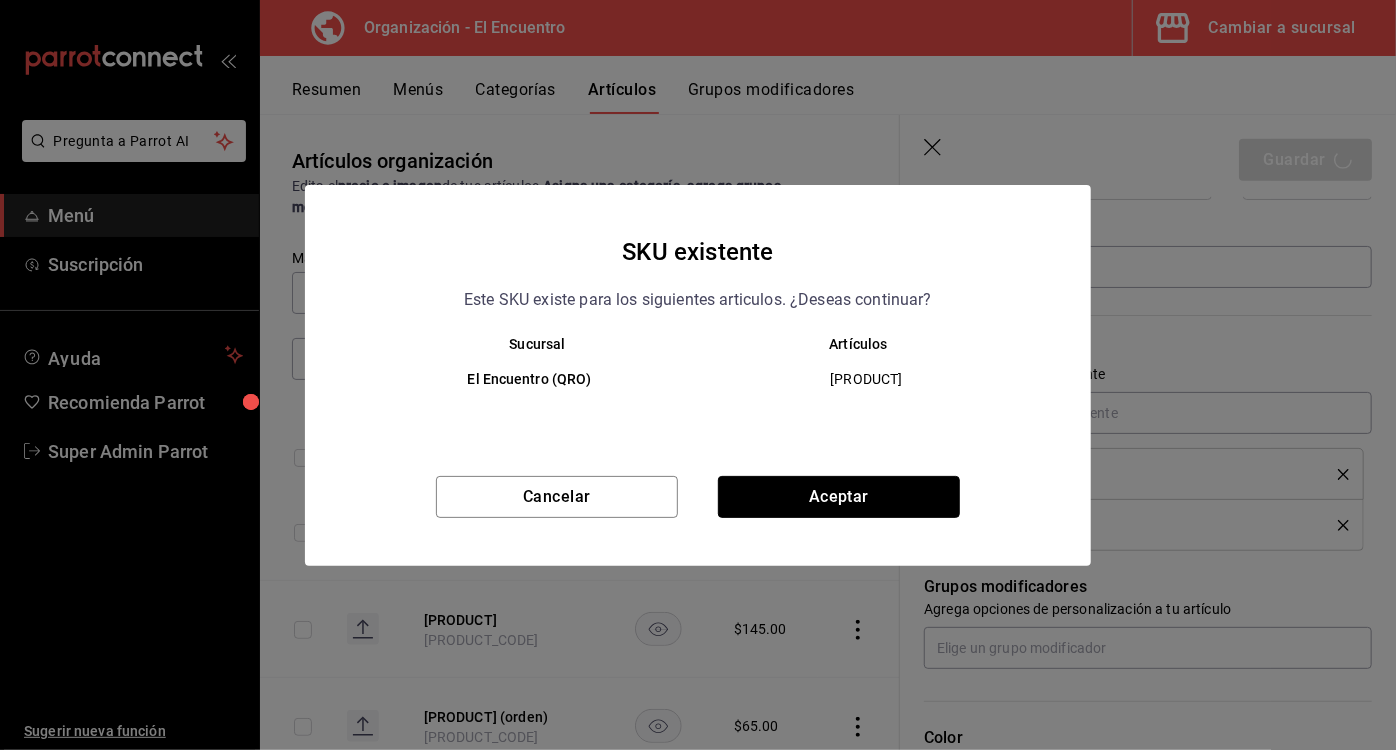 click on "Aceptar" at bounding box center [839, 497] 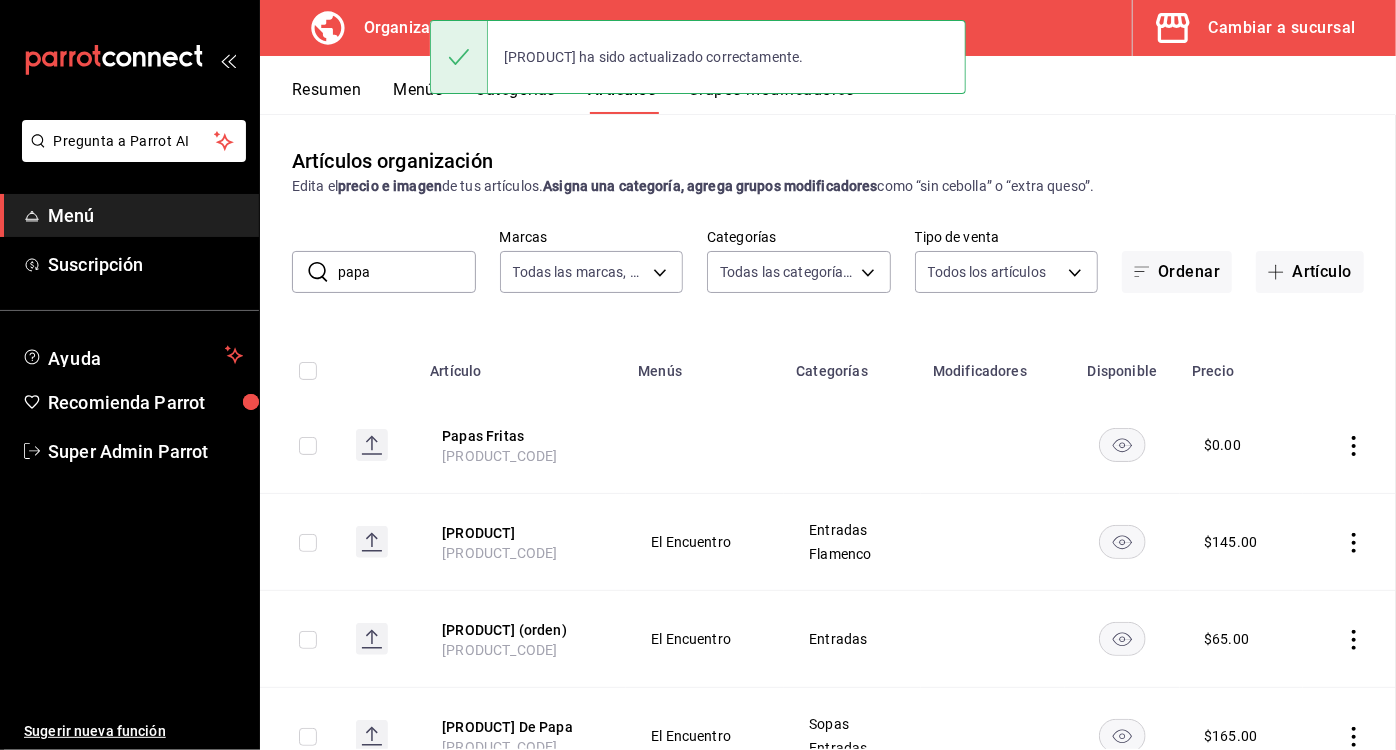 scroll, scrollTop: 0, scrollLeft: 0, axis: both 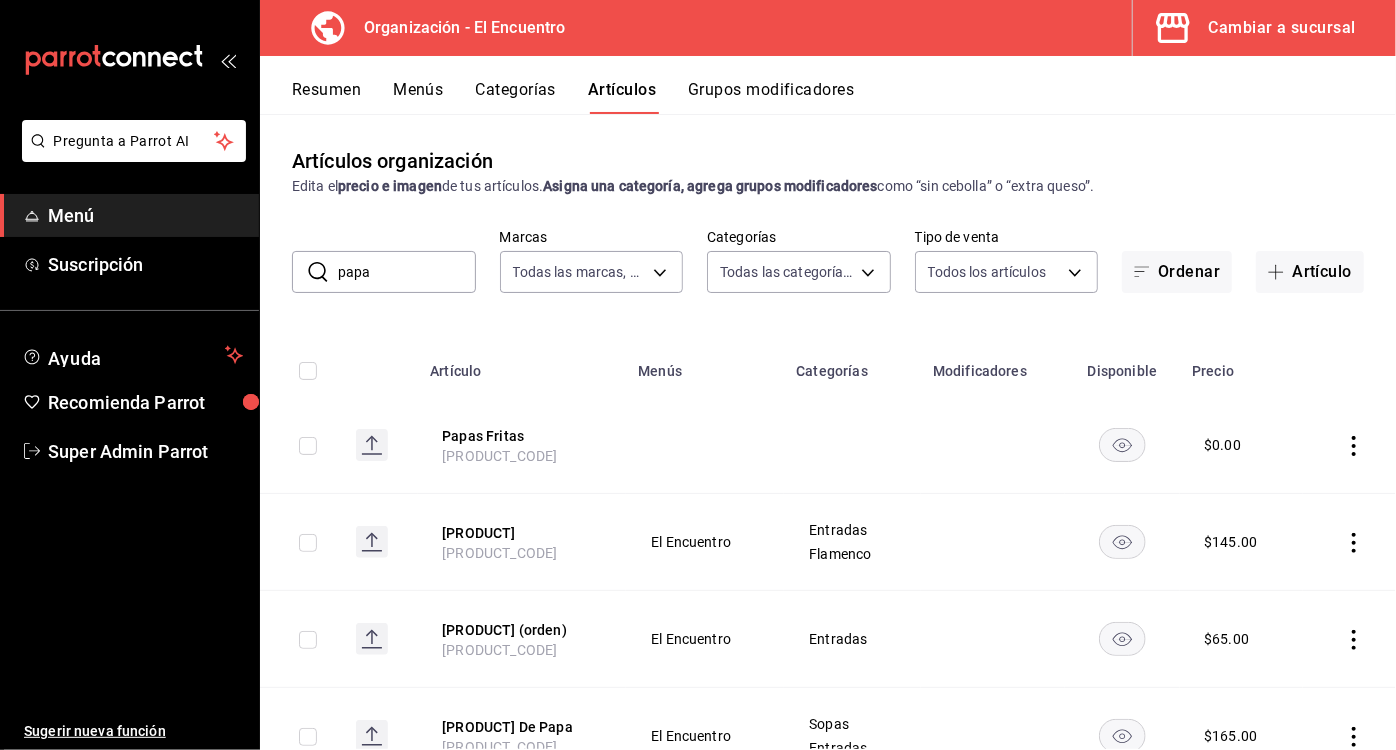 click on "Resumen Menús Categorías Artículos Grupos modificadores" at bounding box center [828, 85] 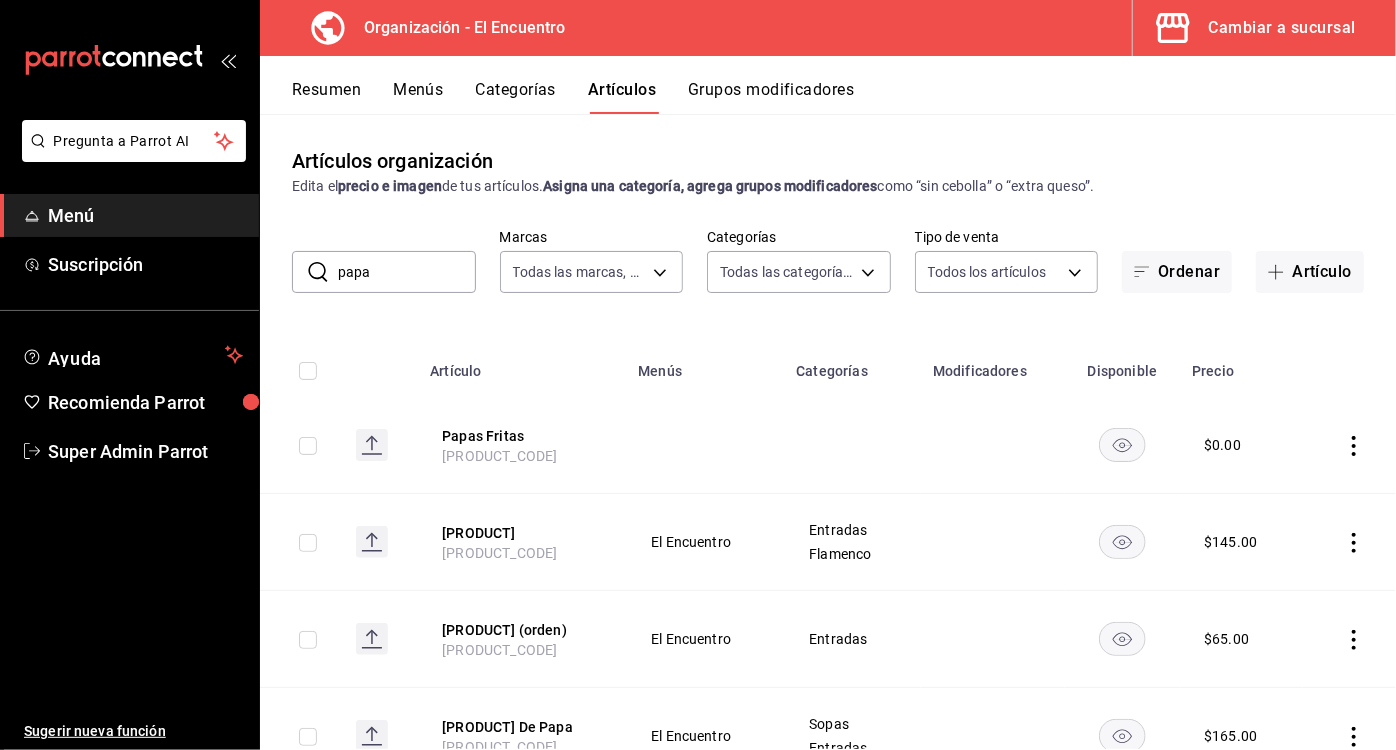 click on "Resumen" at bounding box center [326, 97] 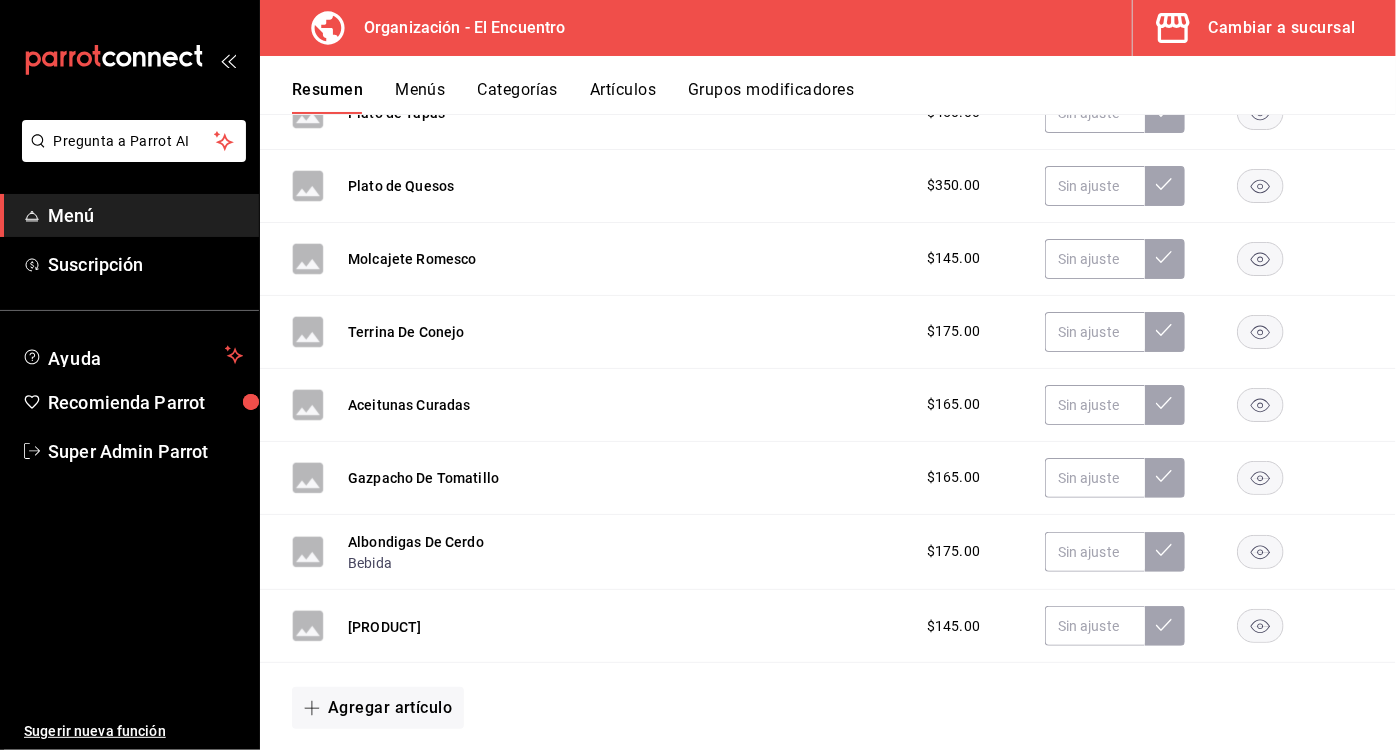 scroll, scrollTop: 482, scrollLeft: 0, axis: vertical 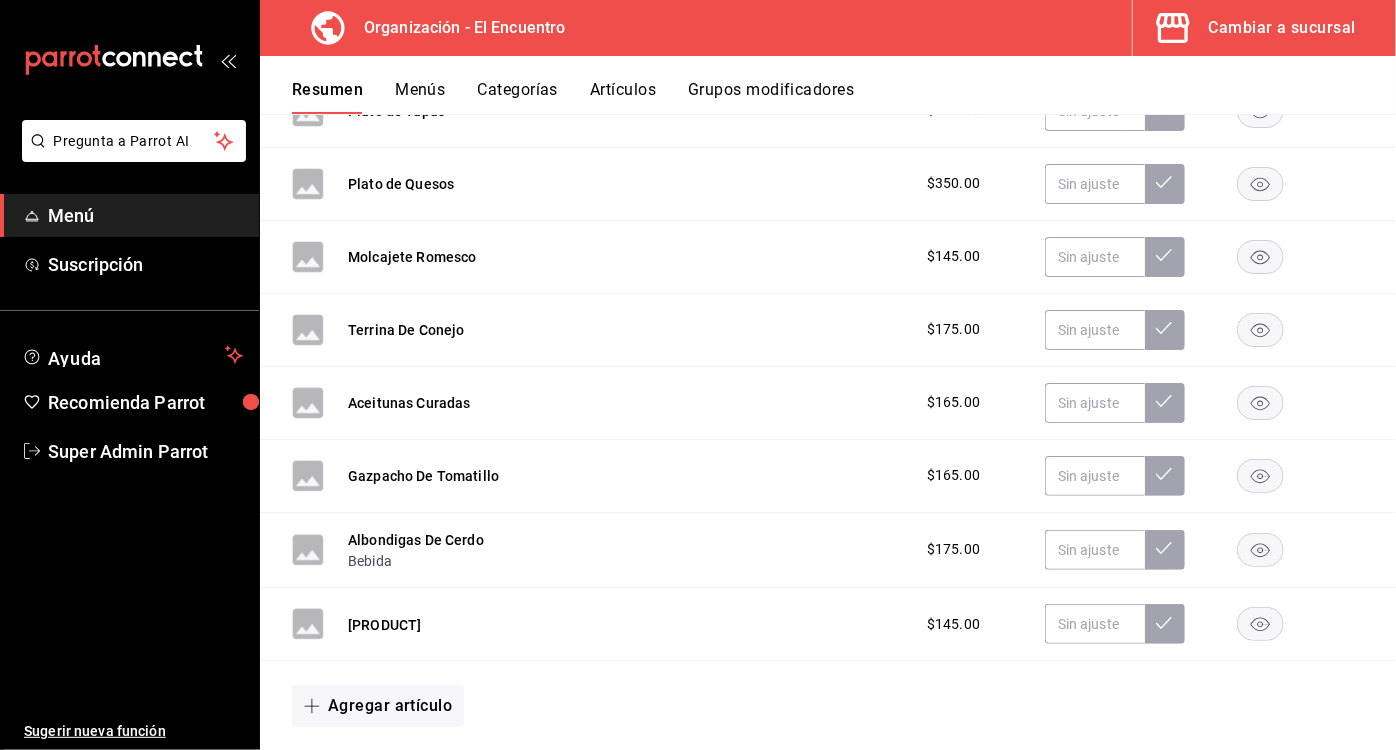 click on "Gazpacho De Tomatillo" at bounding box center (423, 476) 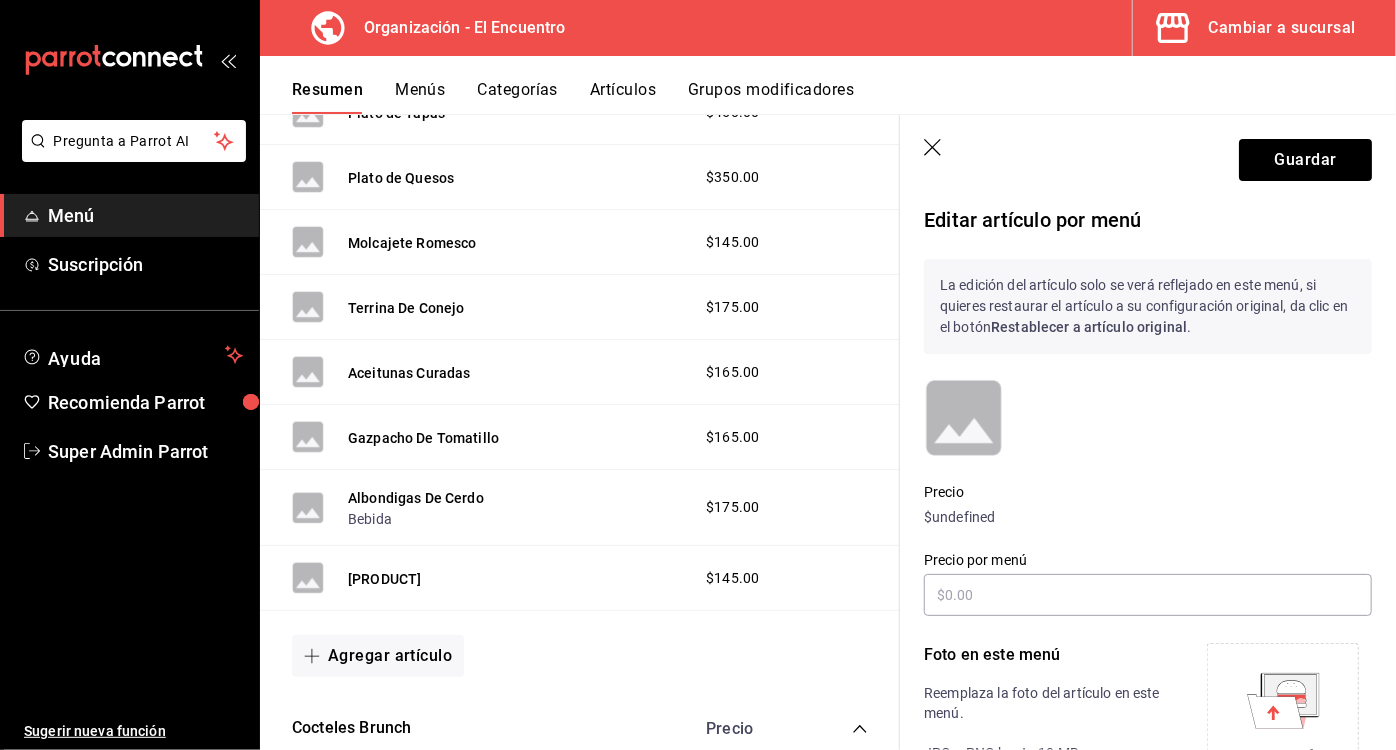 scroll, scrollTop: 461, scrollLeft: 0, axis: vertical 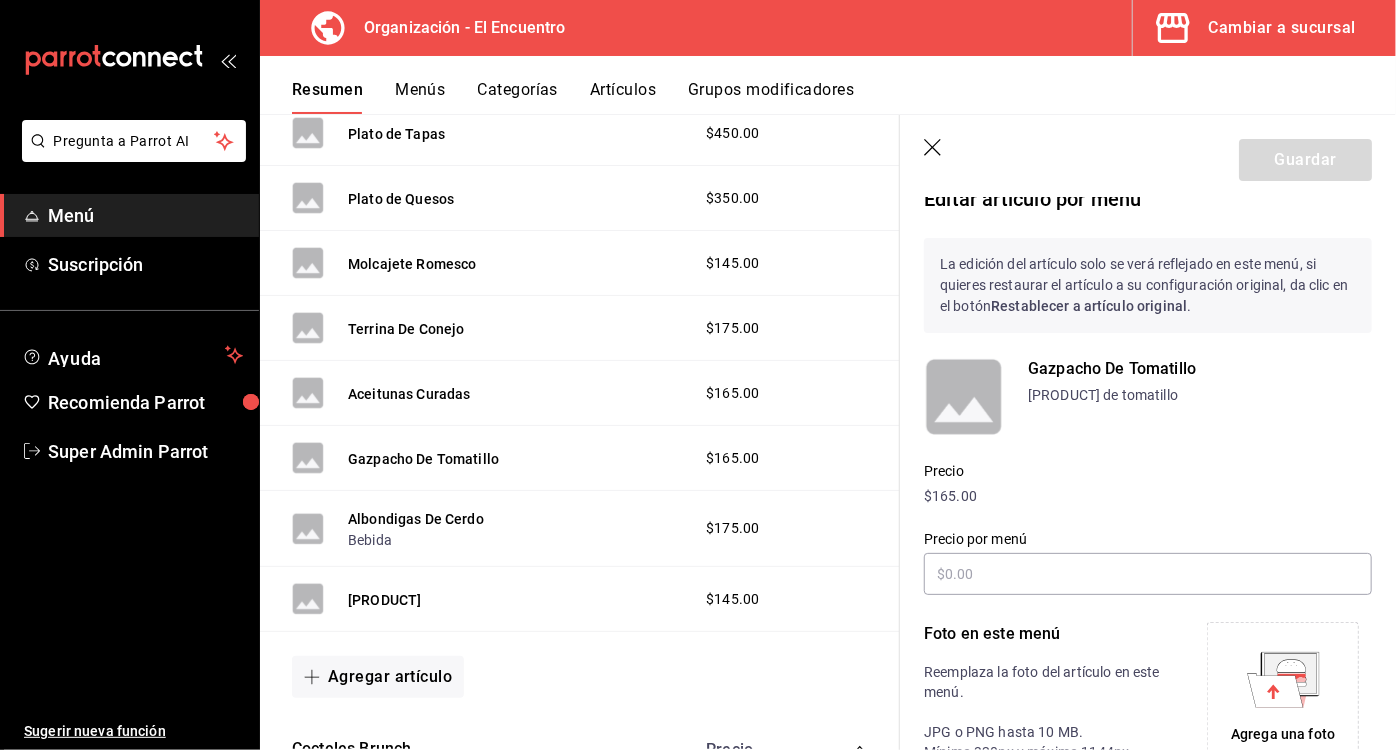 click 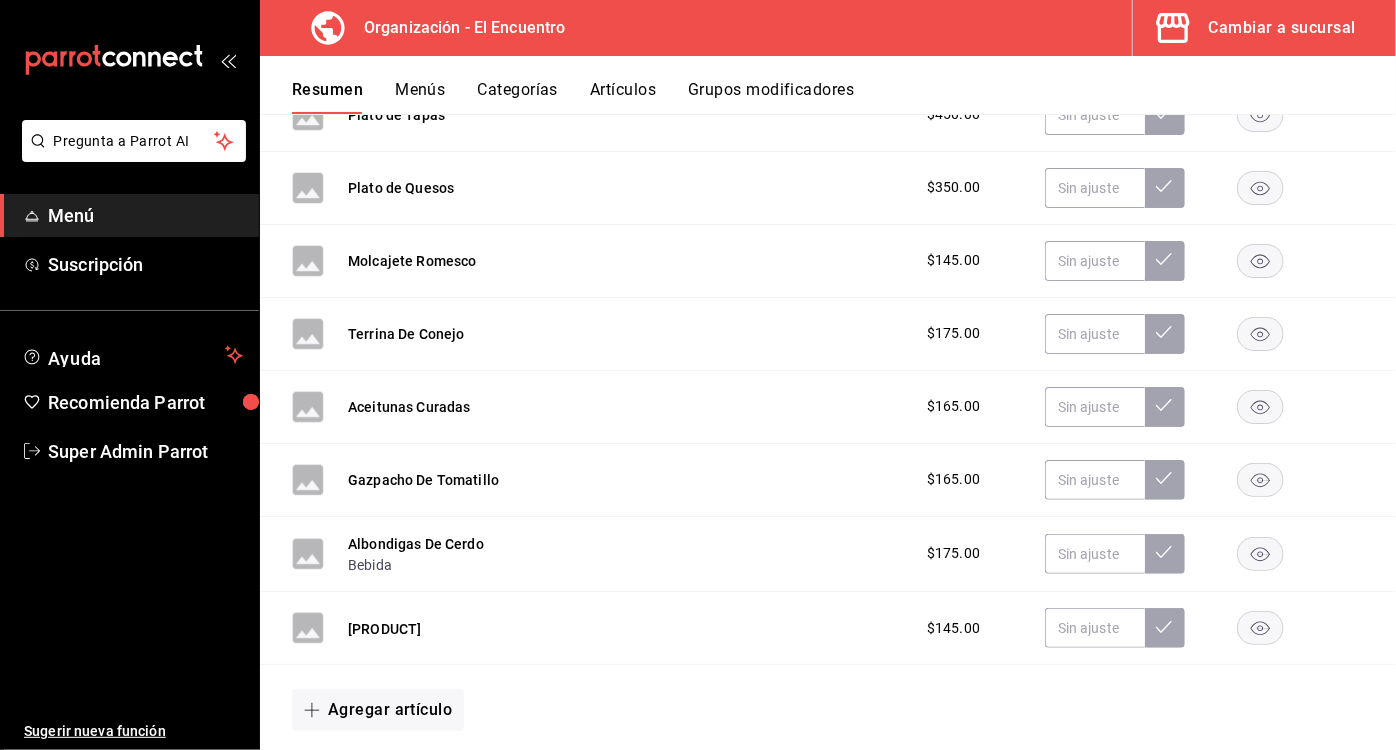 scroll, scrollTop: 0, scrollLeft: 0, axis: both 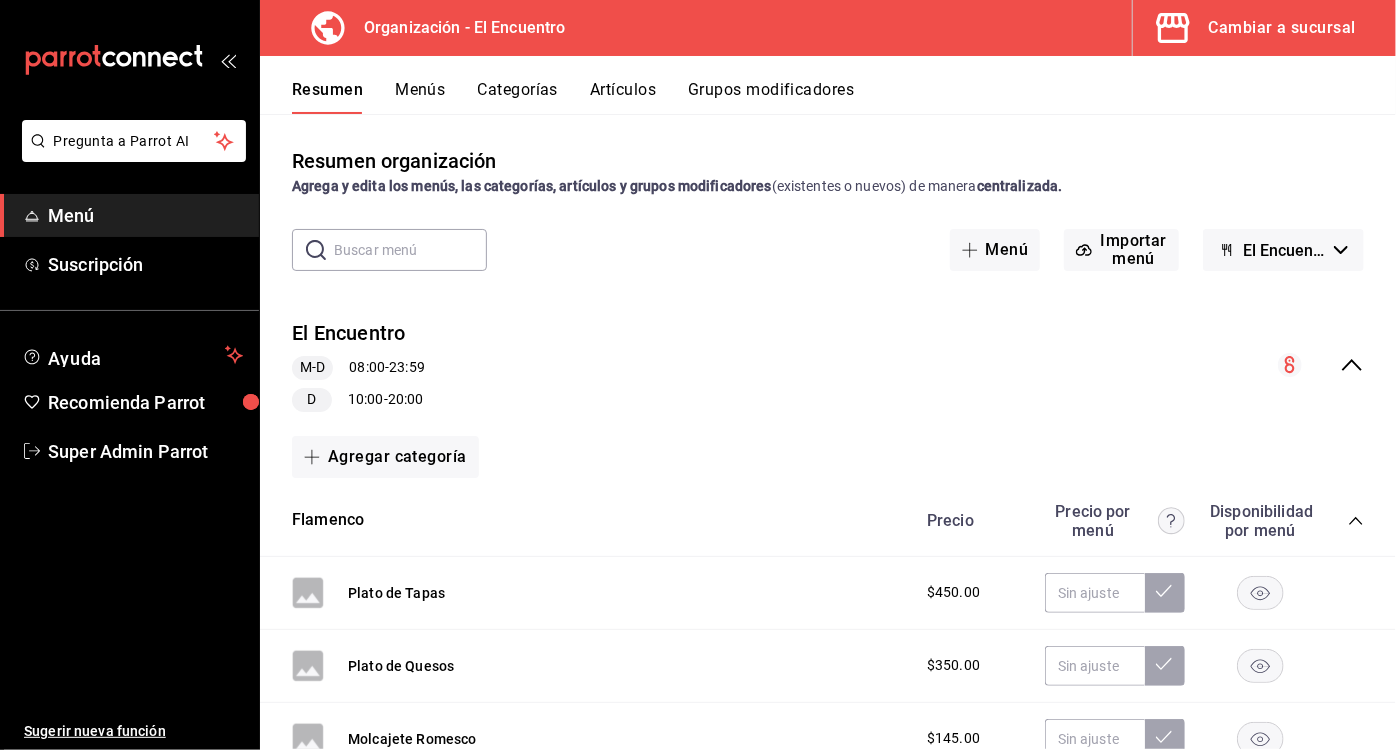 click on "Artículos" at bounding box center [623, 97] 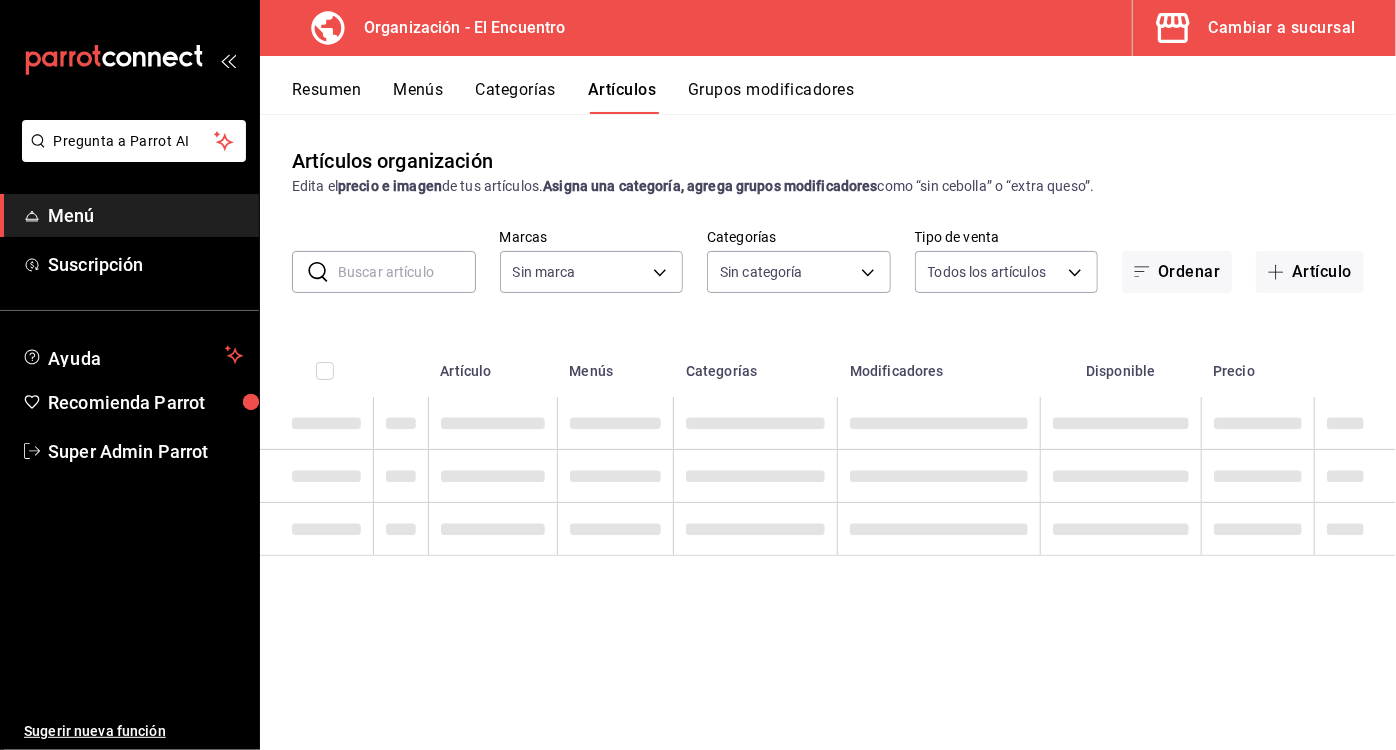type on "[UUID]" 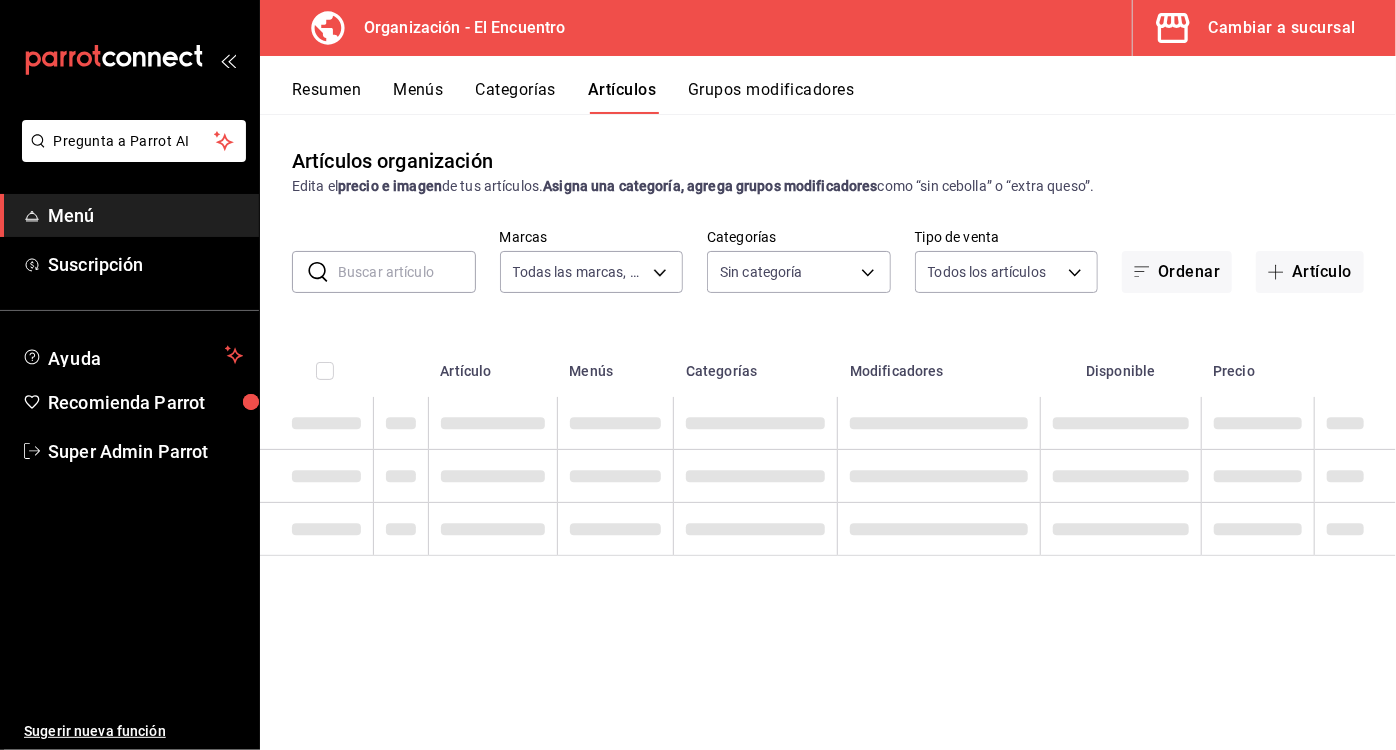 type on "[UUID_LIST]" 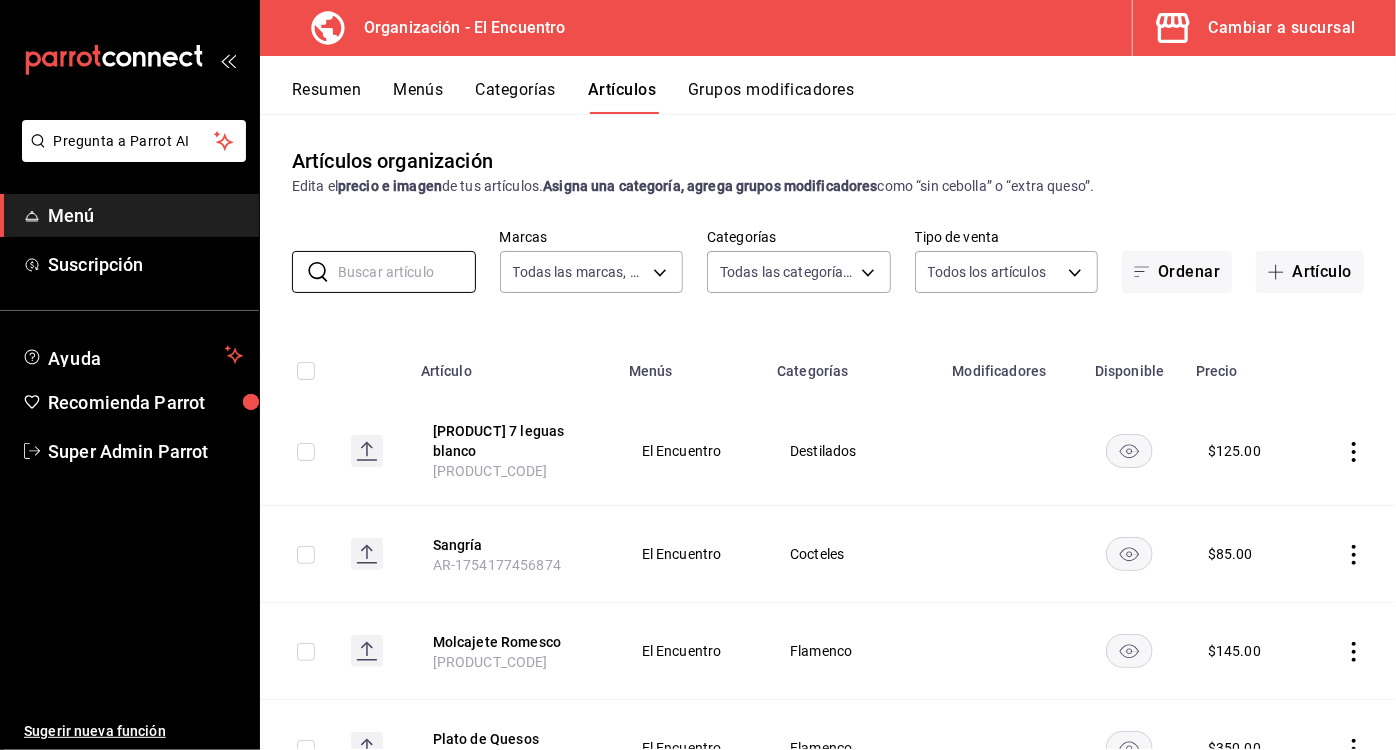 click at bounding box center (407, 272) 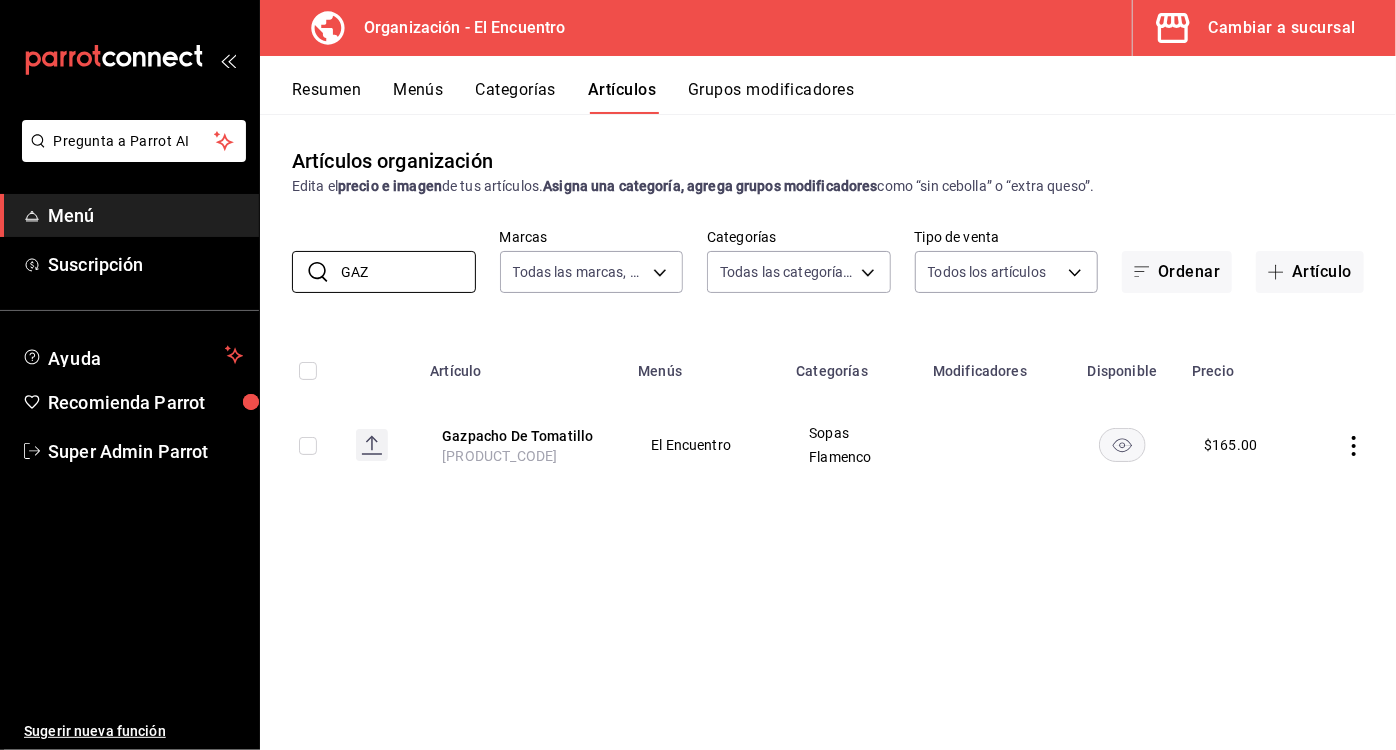 type on "​ GAZ ​" 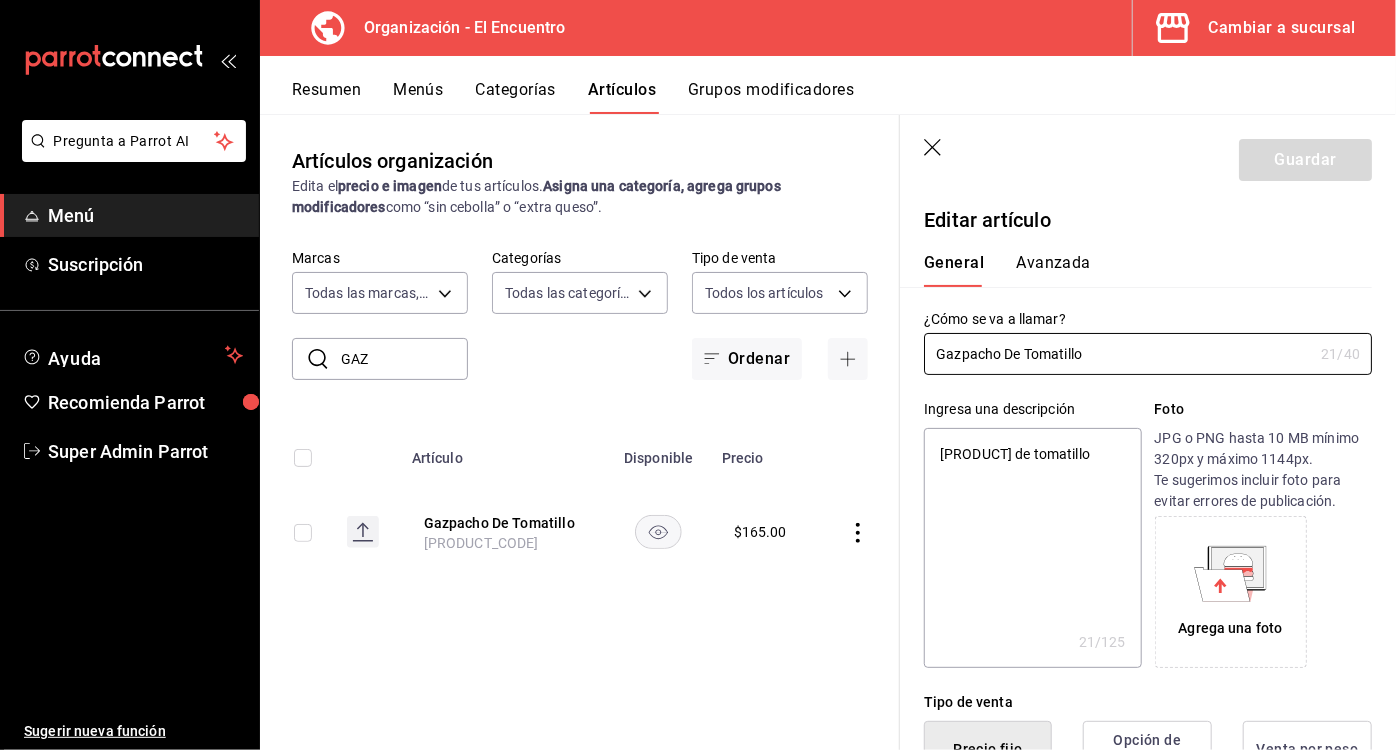 type on "[PRODUCT] De Tomatill" 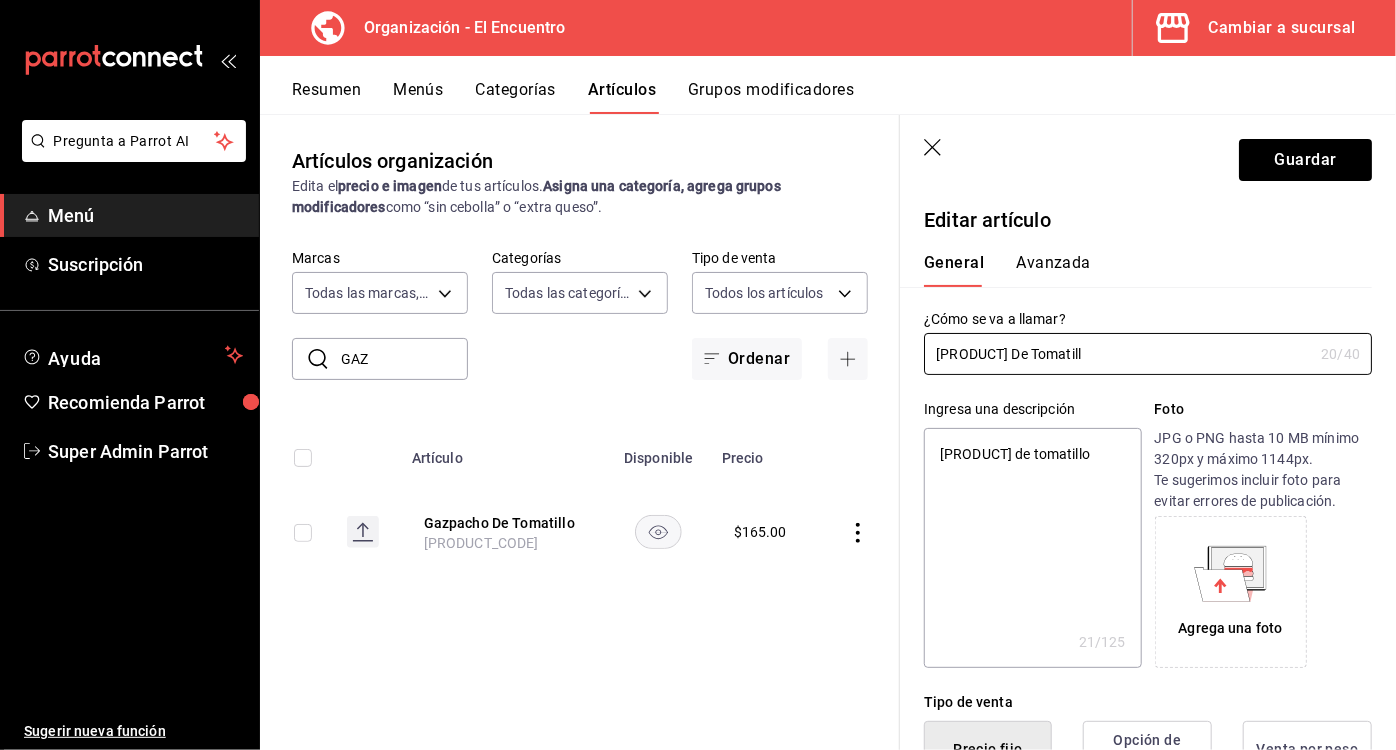 type on "x" 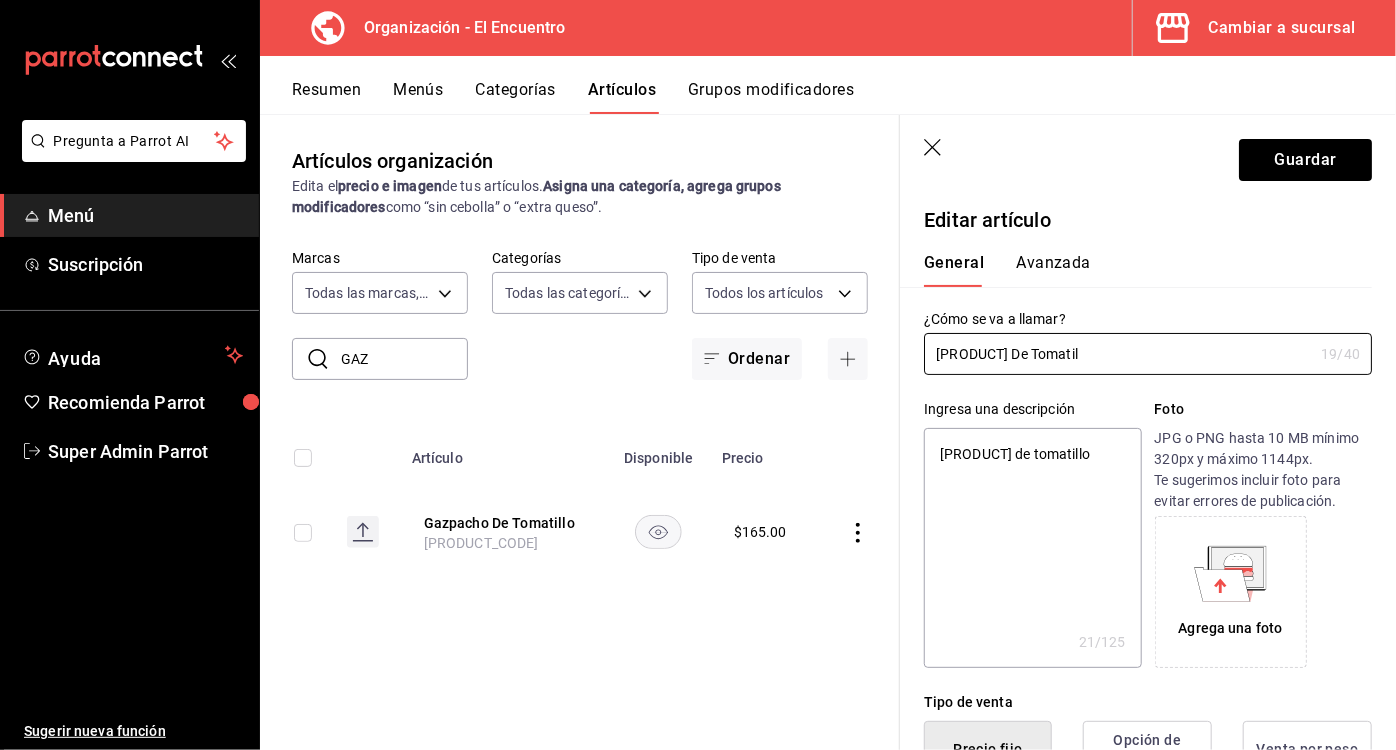 type on "[PRODUCT] De Tomati" 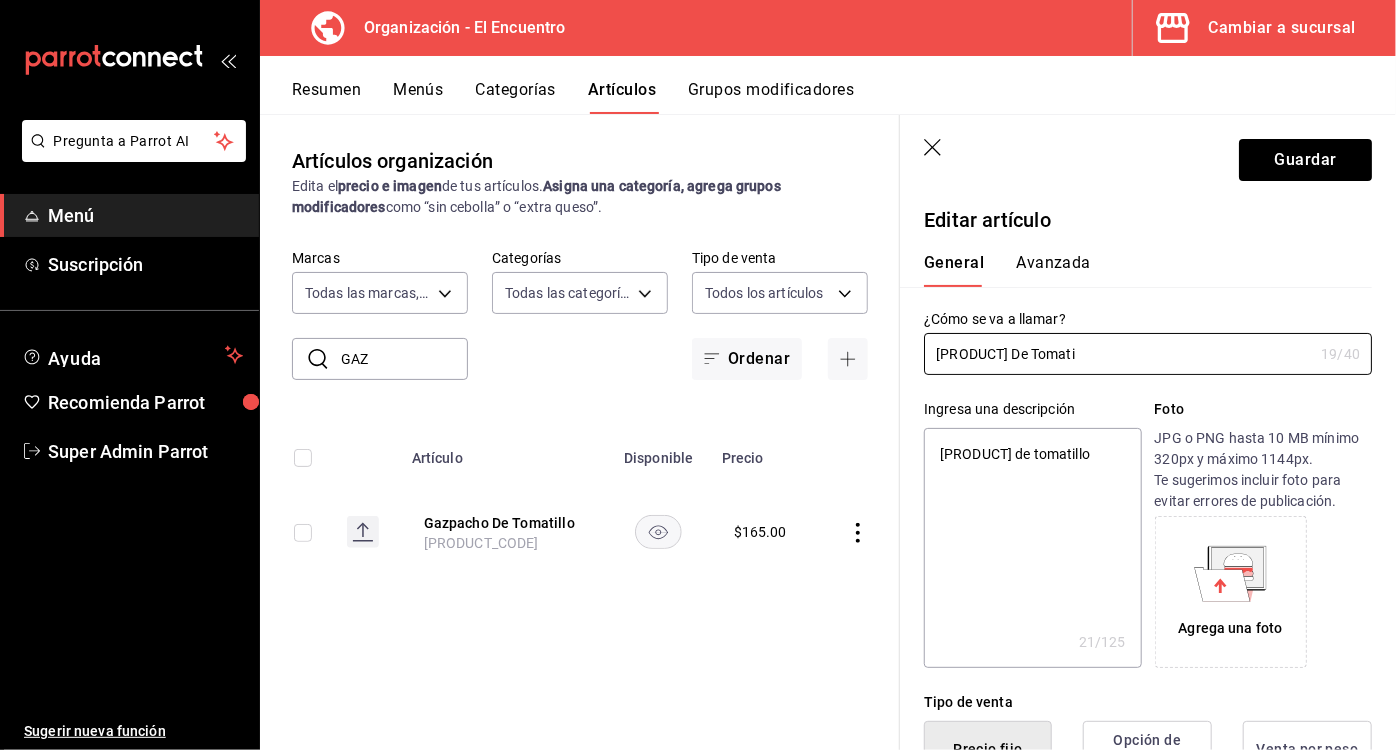 type on "[PRODUCT] De Tomat" 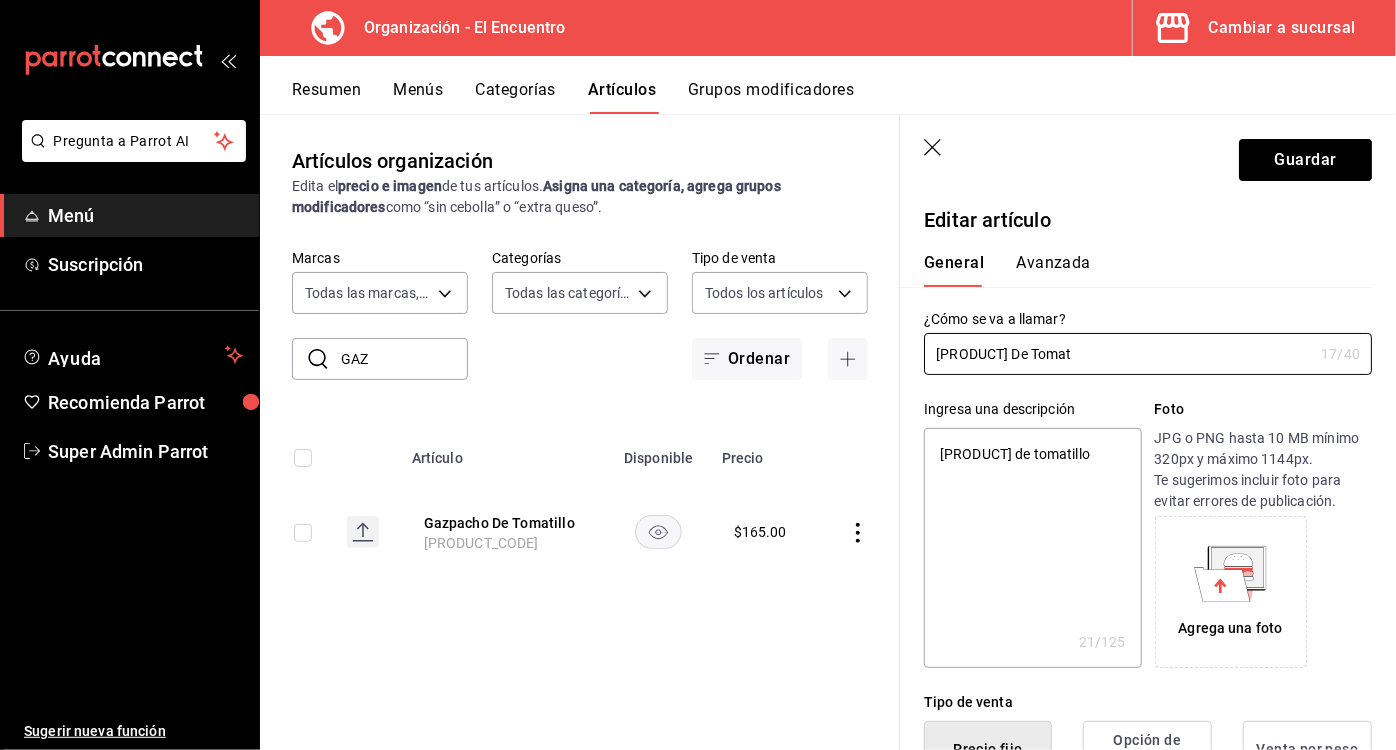 type on "[PRODUCT] De Toma" 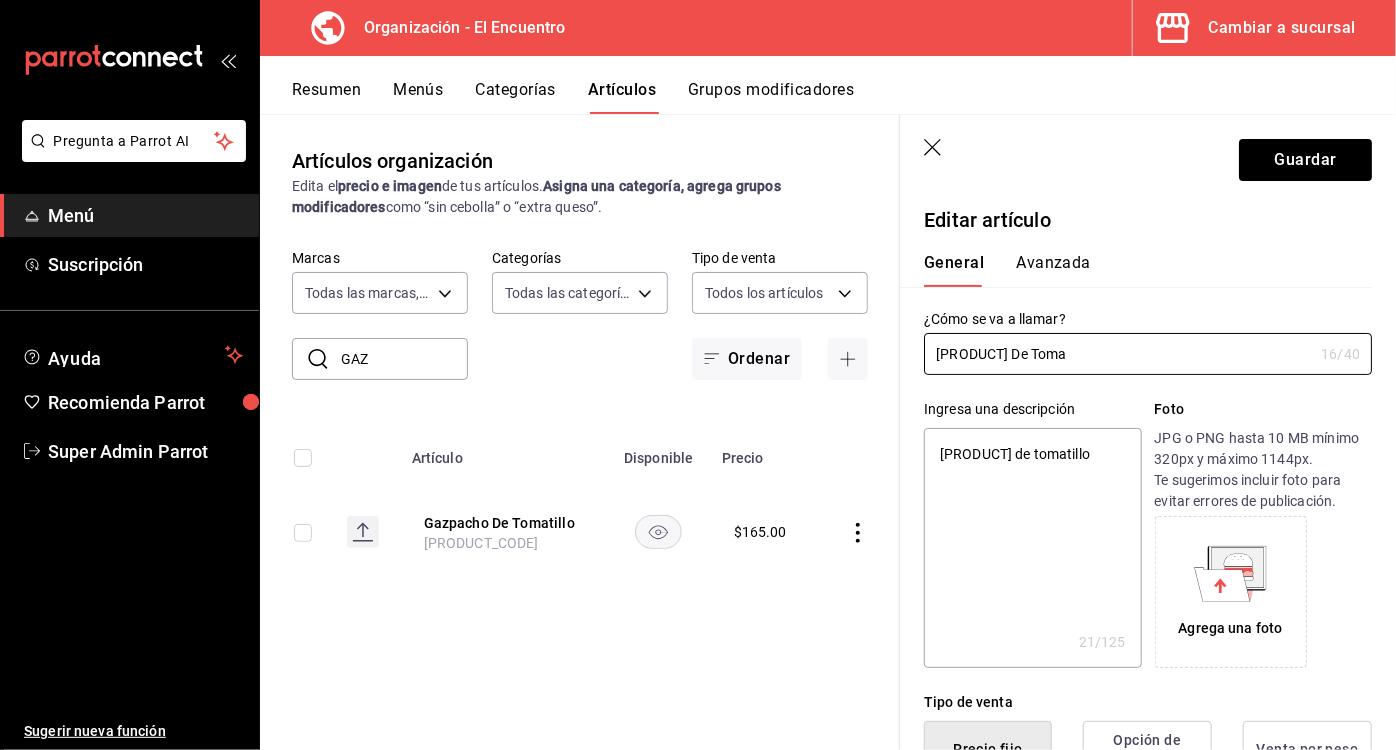 type on "[PRODUCT] De Tom" 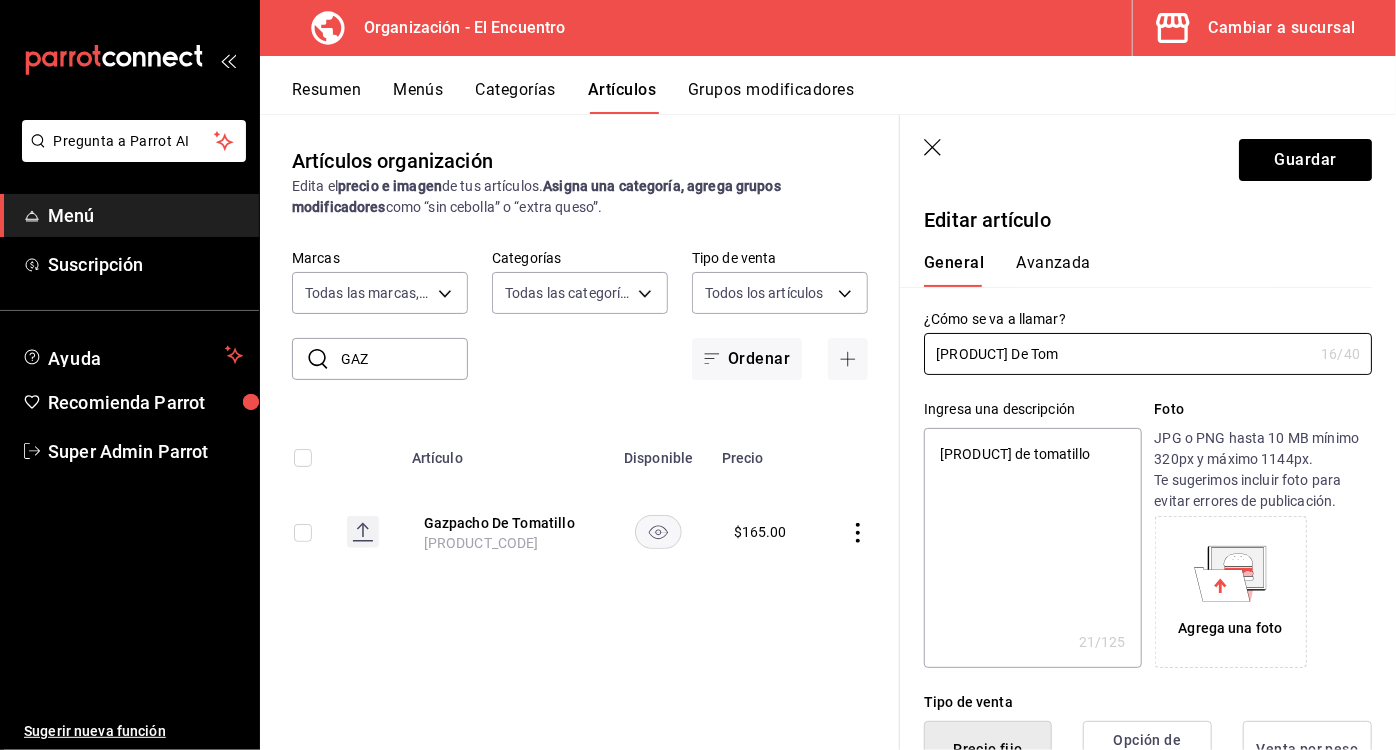 type on "[PRODUCT] De To" 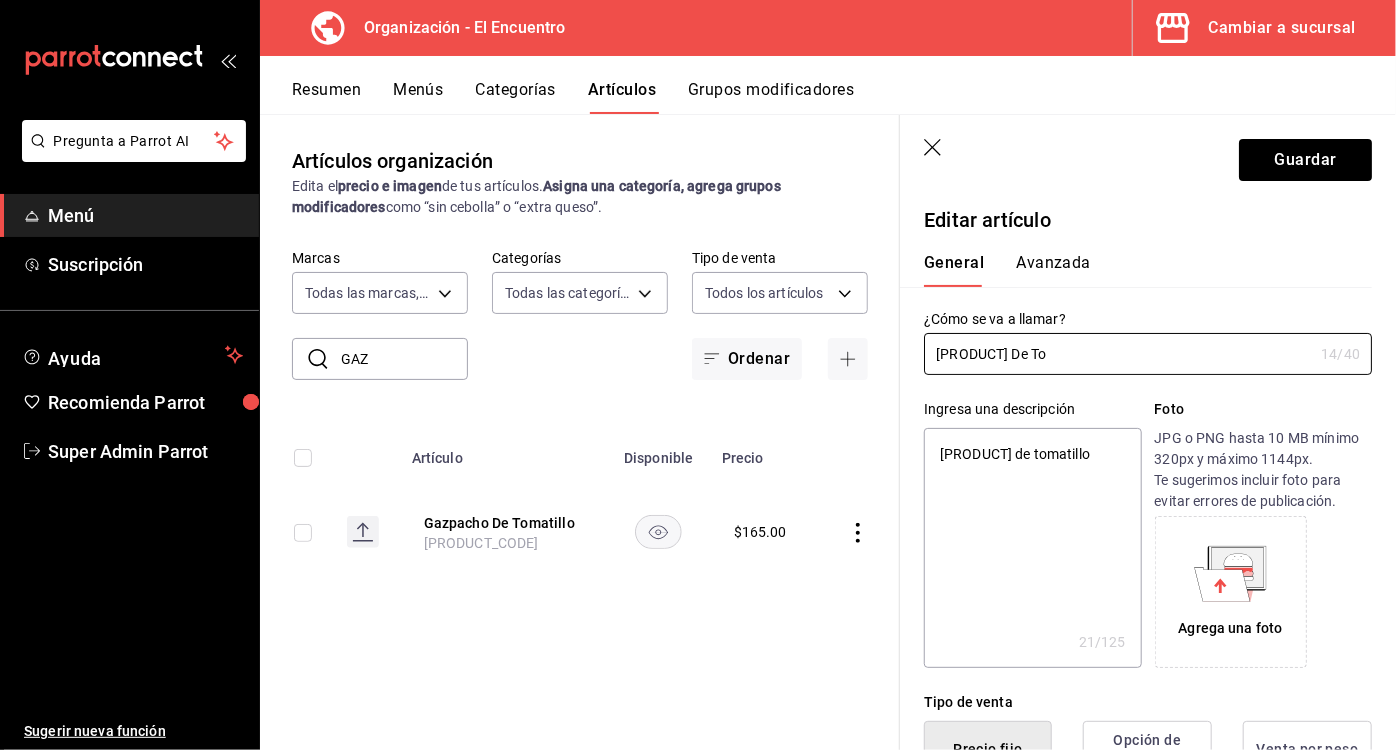 type on "[PRODUCT] De T" 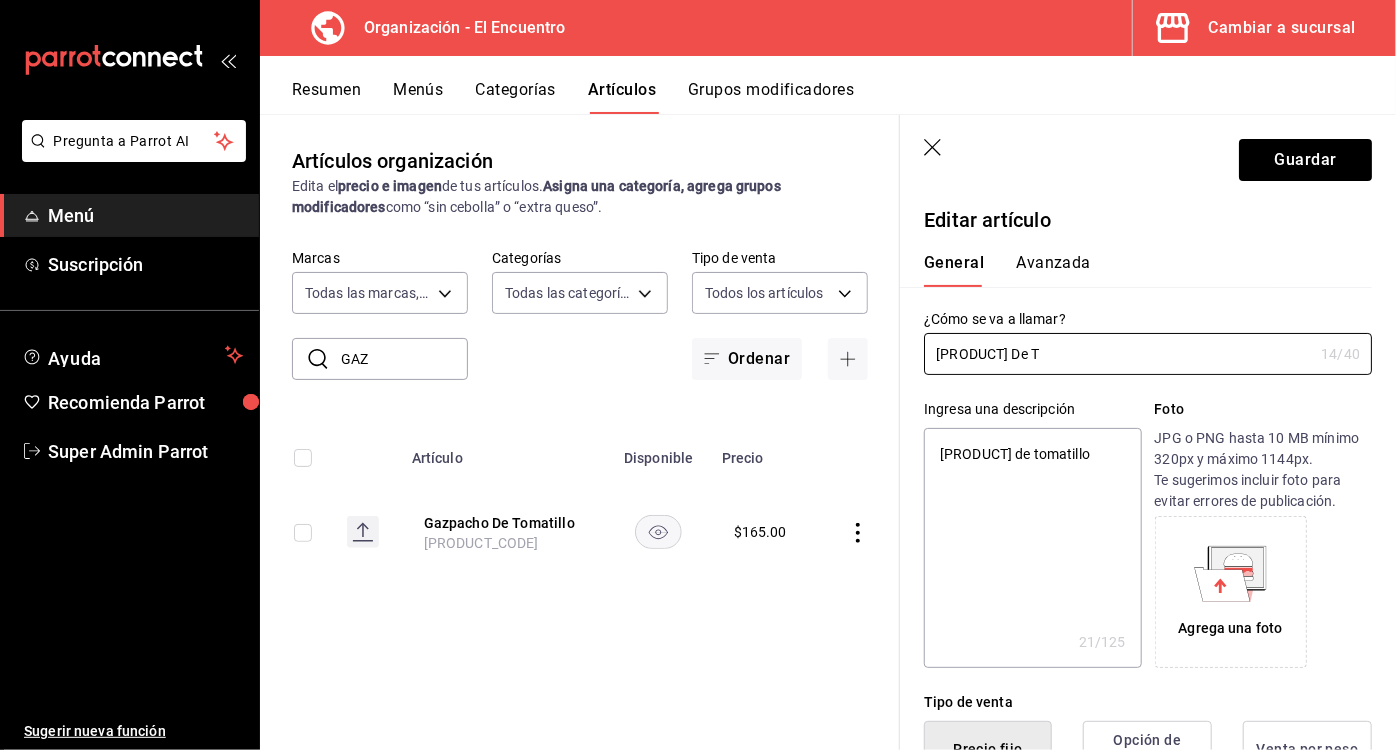 type on "[PRODUCT] De" 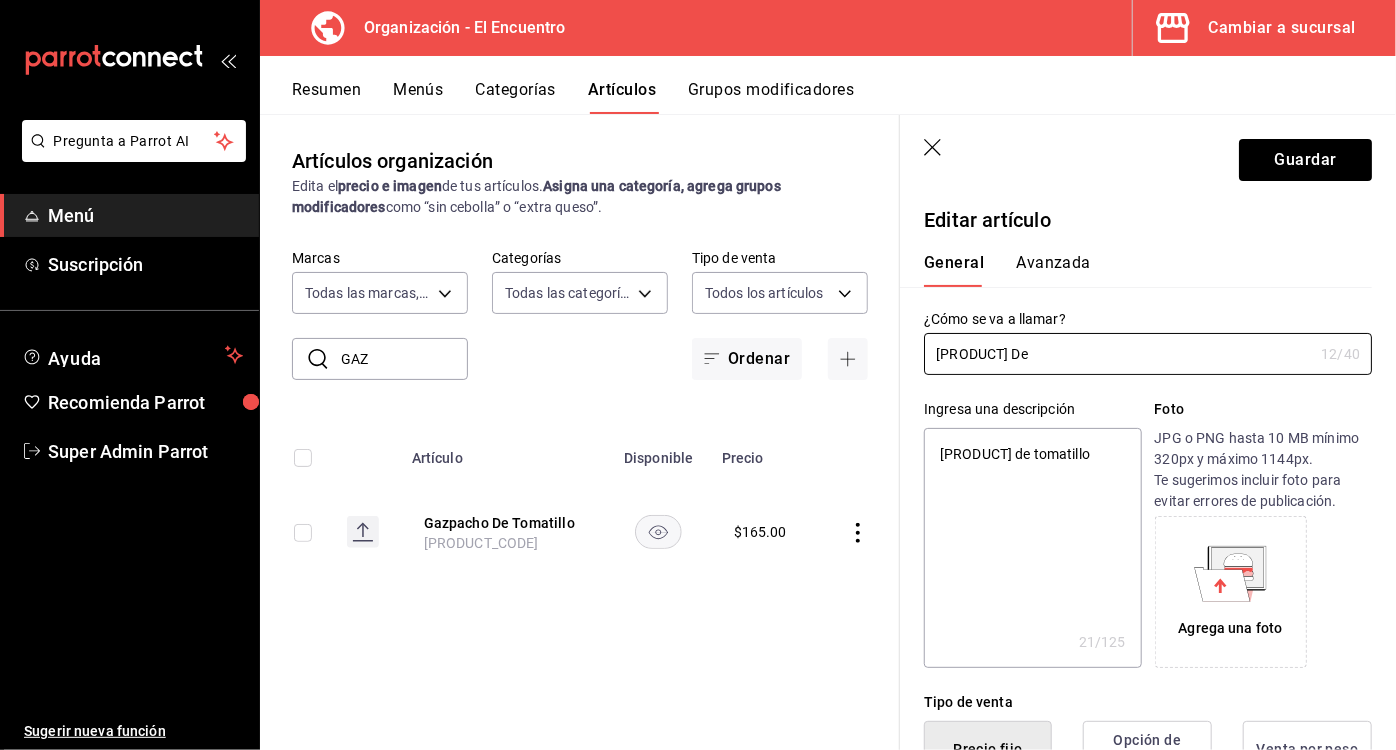 type on "[PRODUCT] De" 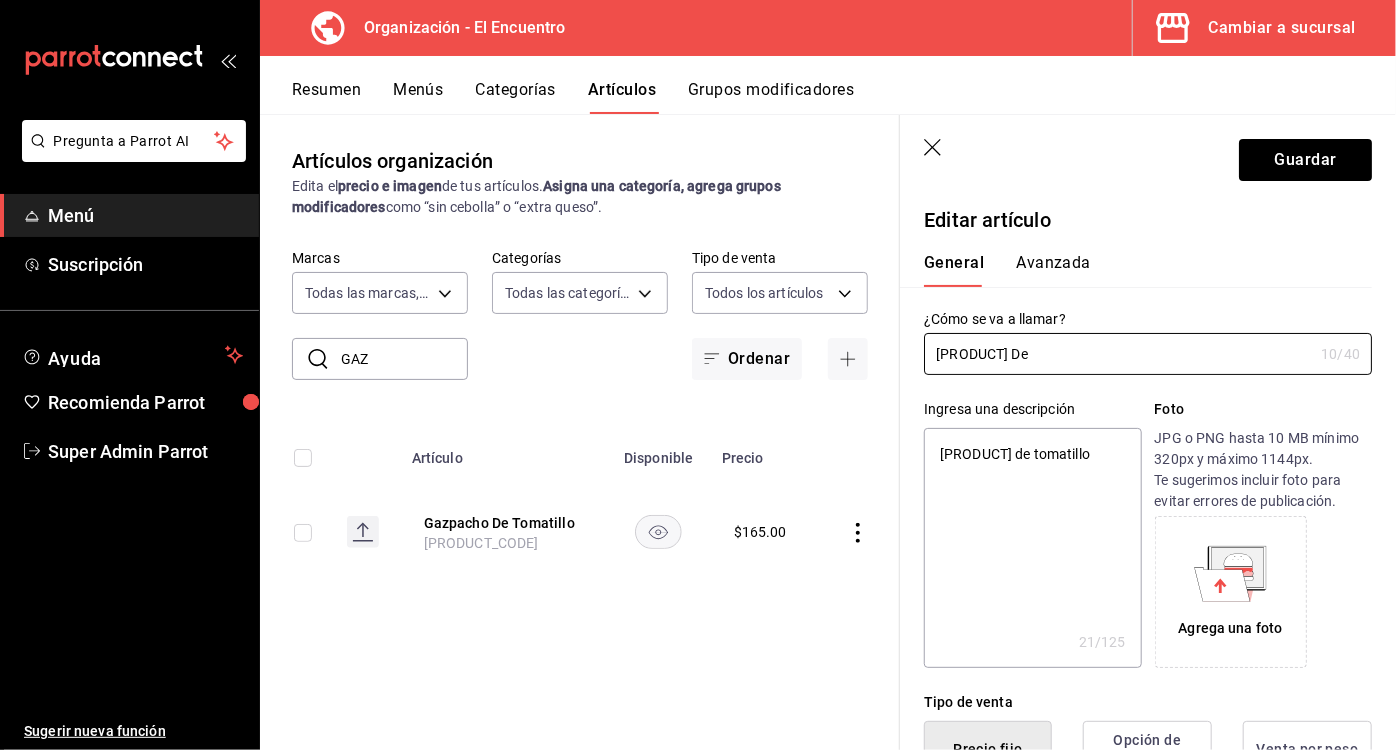 type on "[PRODUCT] D" 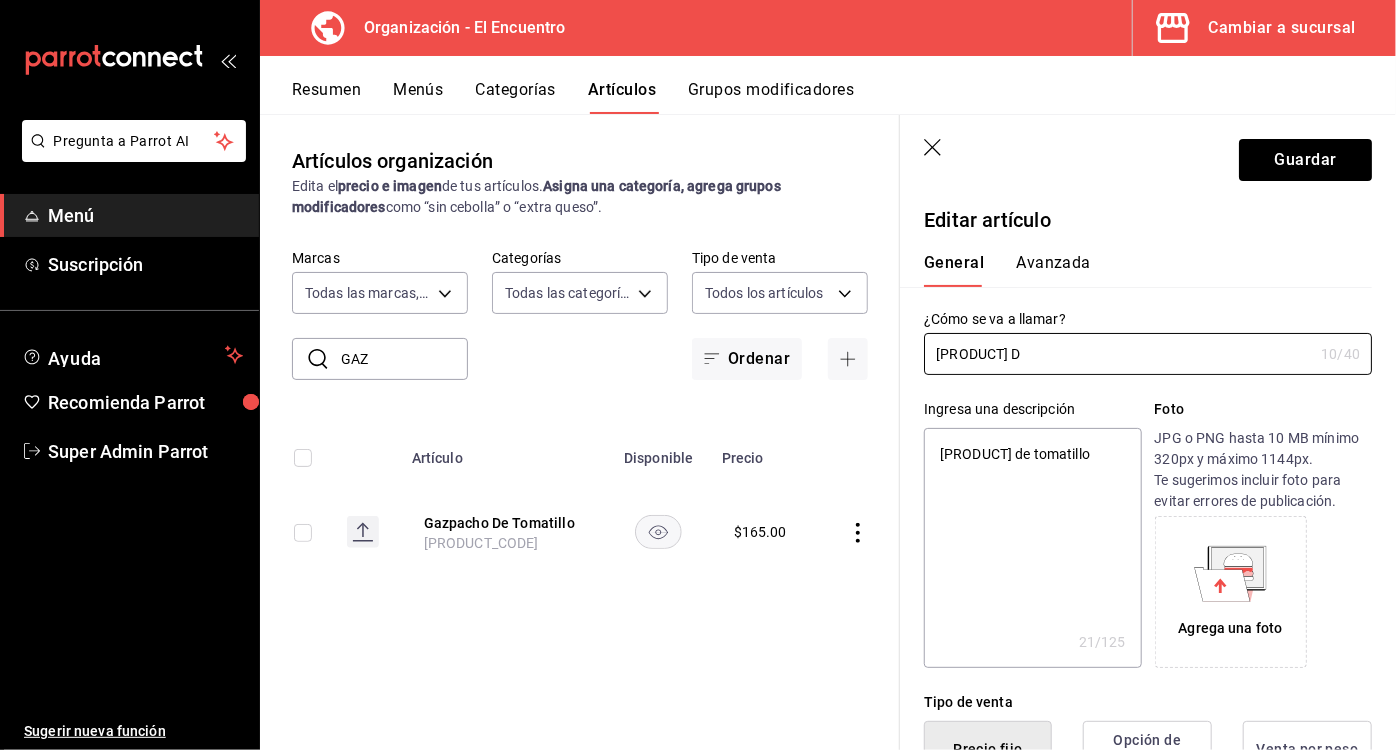 type on "[PRODUCT]" 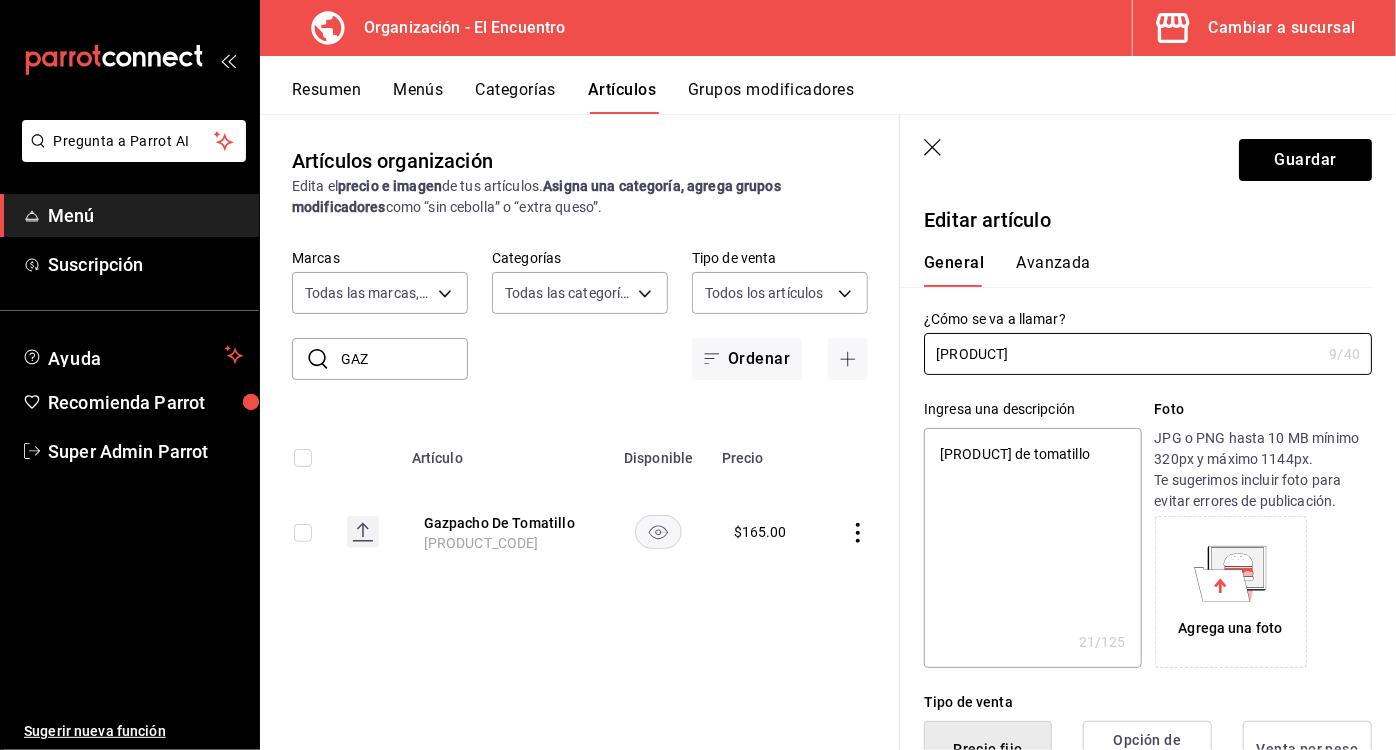 type on "[PRODUCT]" 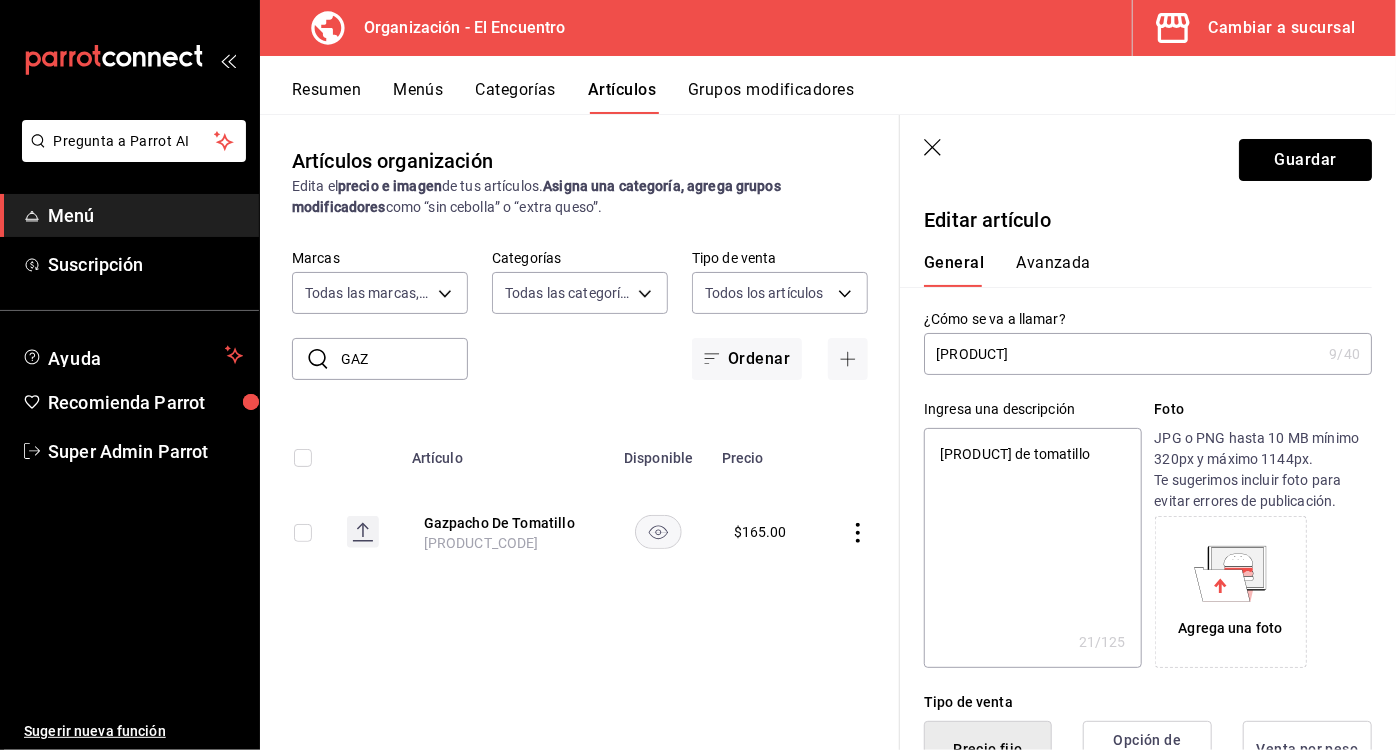 click on "Guardar" at bounding box center (1305, 160) 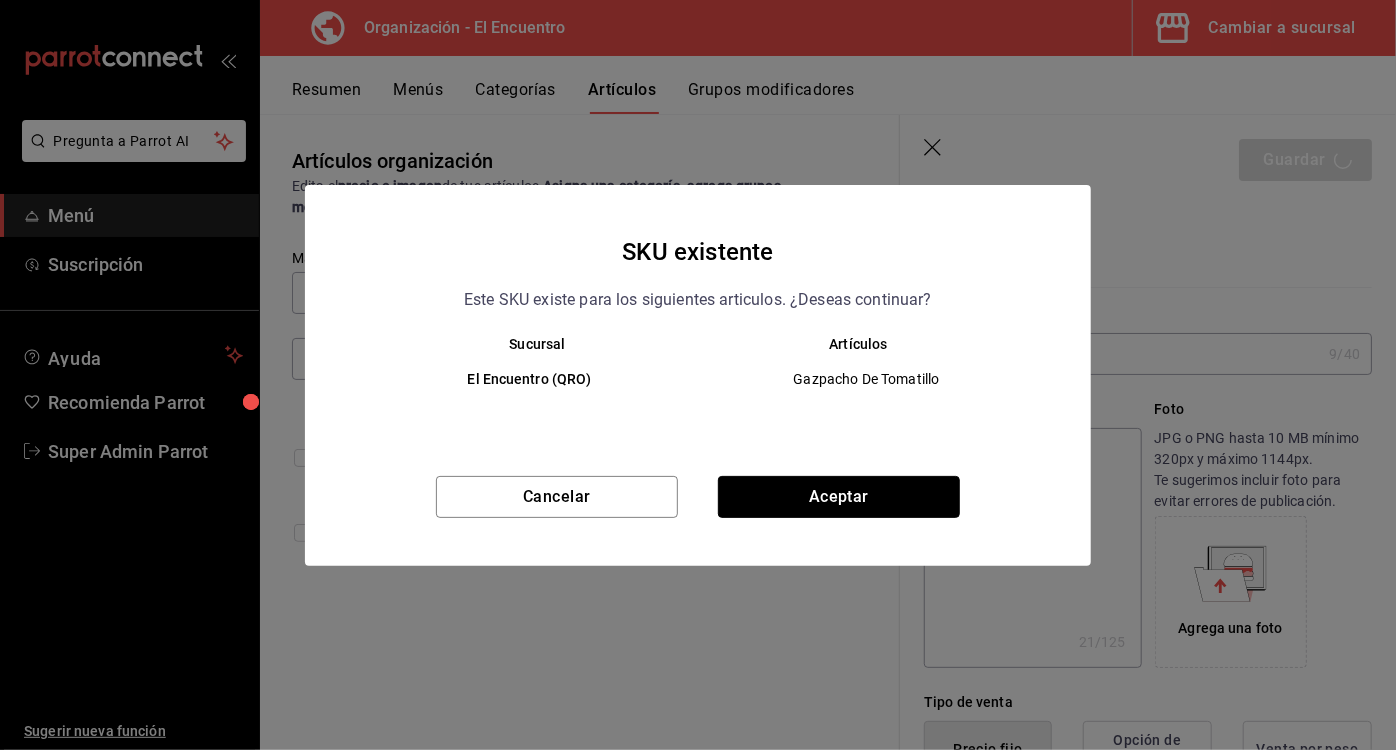 click on "Aceptar" at bounding box center [839, 497] 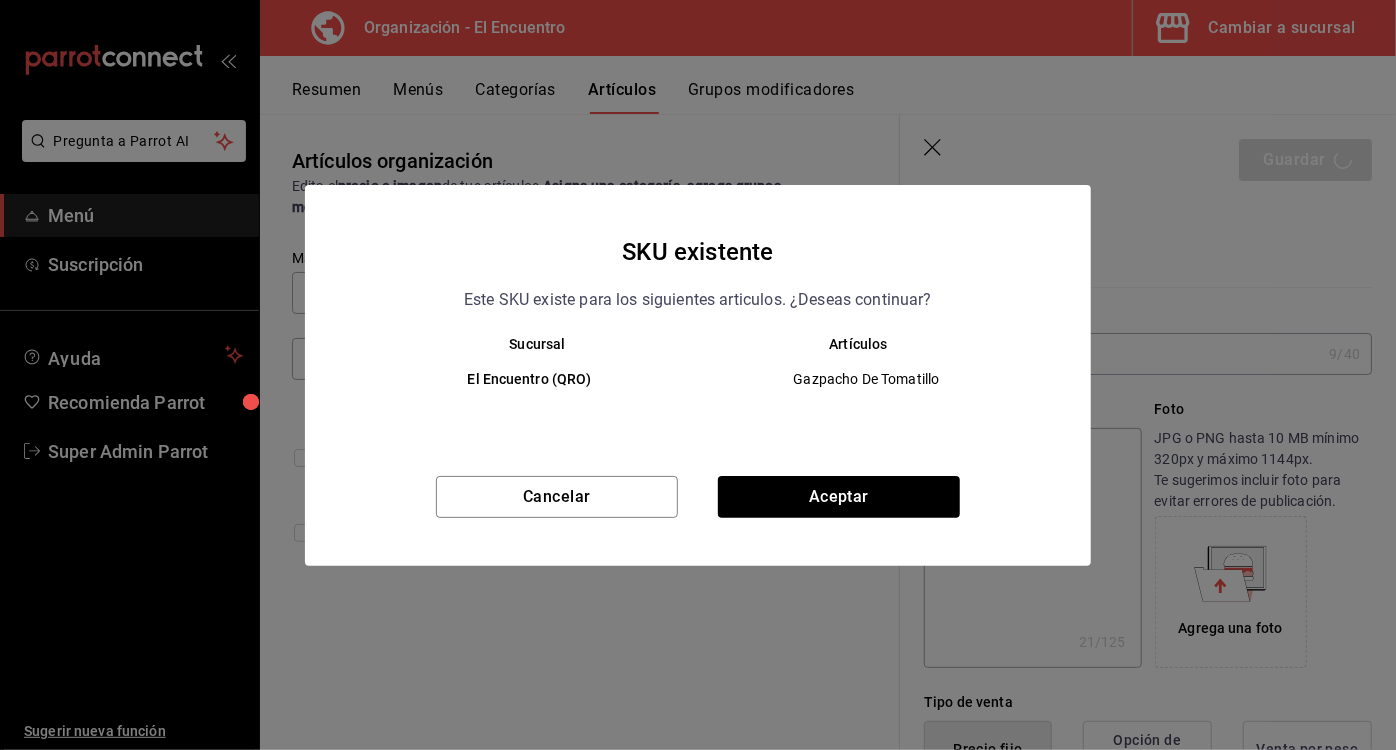 type on "x" 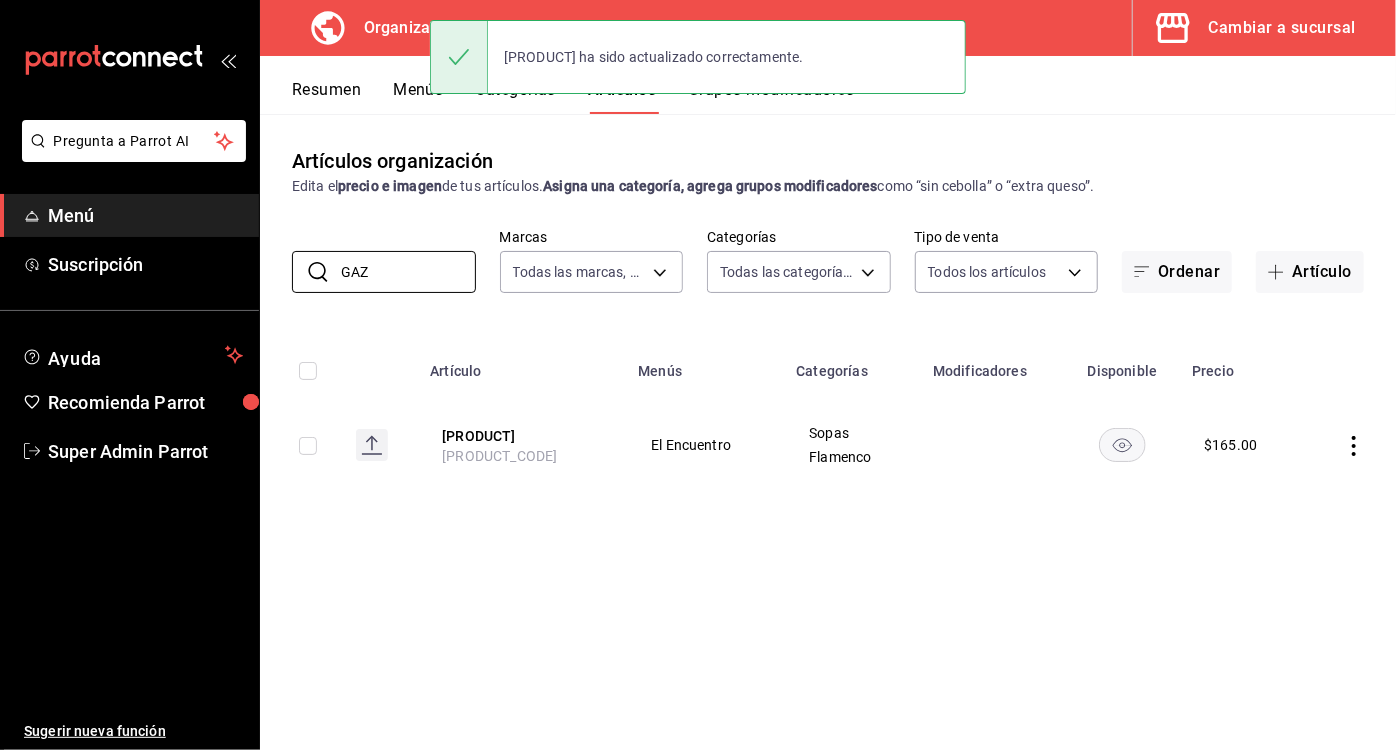 drag, startPoint x: 374, startPoint y: 265, endPoint x: 306, endPoint y: 270, distance: 68.18358 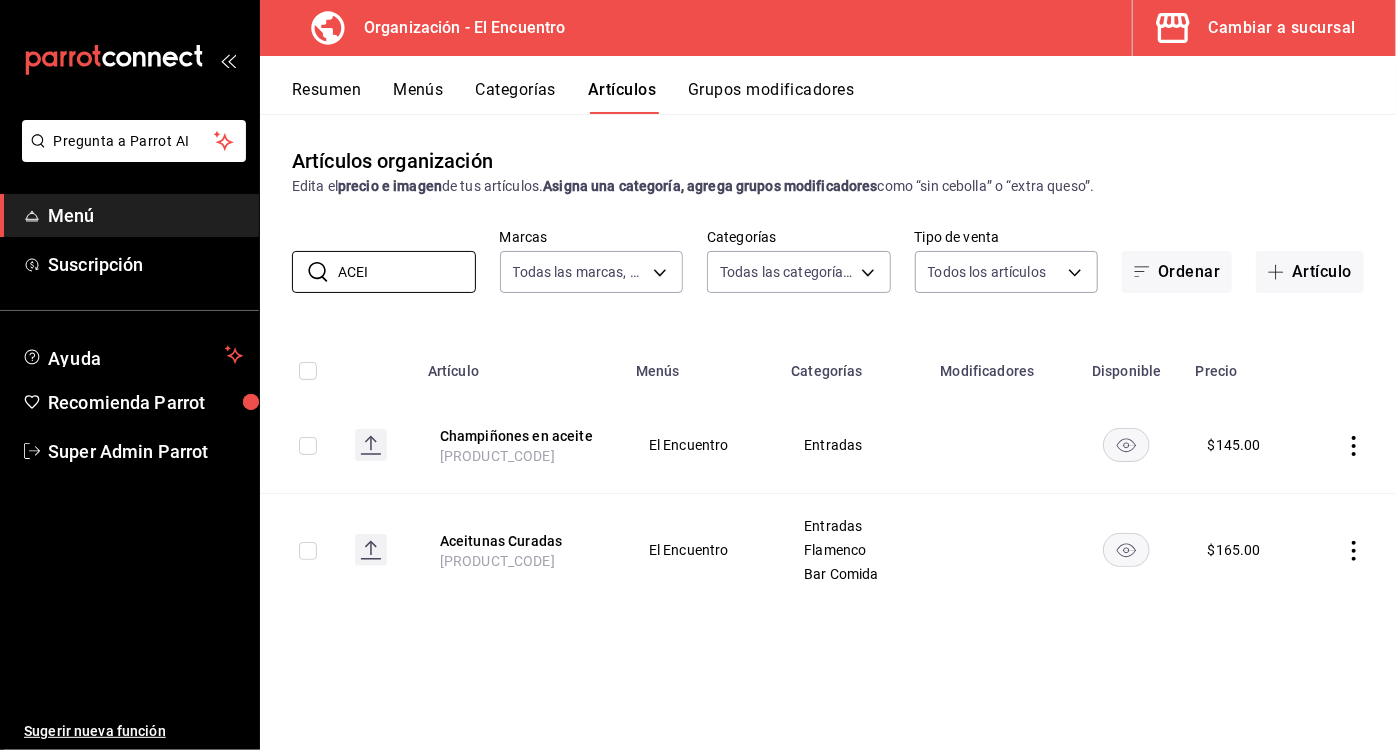 type on "ACEI" 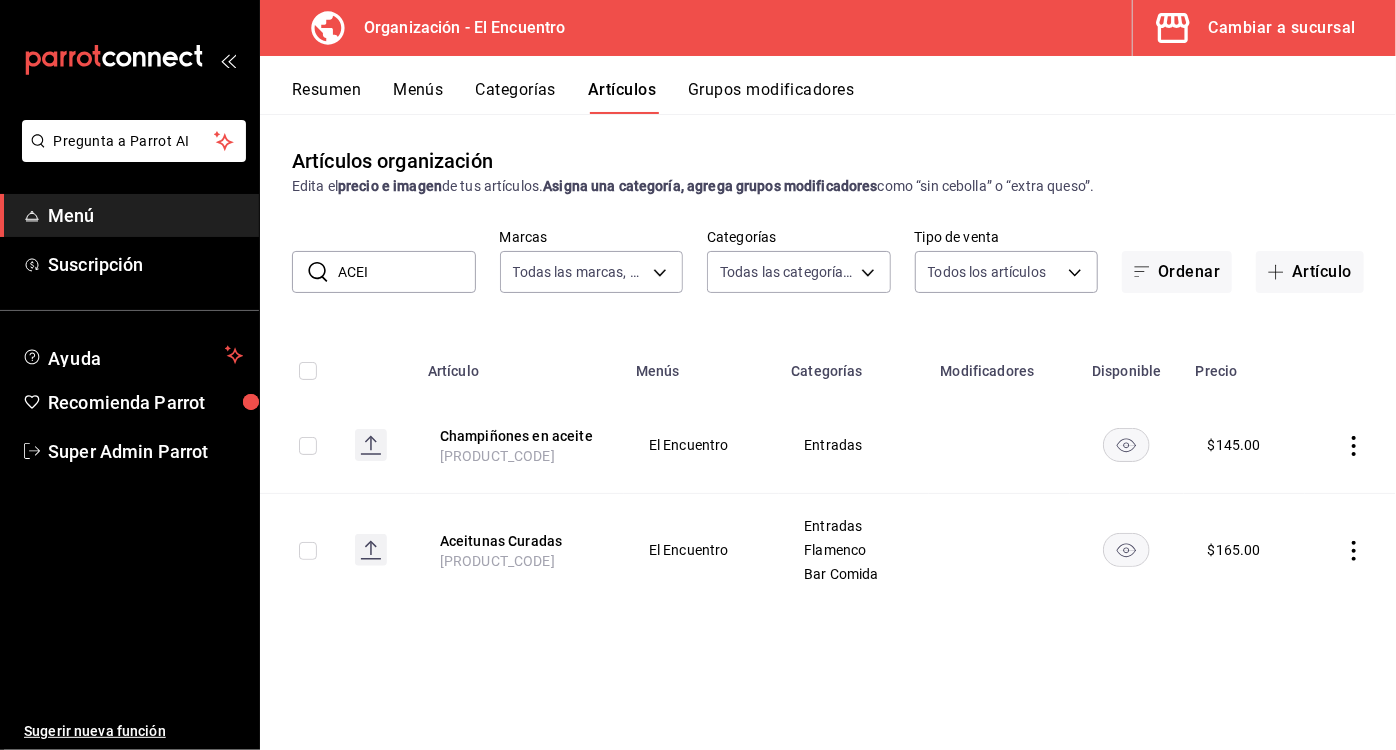click on "Aceitunas Curadas" at bounding box center [520, 541] 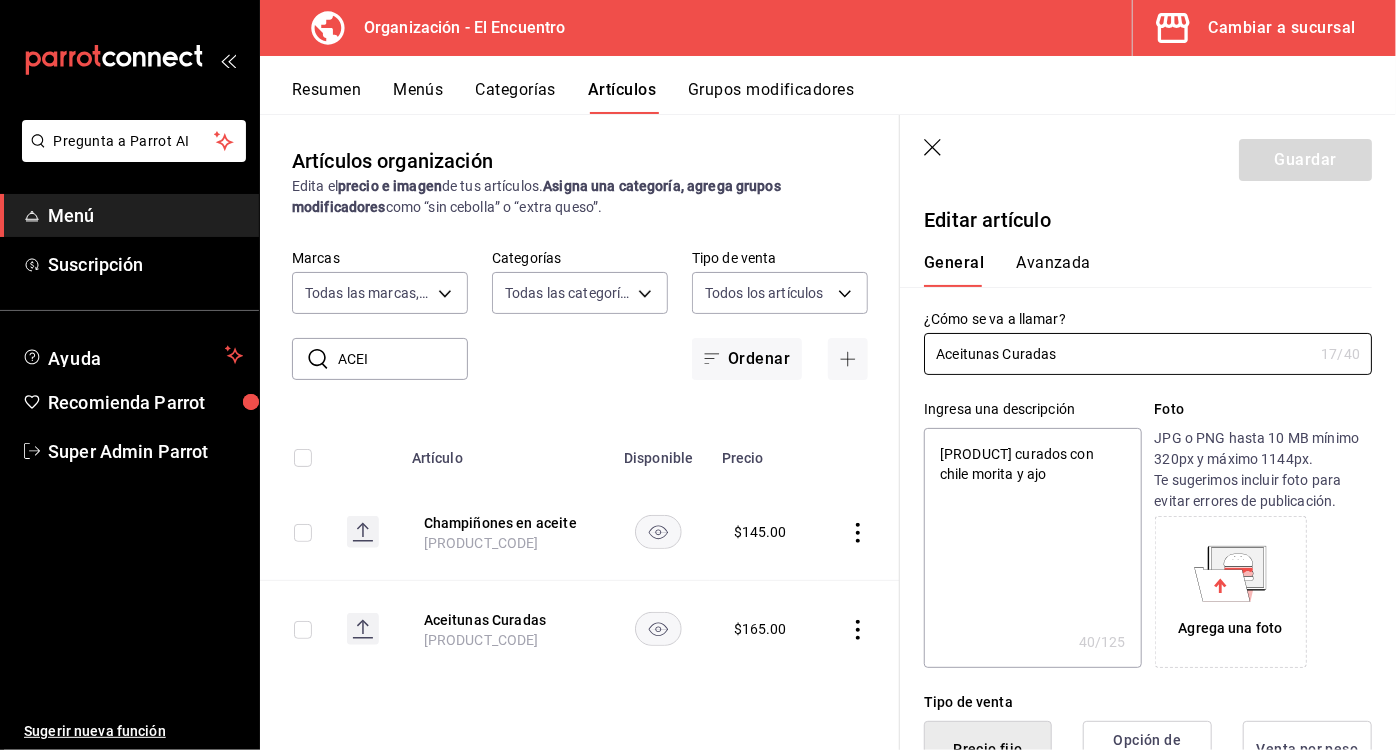 type on "[PRODUCT] Curada" 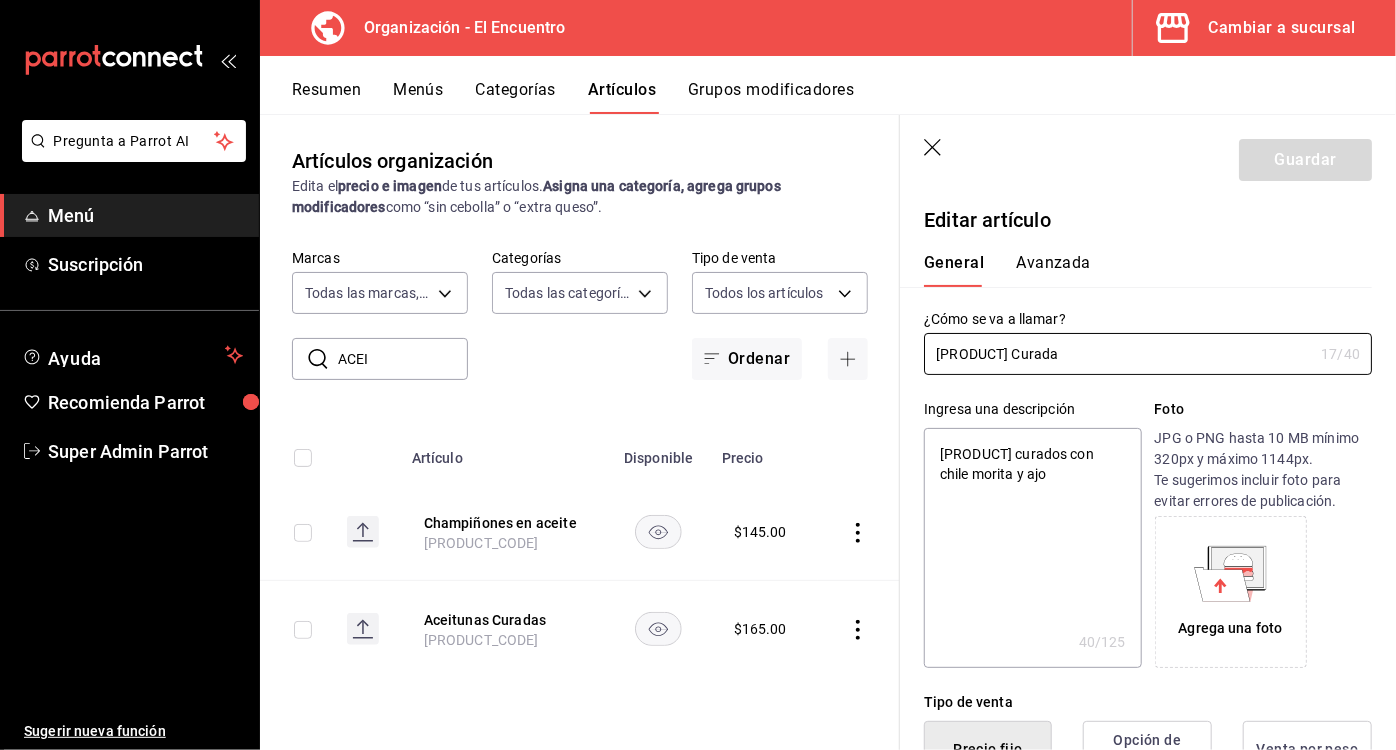 type on "x" 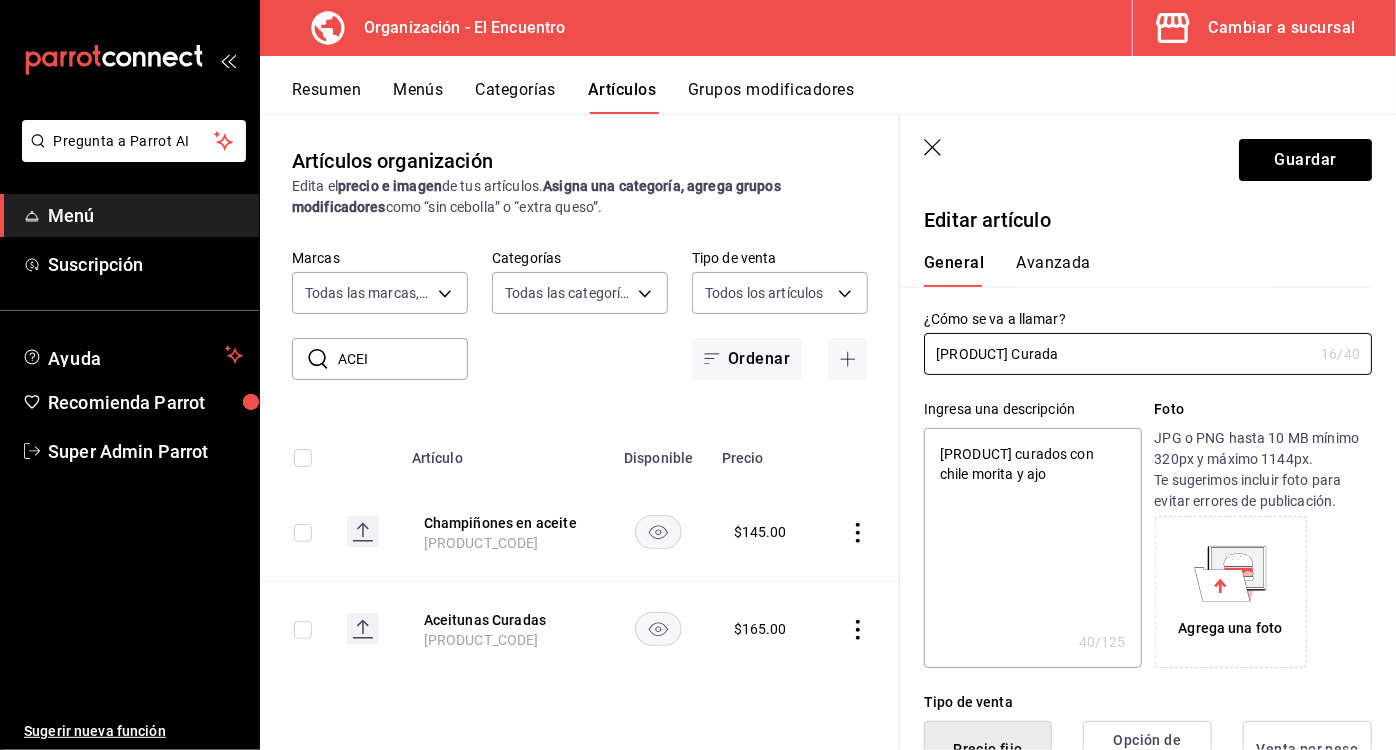 type on "[PRODUCT] Curad" 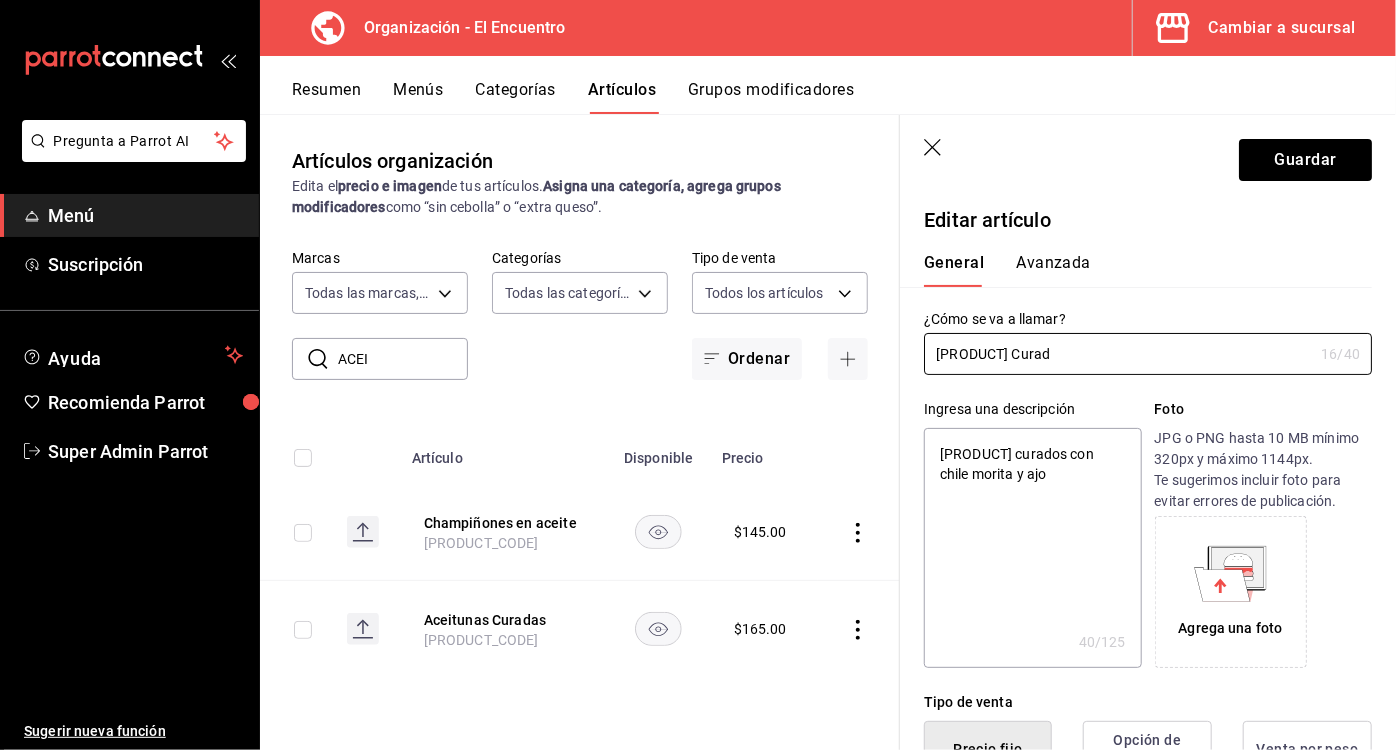 type on "[PRODUCT] Cura" 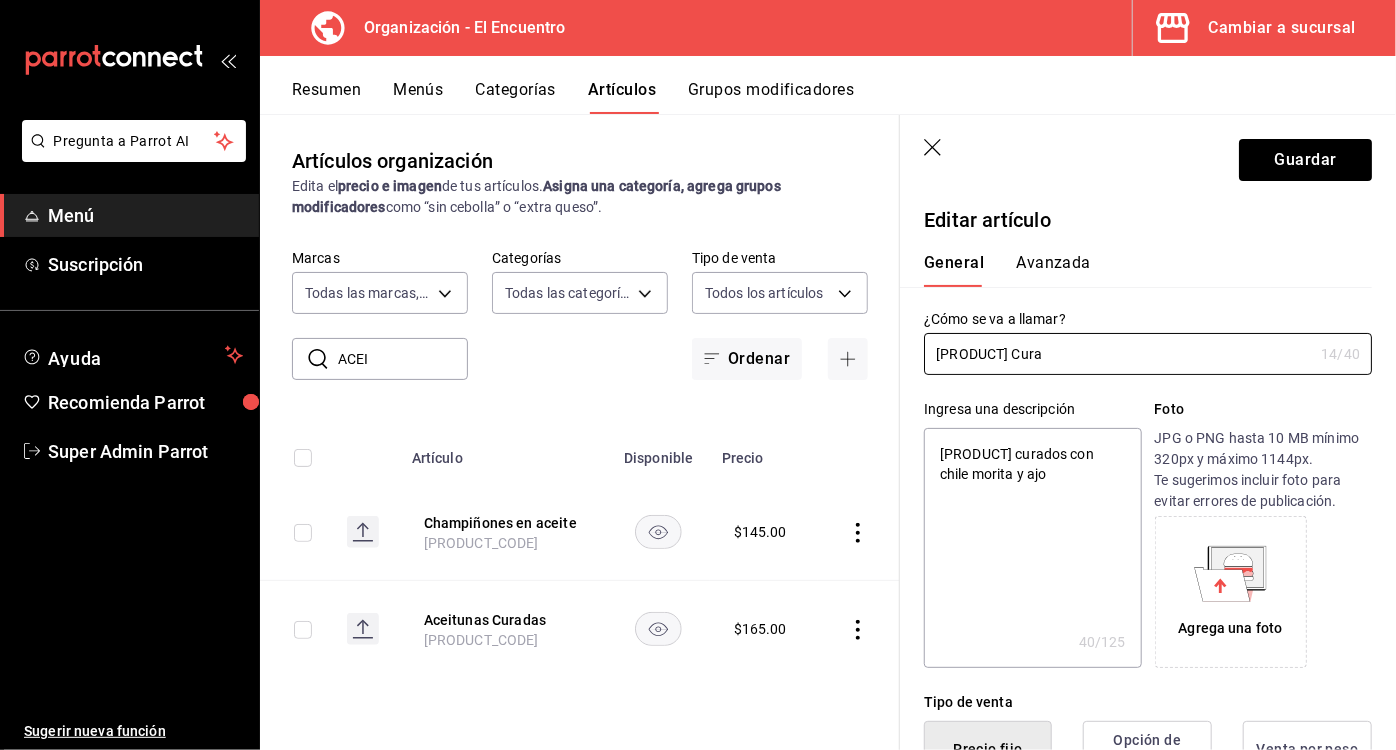 type on "[PRODUCT] C" 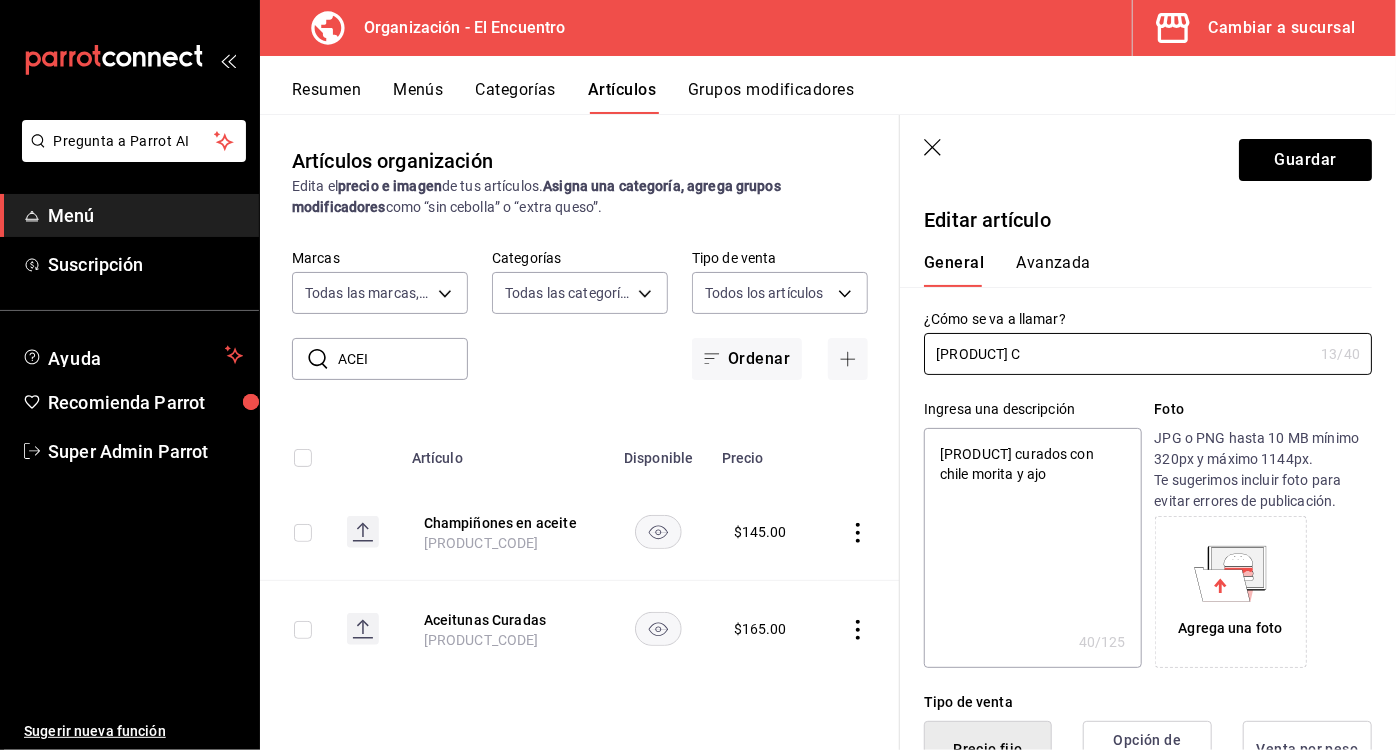 type on "[PRODUCT] Cu" 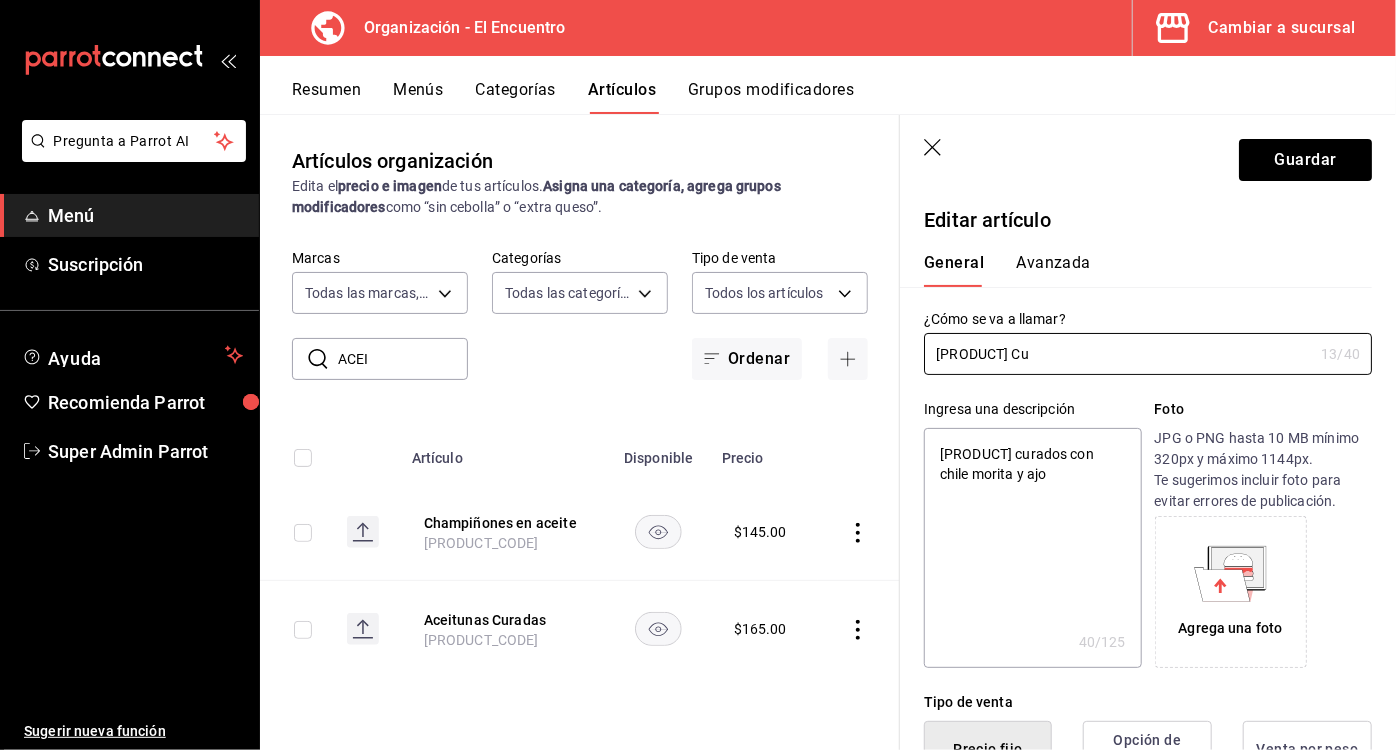 type on "[PRODUCT] C" 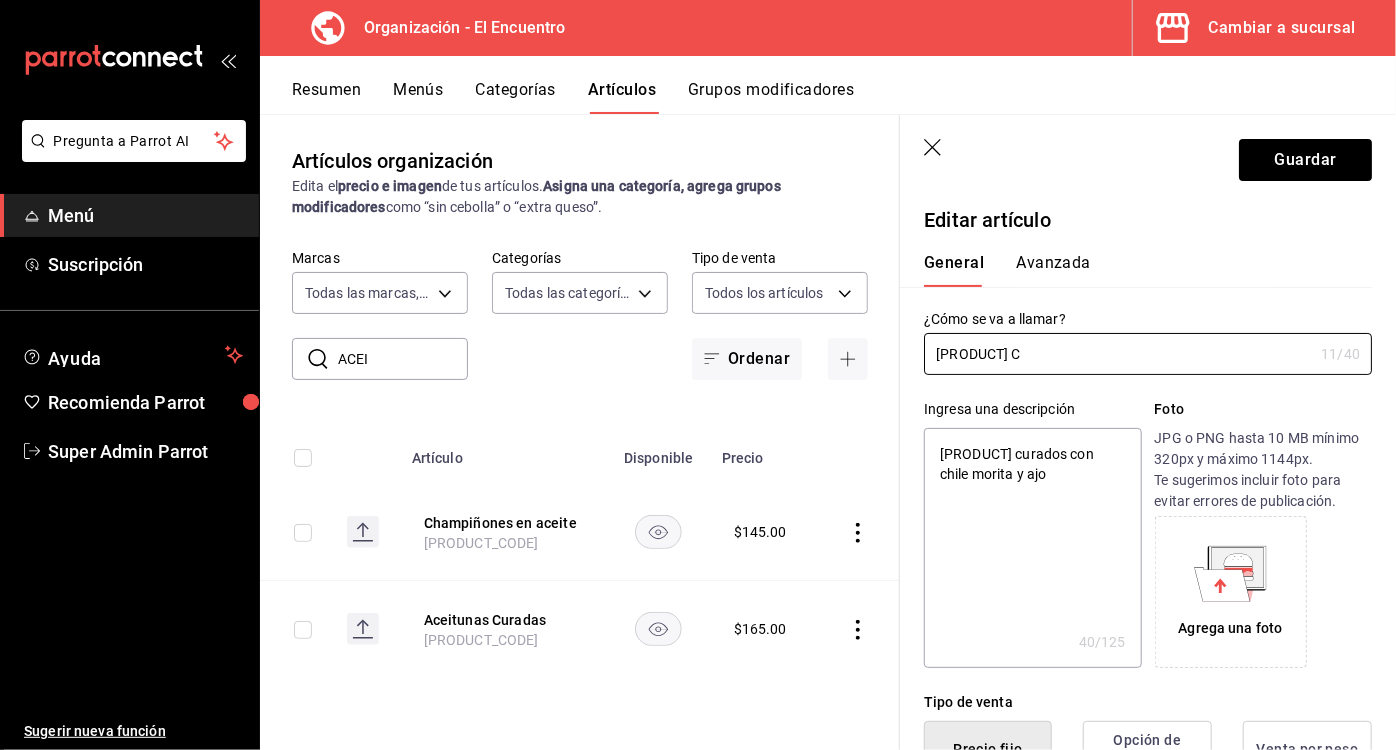 type on "Aceitunas" 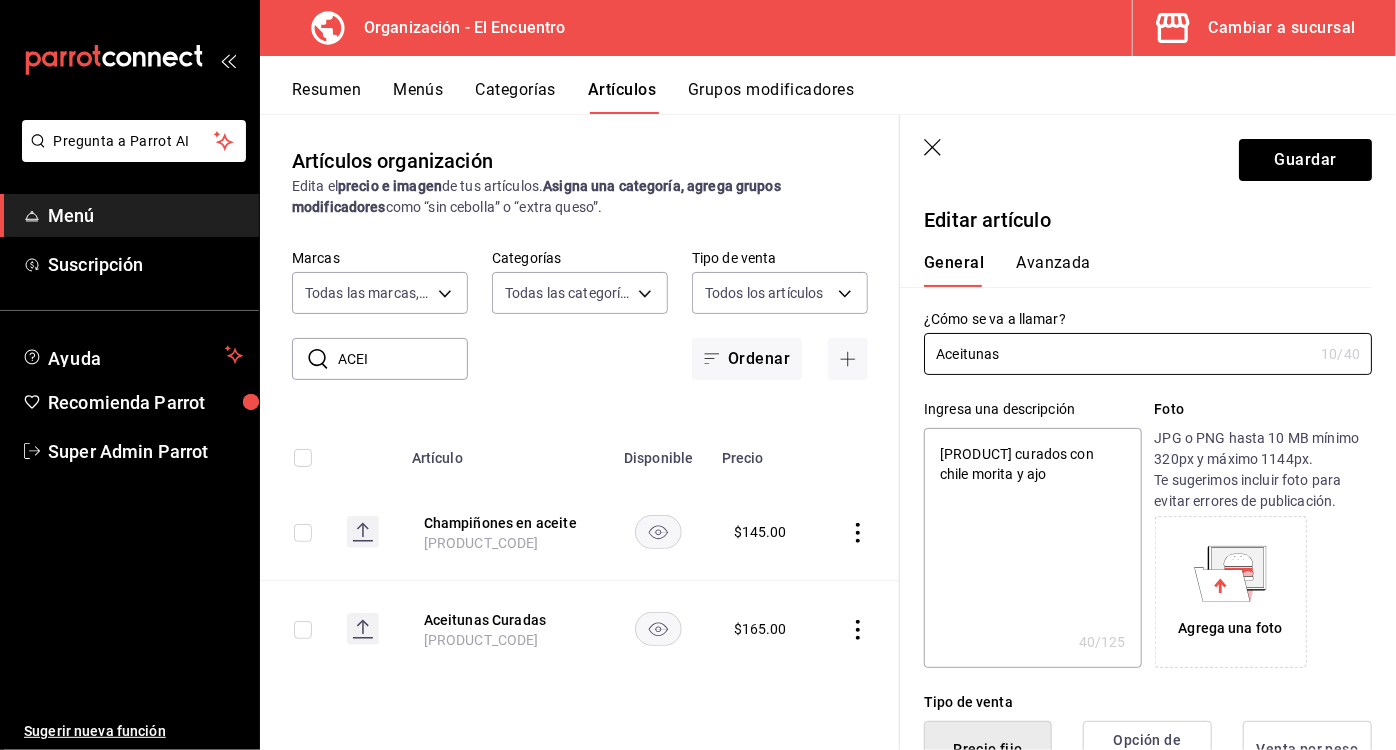 type on "[PRODUCT] M" 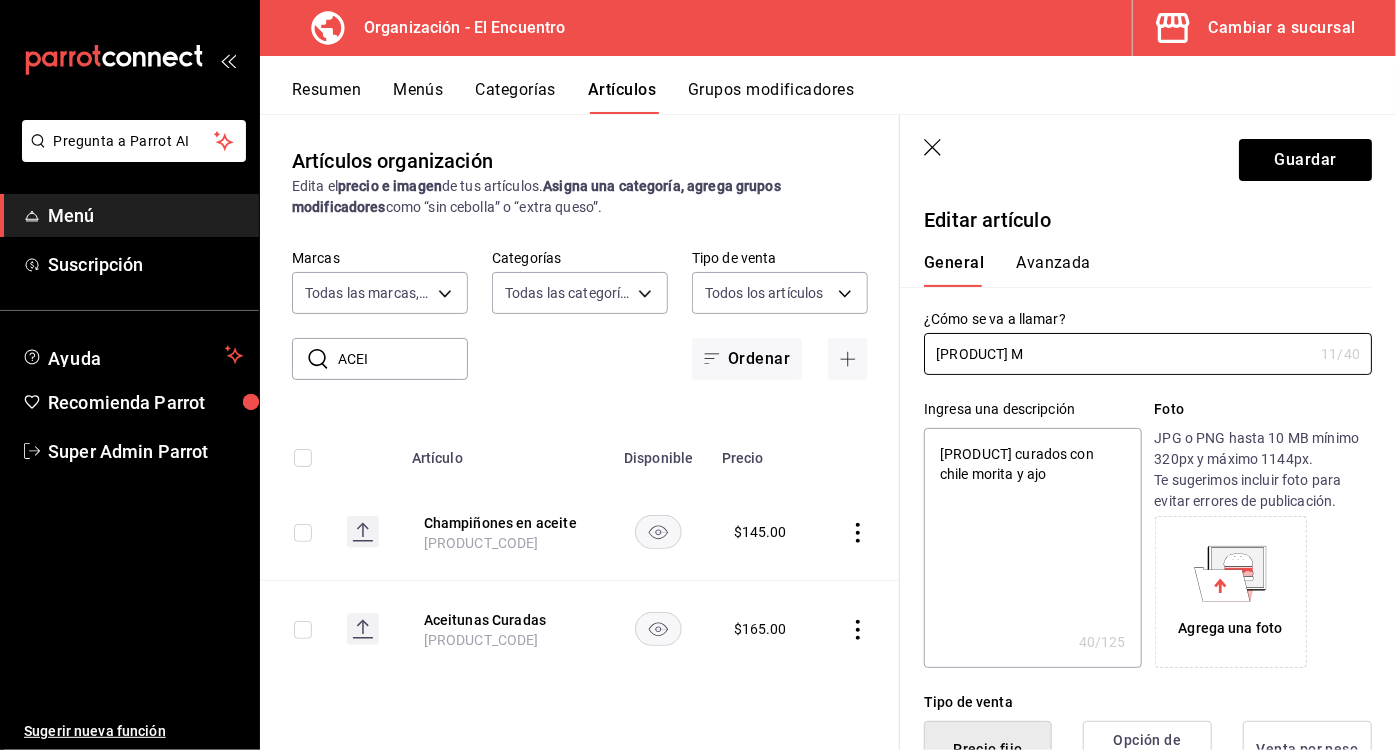 type on "[PRODUCT] Ma" 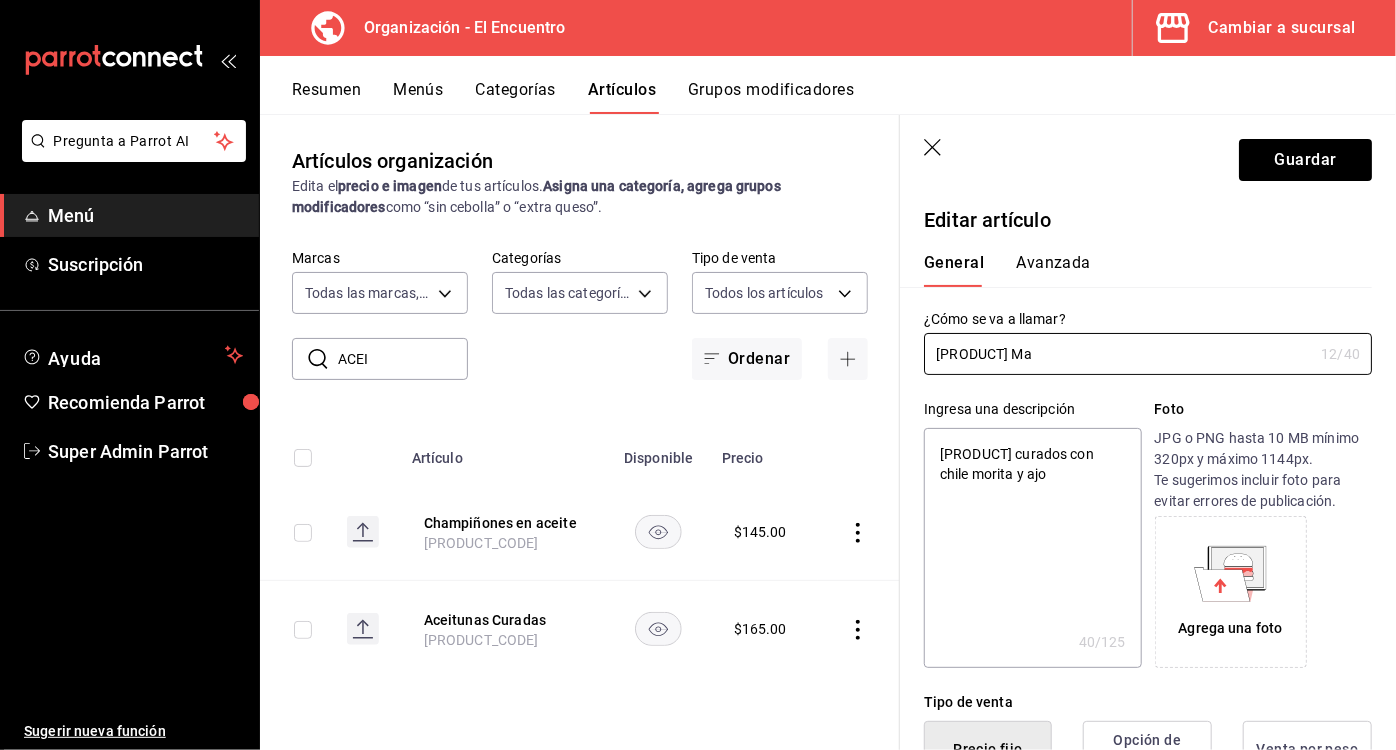 type on "[PRODUCT] Mar" 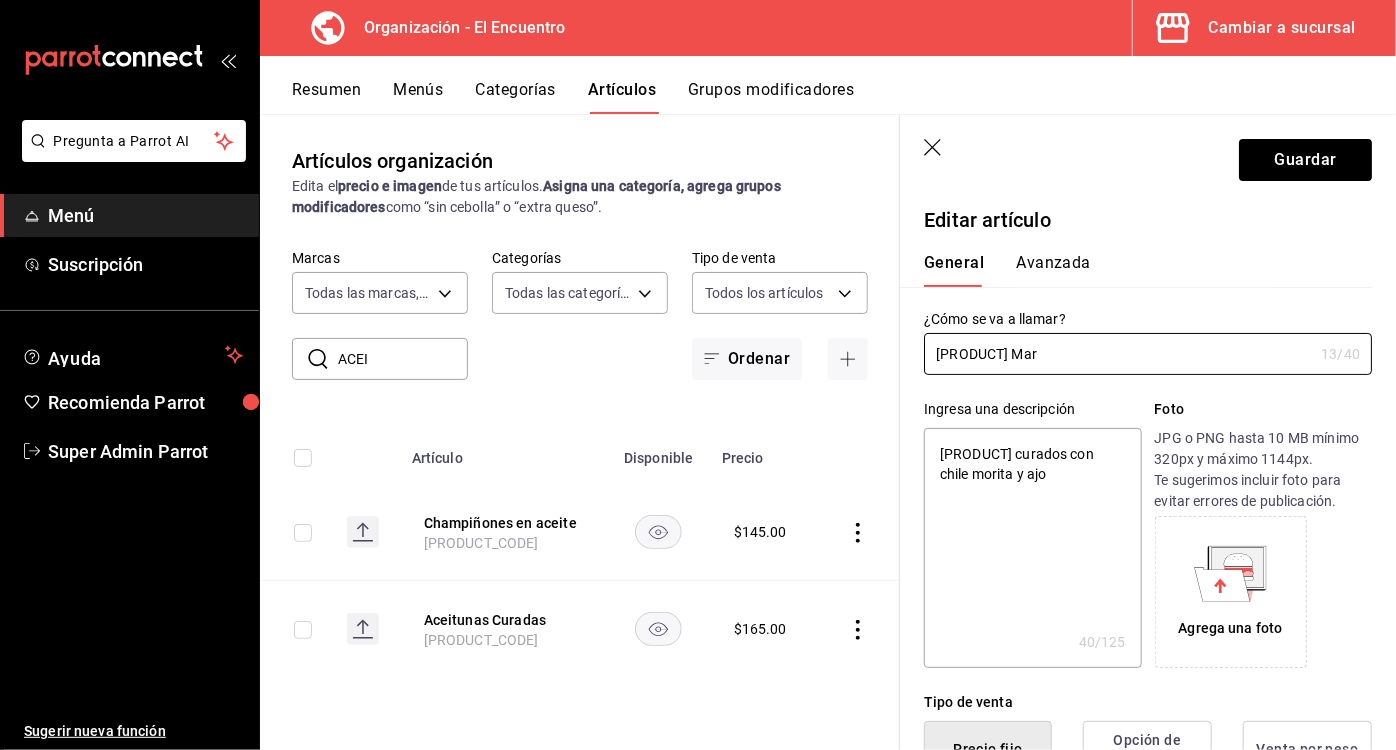 type on "[PRODUCT] Mari" 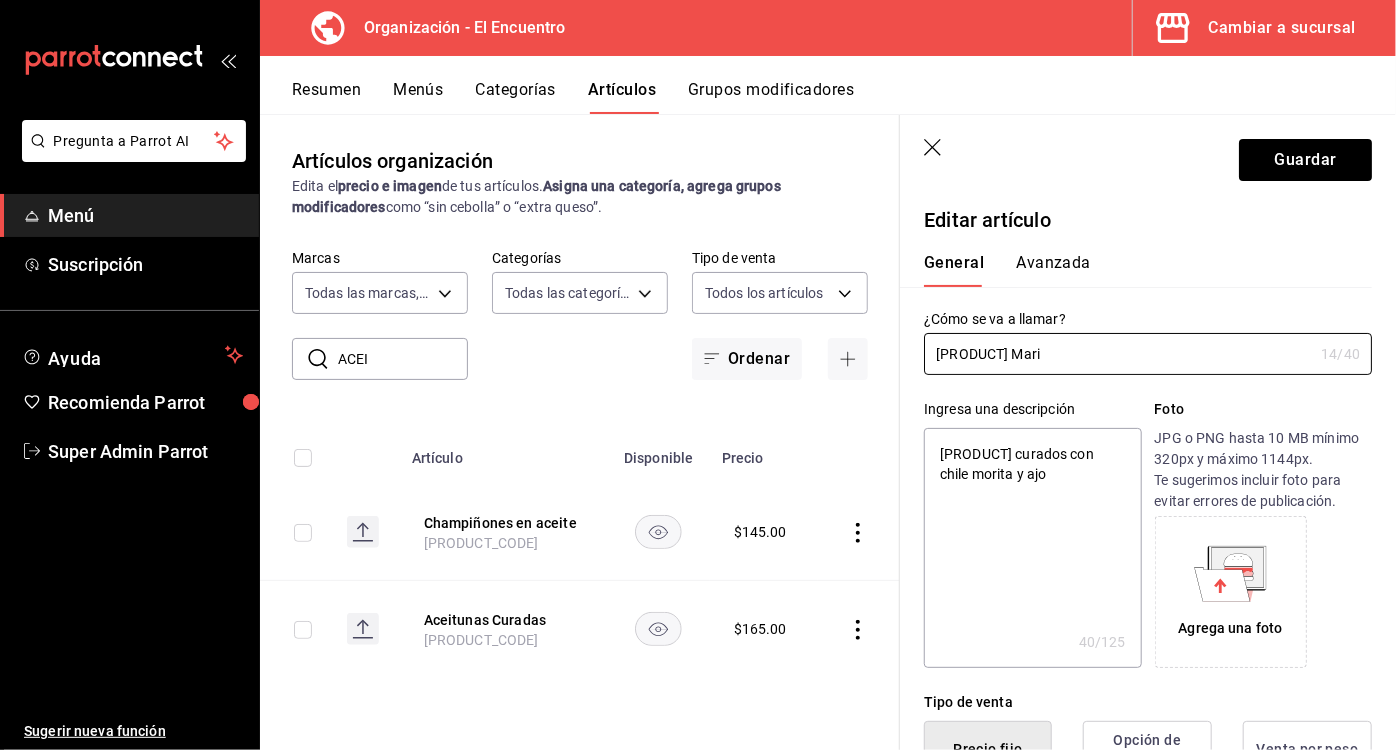 type on "[PRODUCT] Marin" 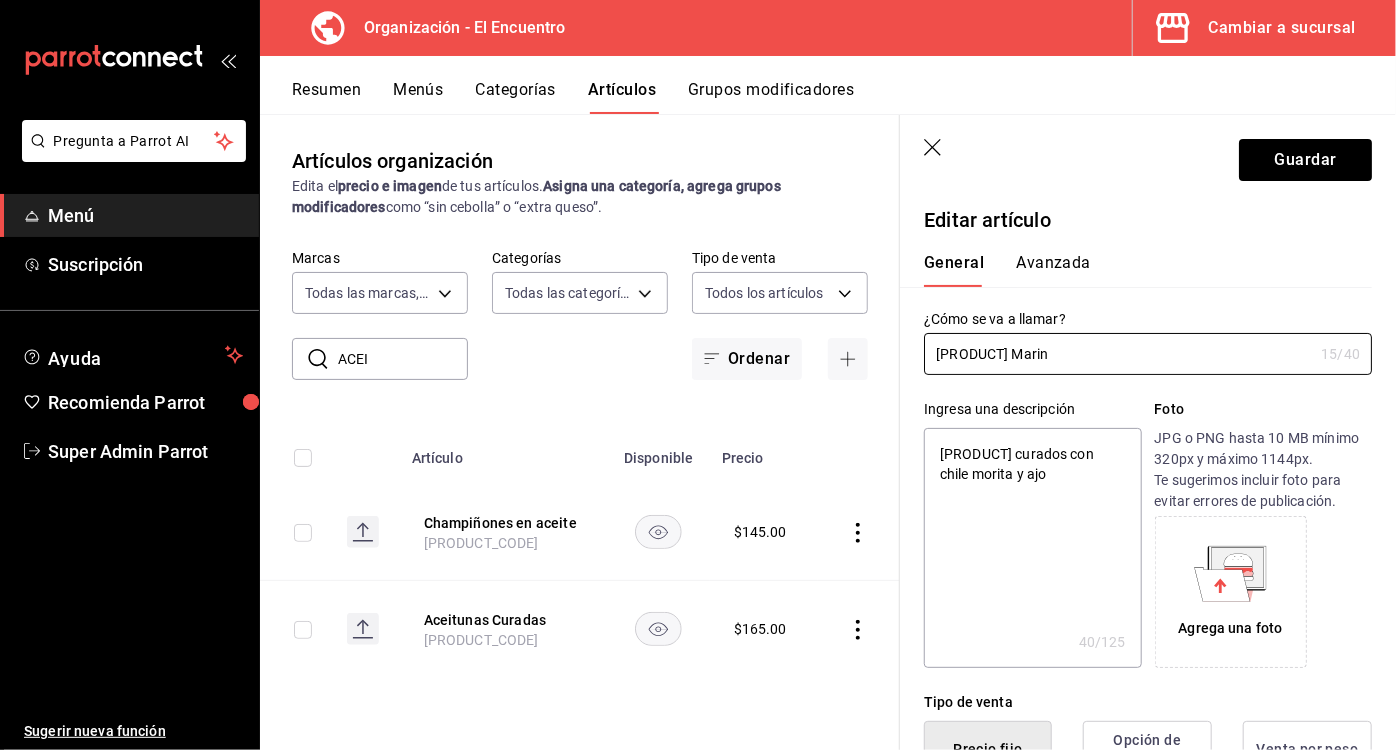 type on "[PRODUCT] Marina" 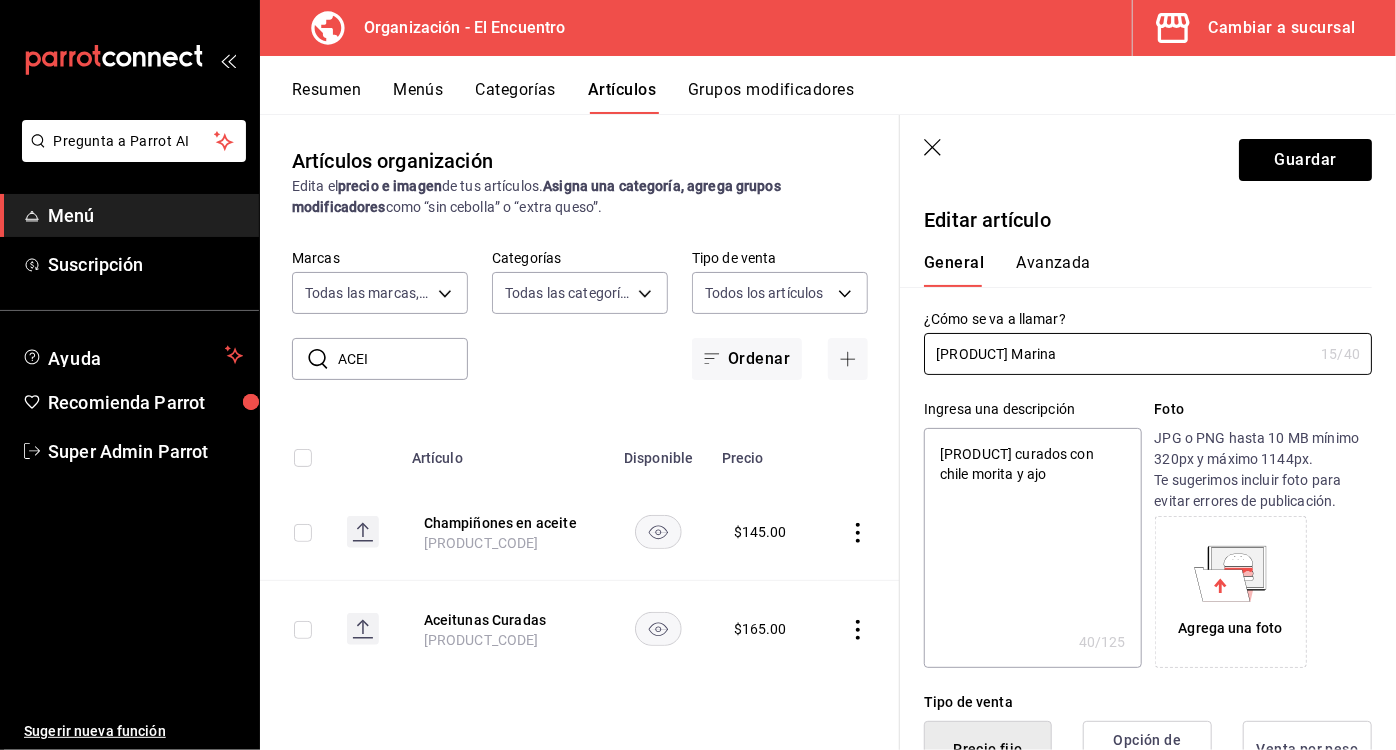 type on "[PRODUCT] Marinad" 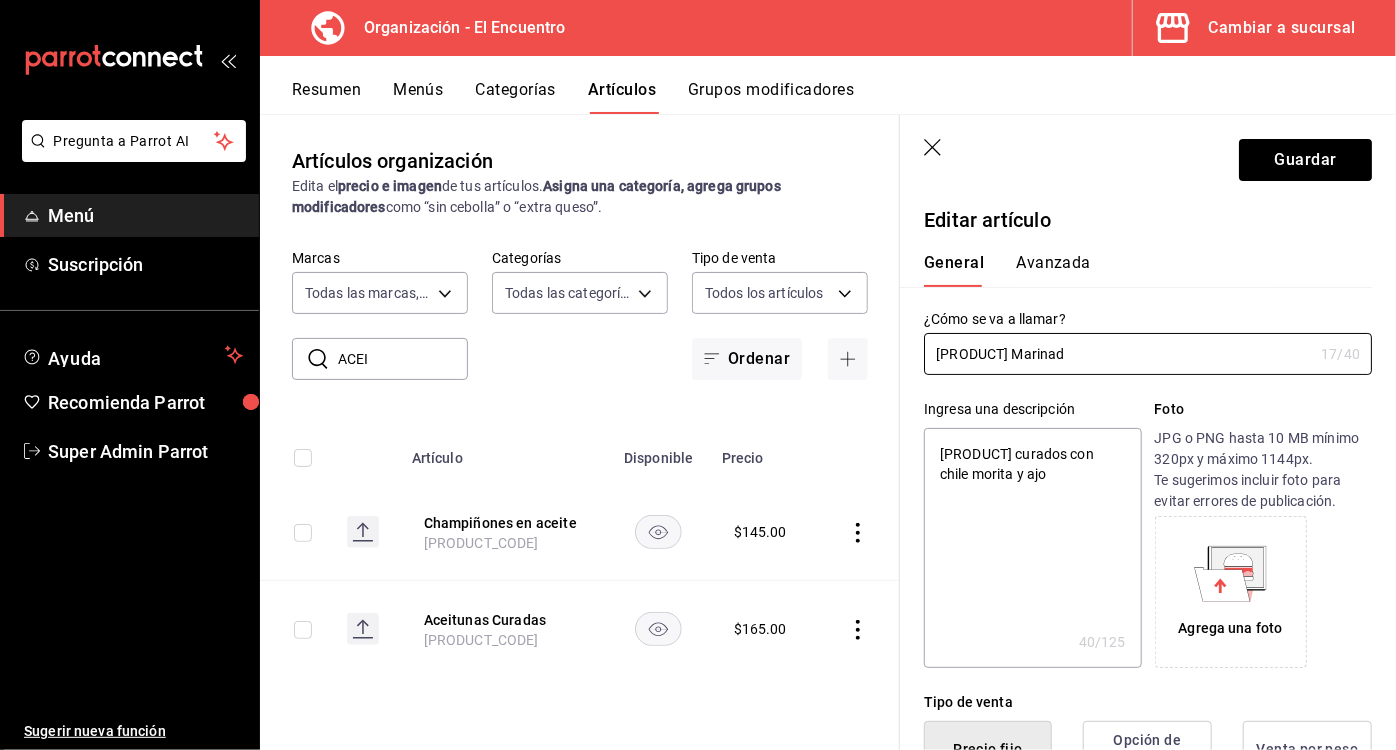type on "[PRODUCT] Marinada" 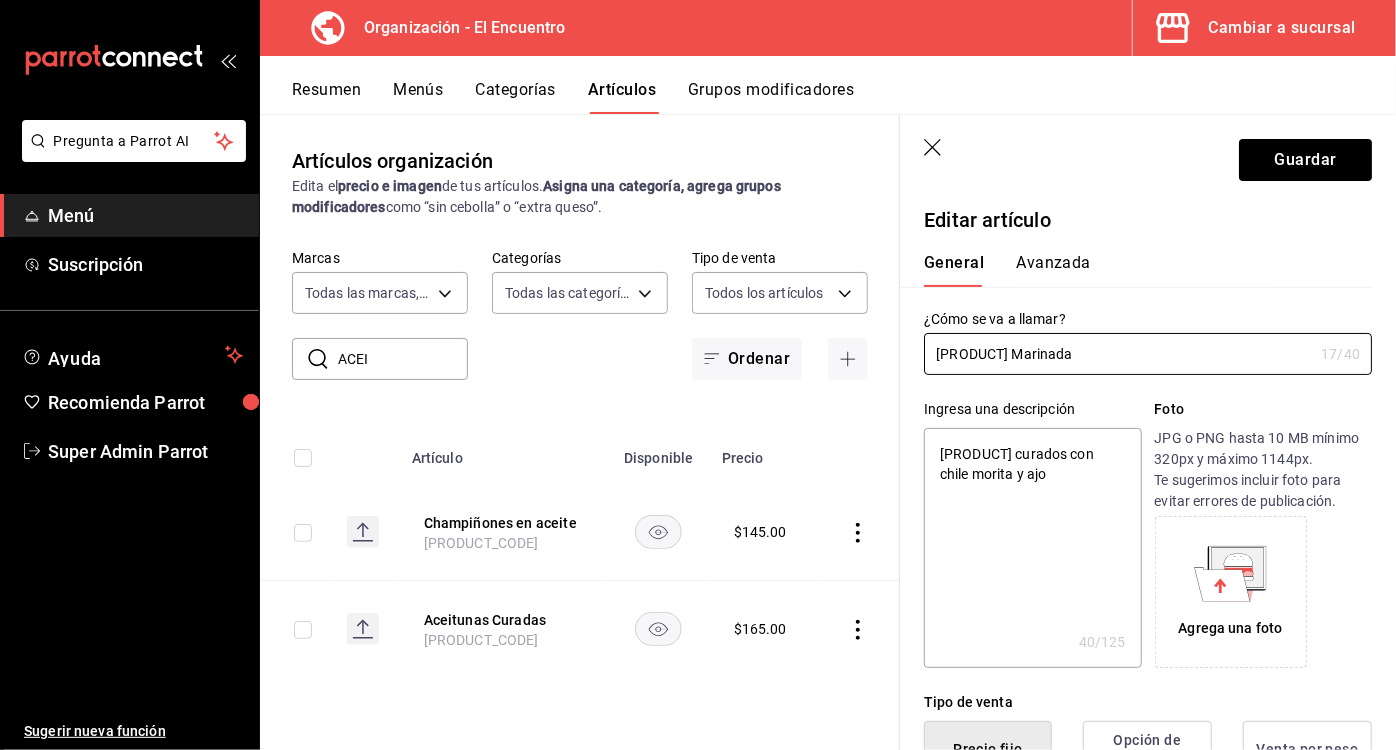 type on "Aceitunas Marinadas" 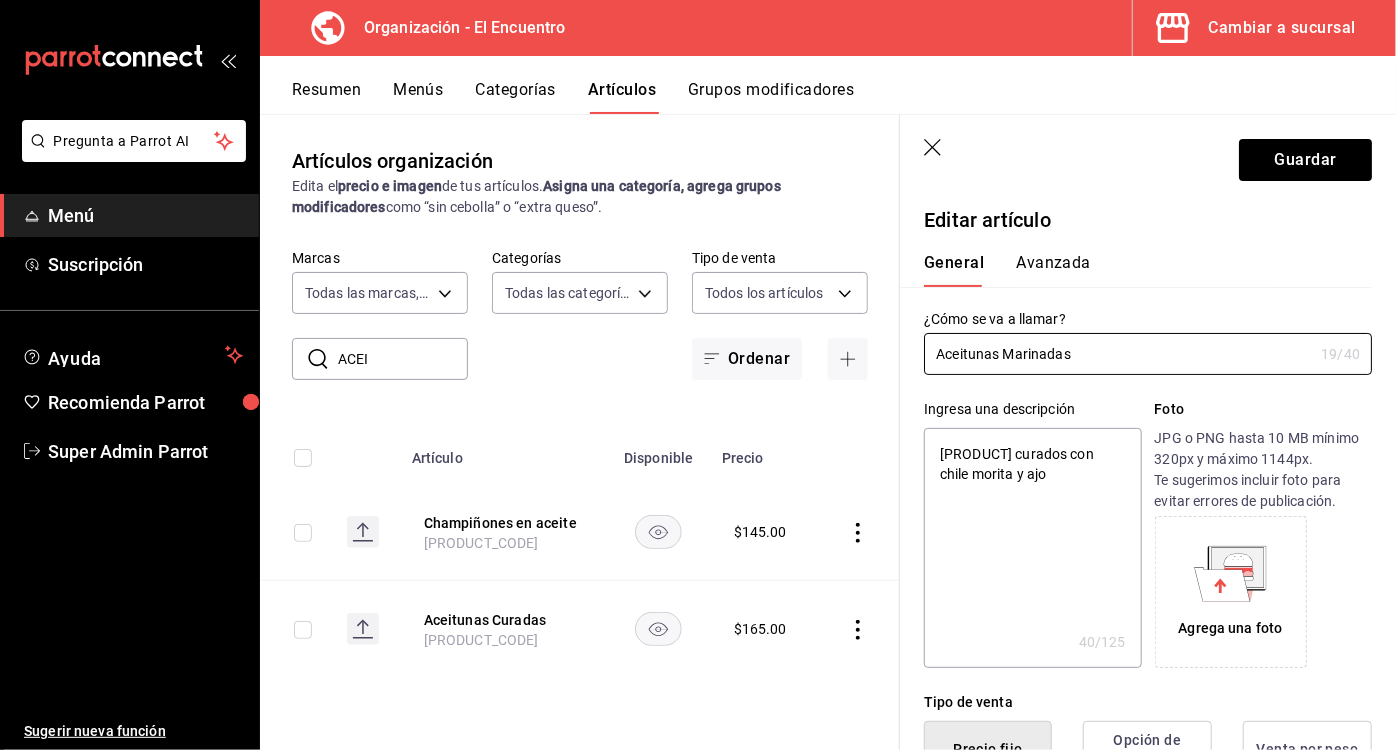 type on "Aceitunas Marinadas" 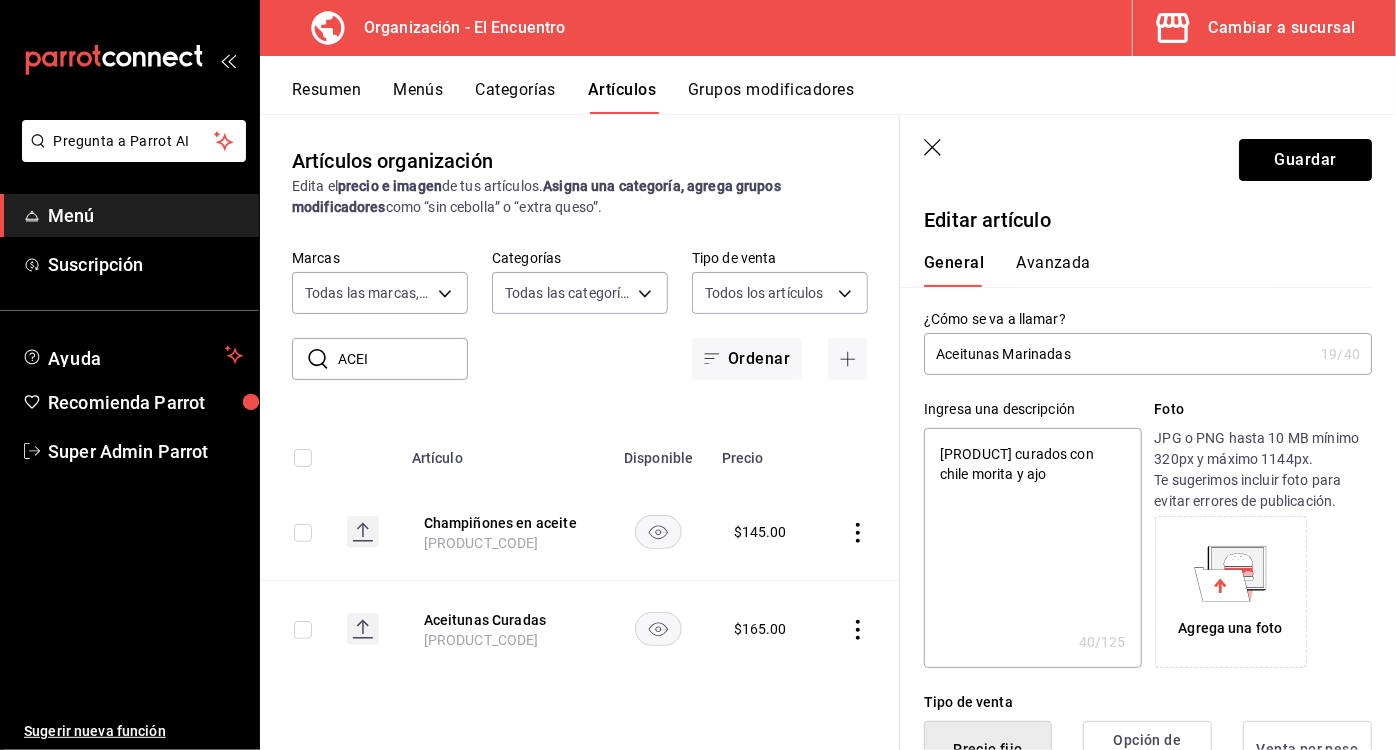 click on "Guardar" at bounding box center (1305, 160) 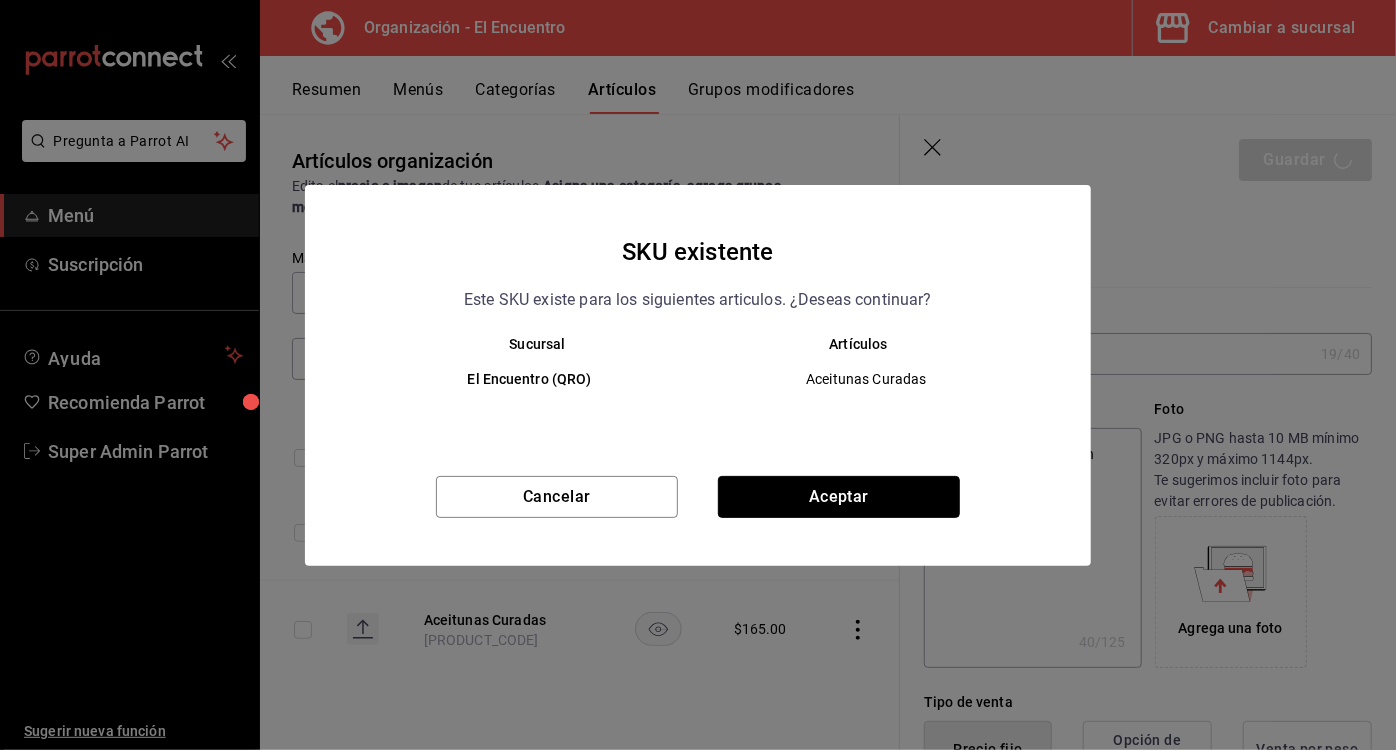 click on "Aceptar" at bounding box center [839, 497] 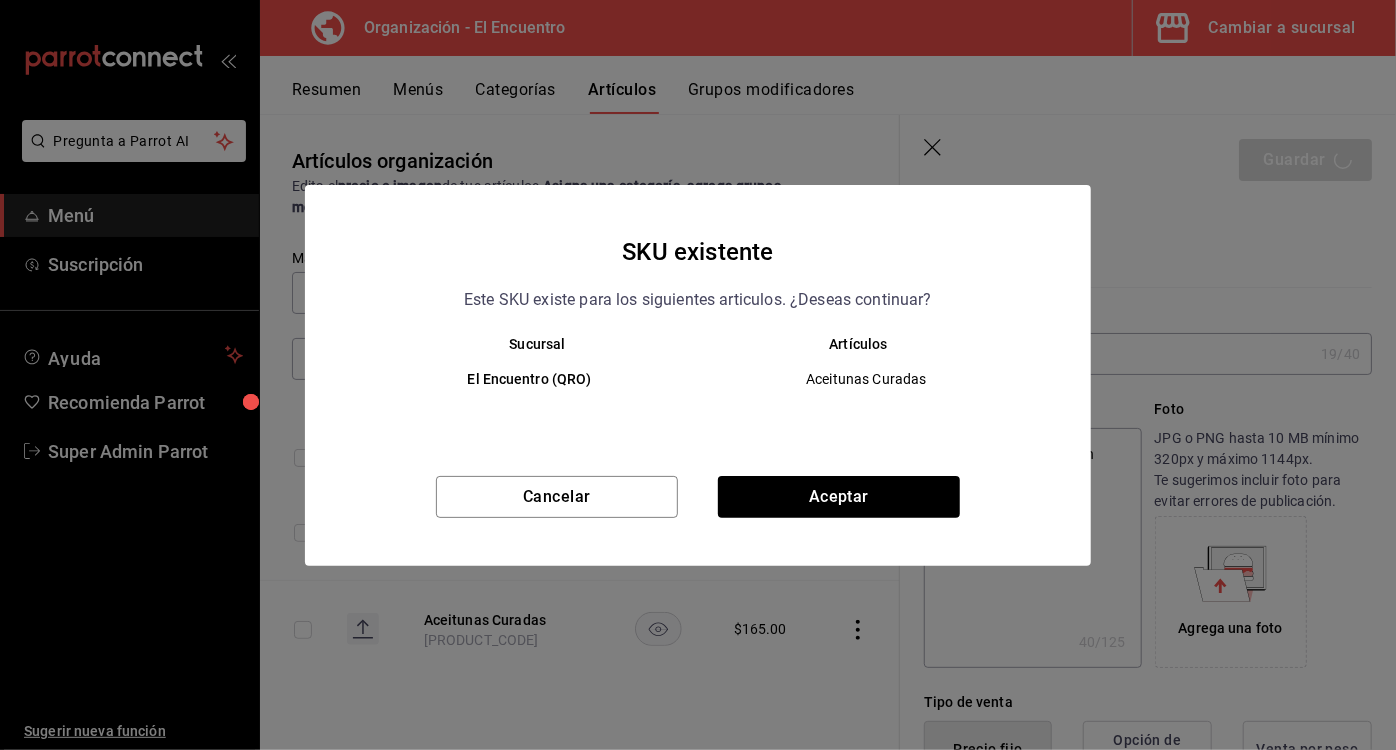 type on "x" 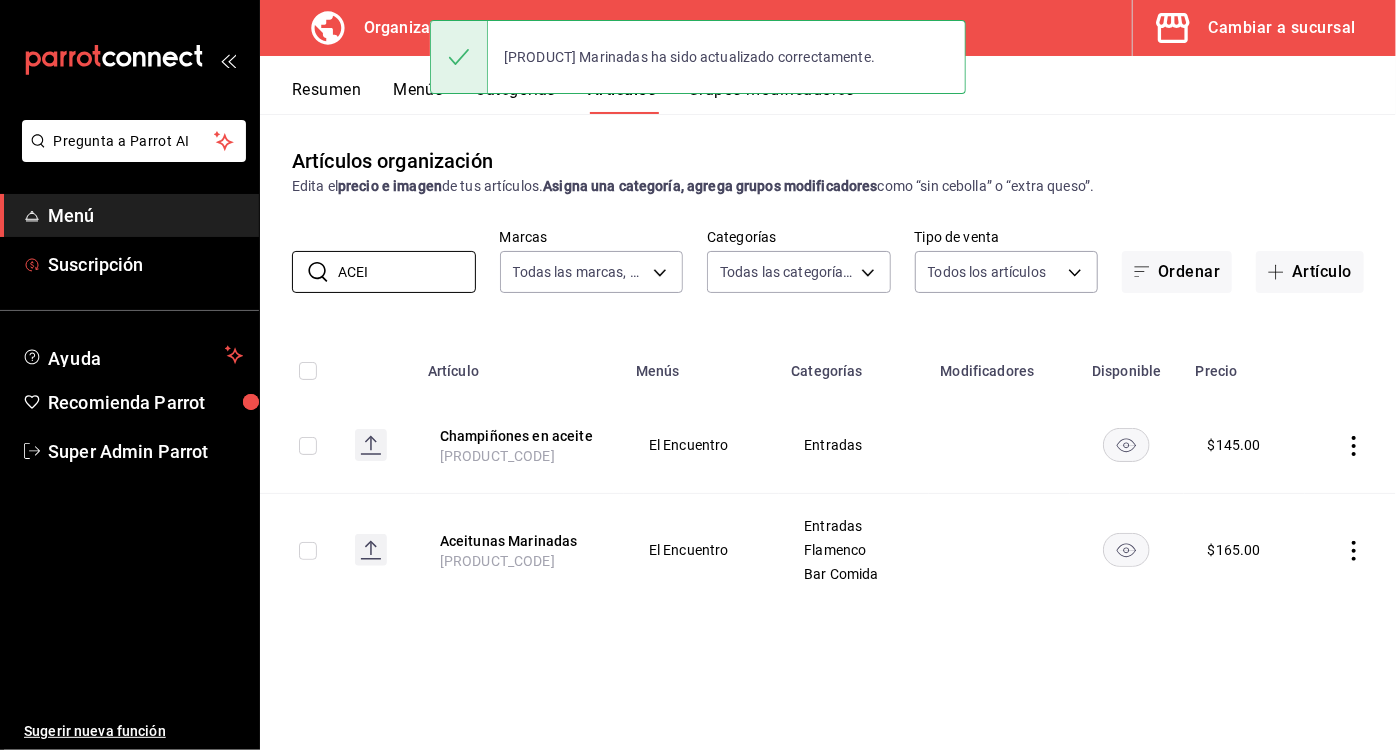 drag, startPoint x: 389, startPoint y: 269, endPoint x: 251, endPoint y: 257, distance: 138.52075 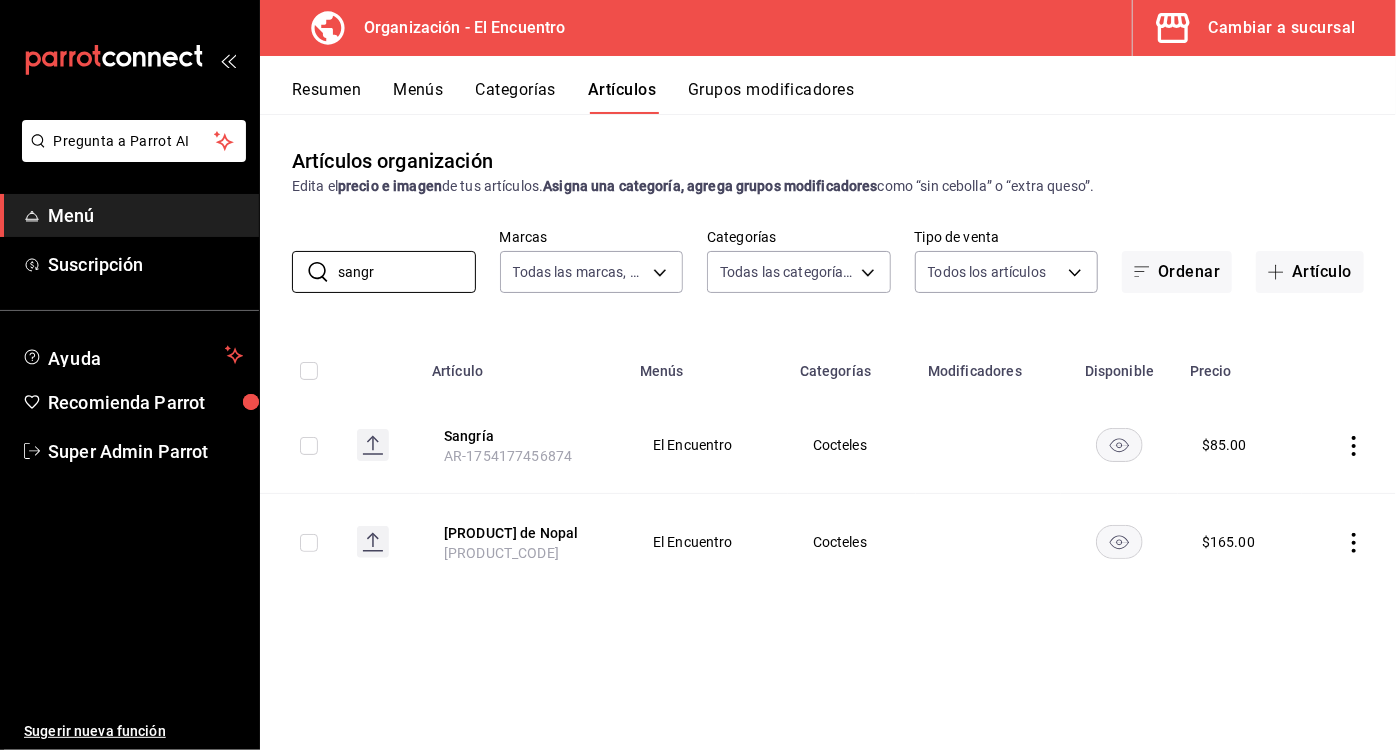 click 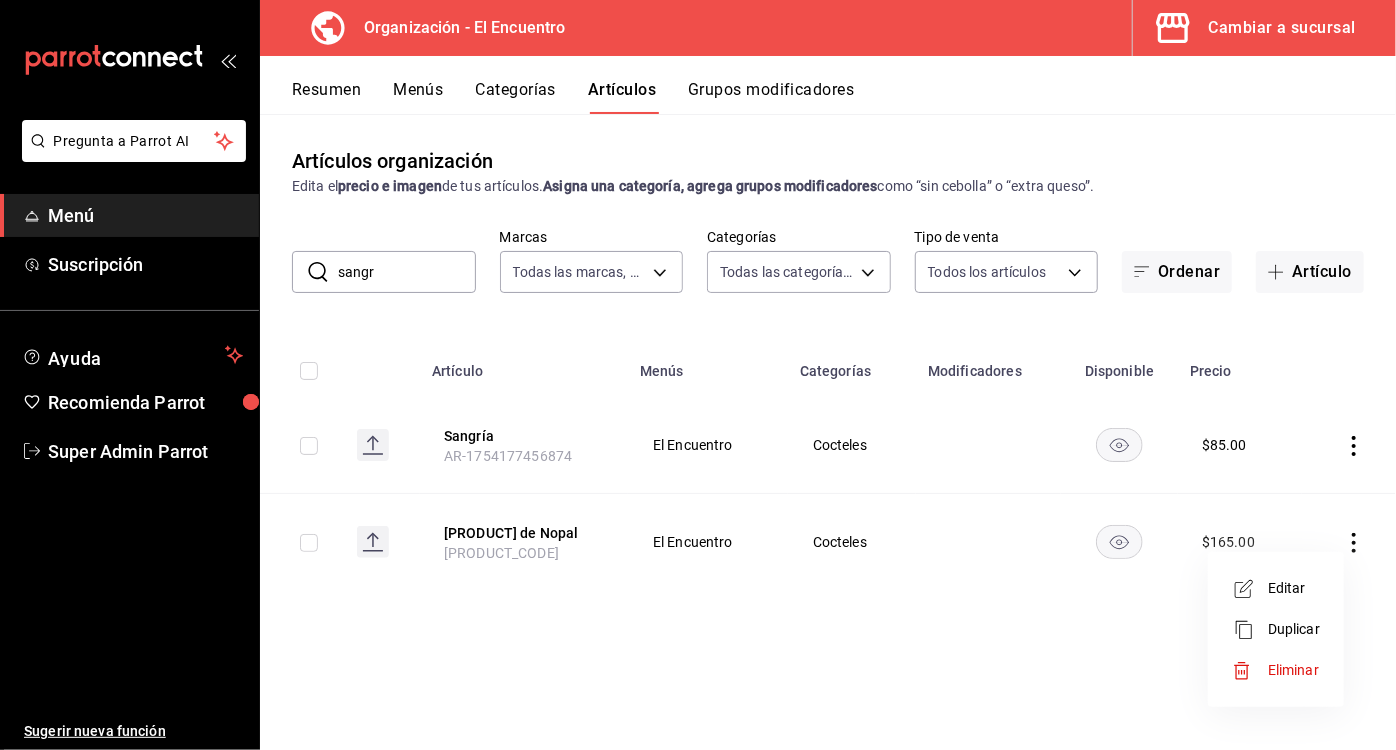 click on "Eliminar" at bounding box center (1293, 670) 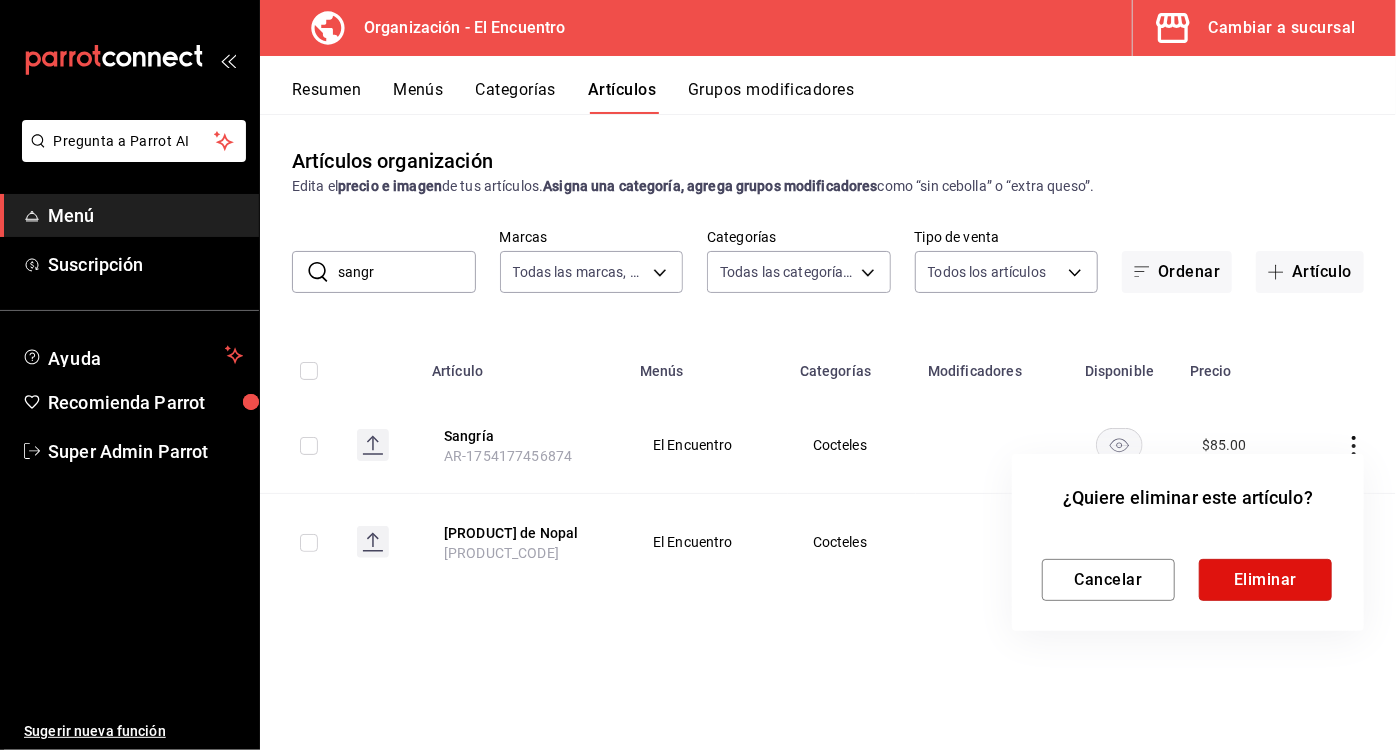 click on "Eliminar" at bounding box center [1265, 580] 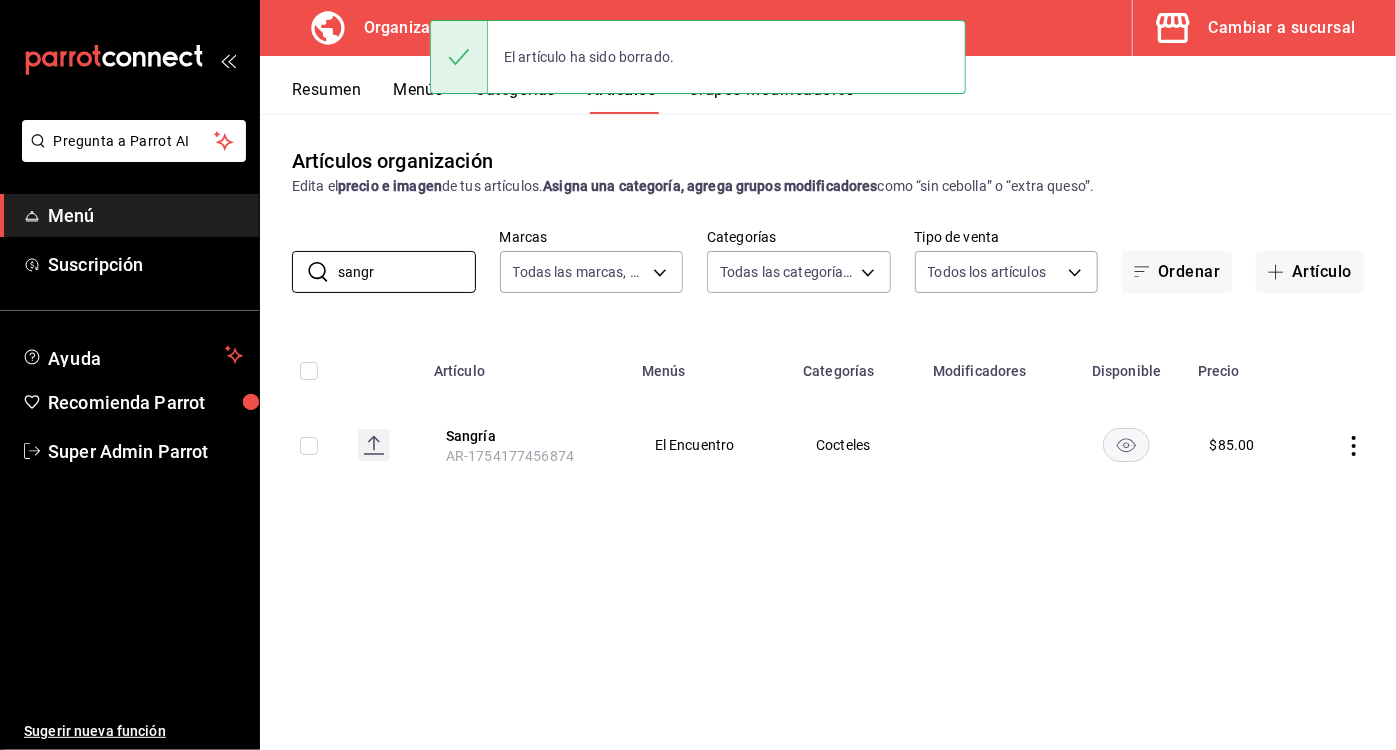 drag, startPoint x: 398, startPoint y: 265, endPoint x: 261, endPoint y: 278, distance: 137.6154 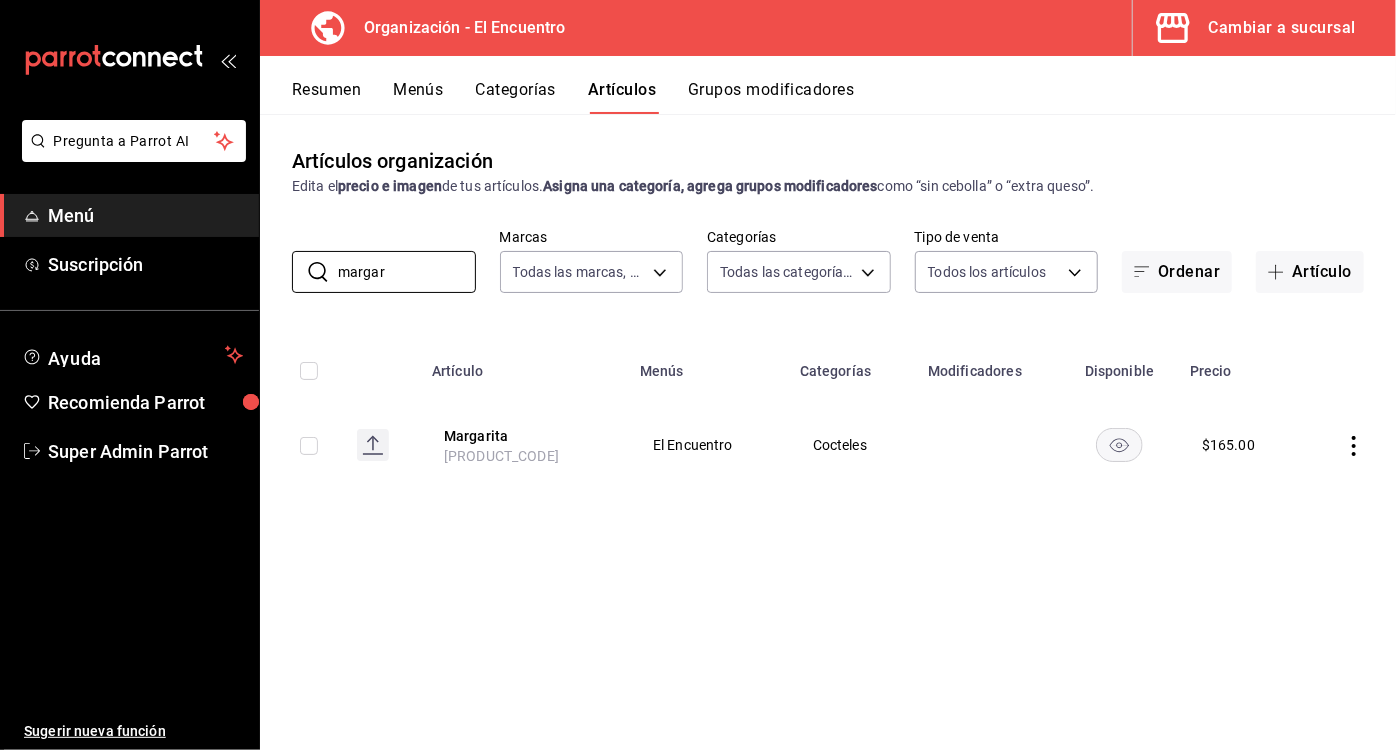 type on "margar" 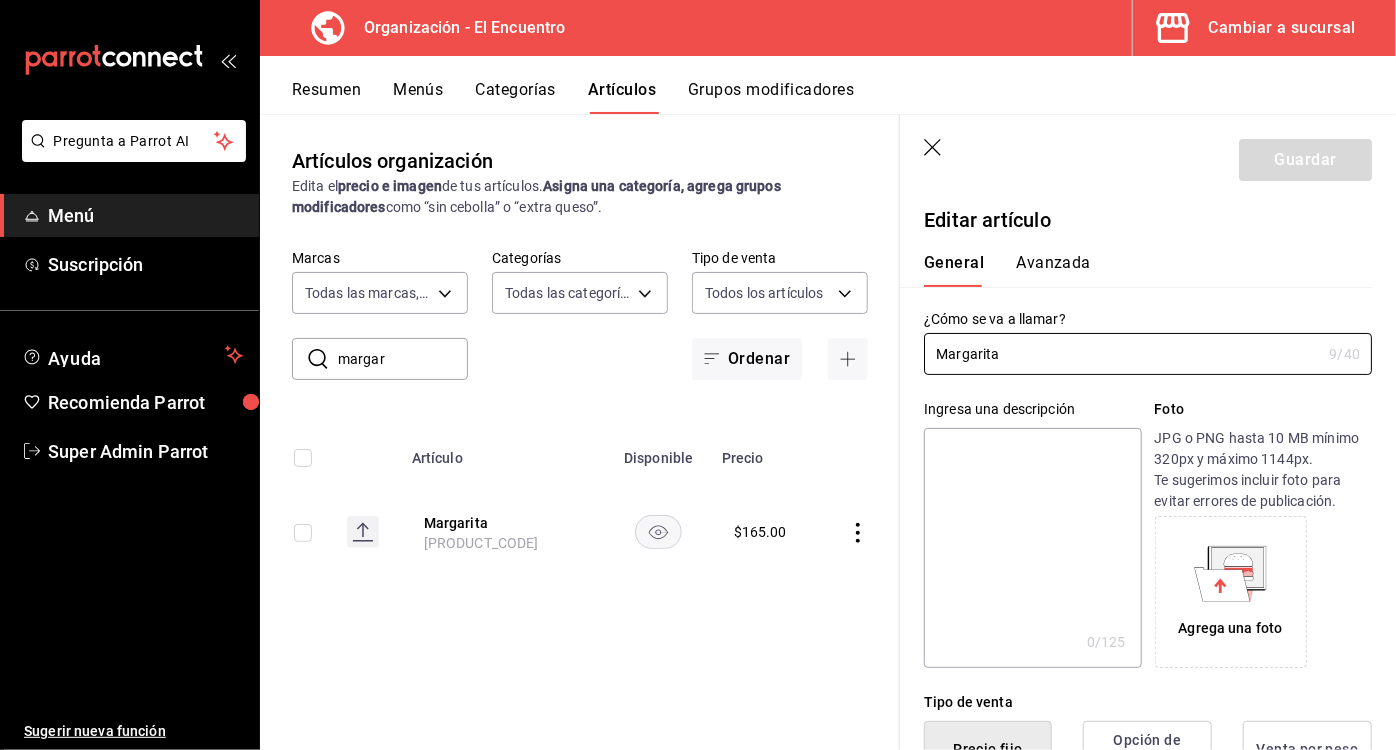 type on "$165.00" 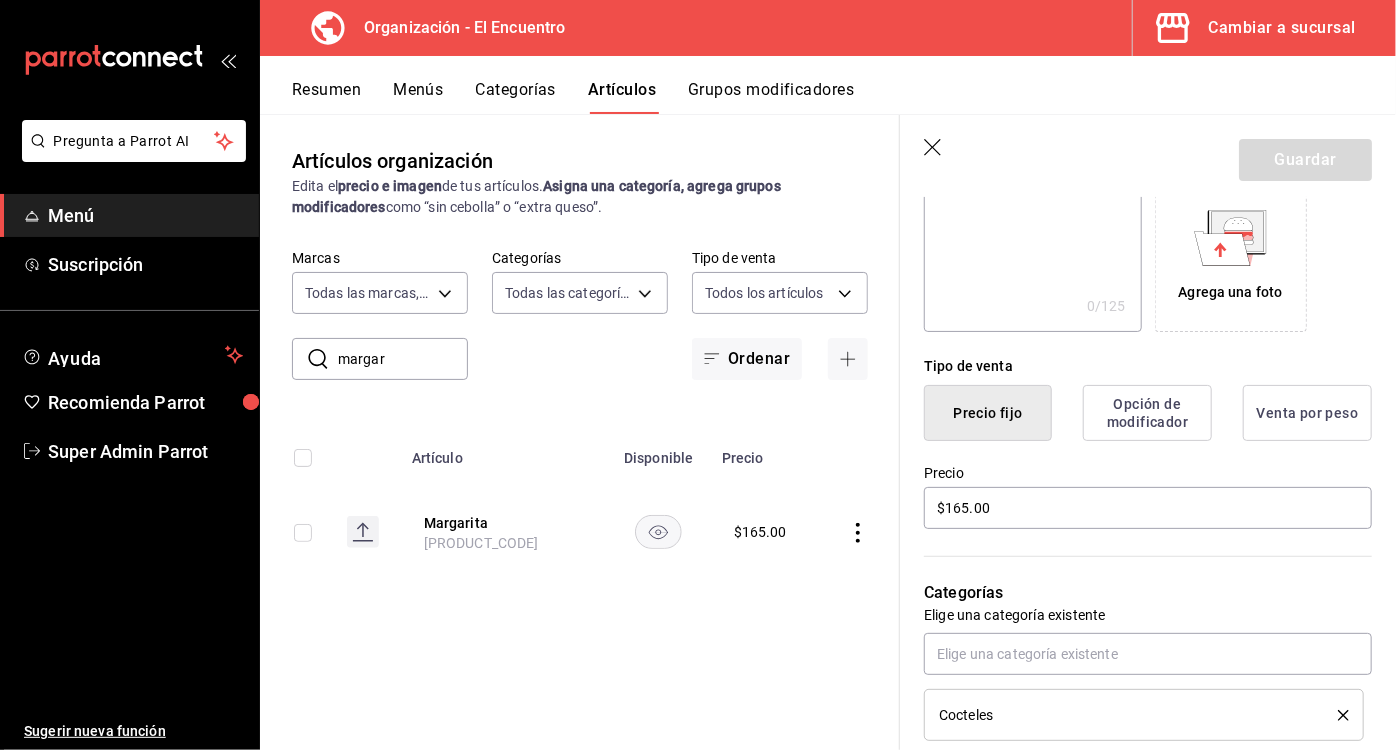 scroll, scrollTop: 0, scrollLeft: 0, axis: both 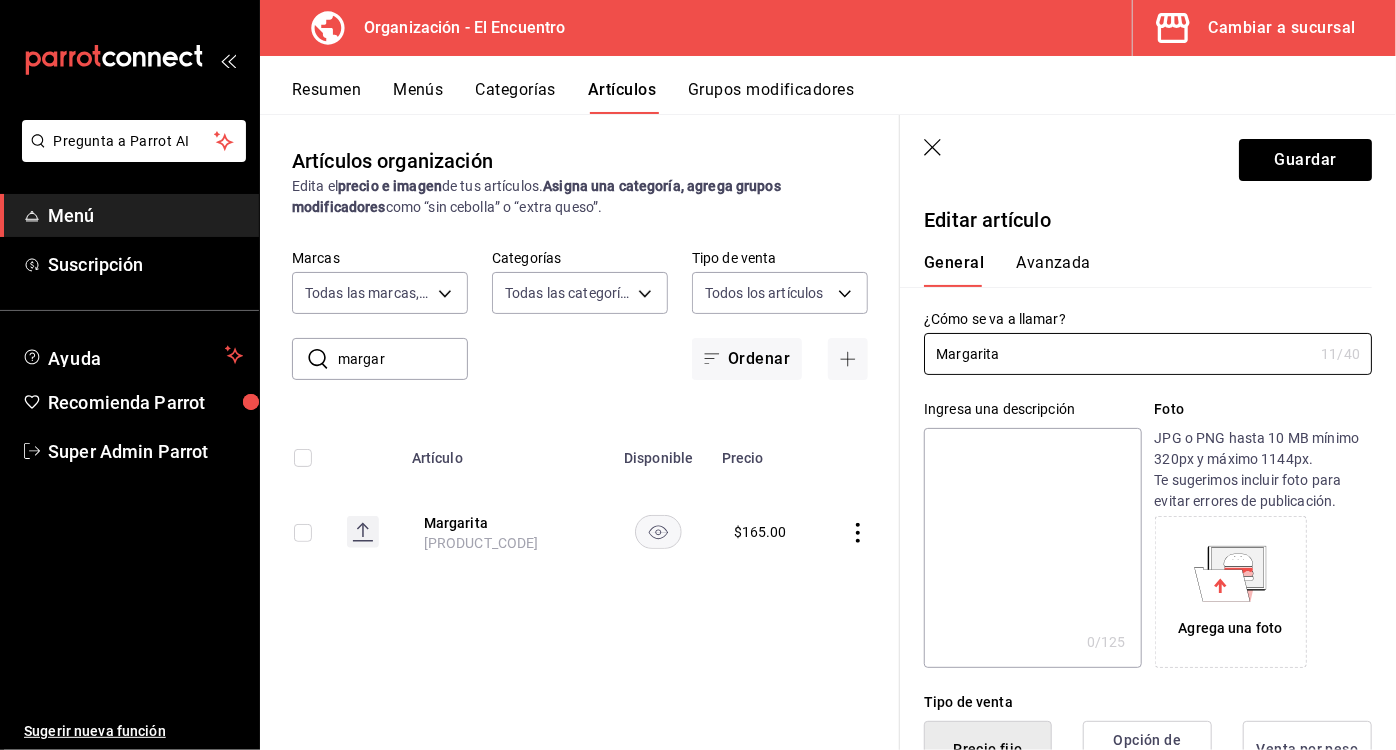 type on "Margarita" 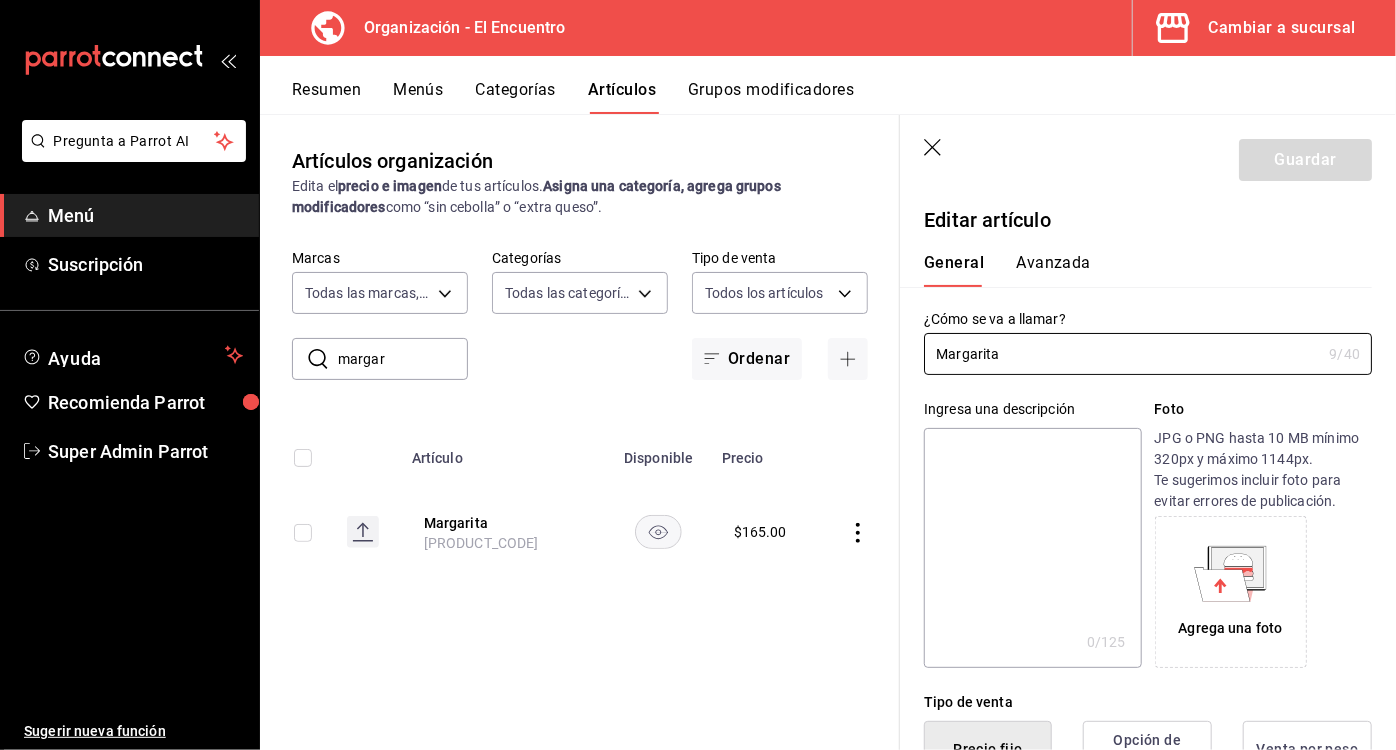 click 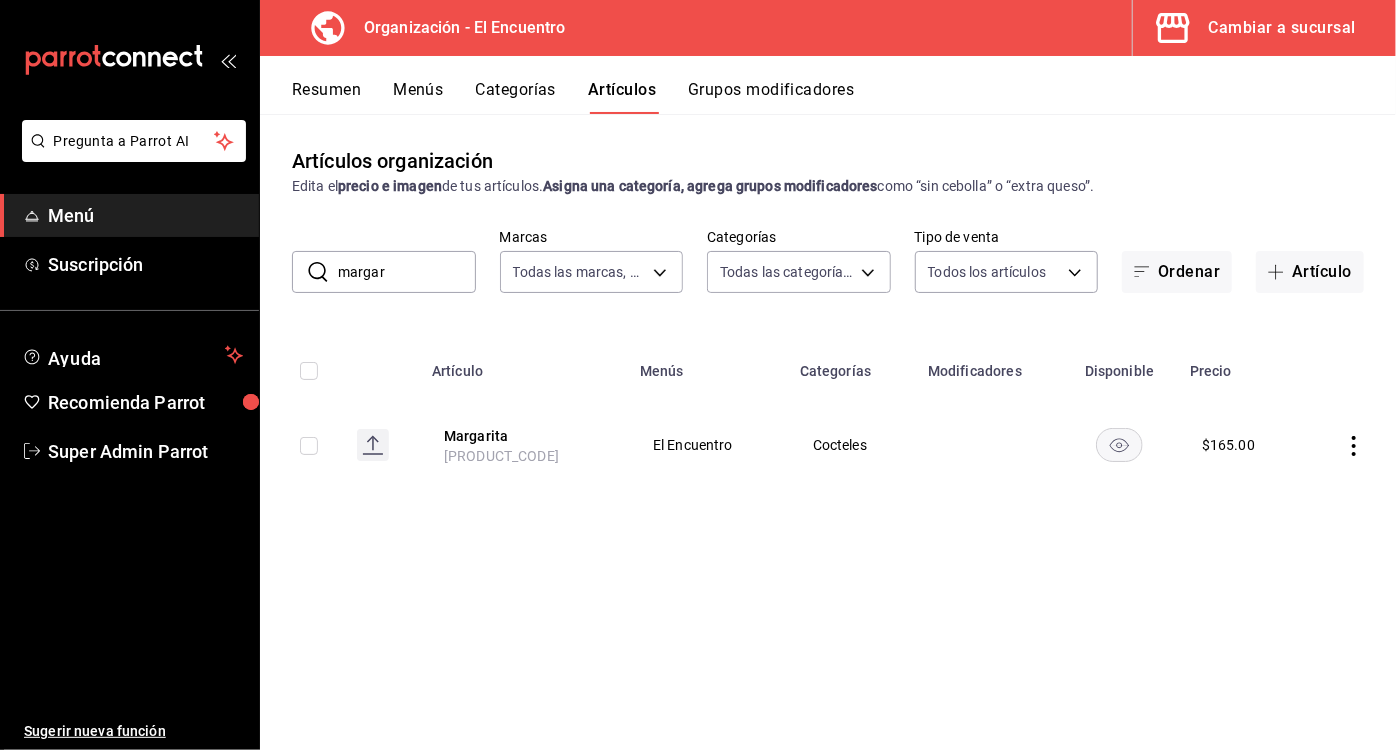 click on "Margarita" at bounding box center (524, 436) 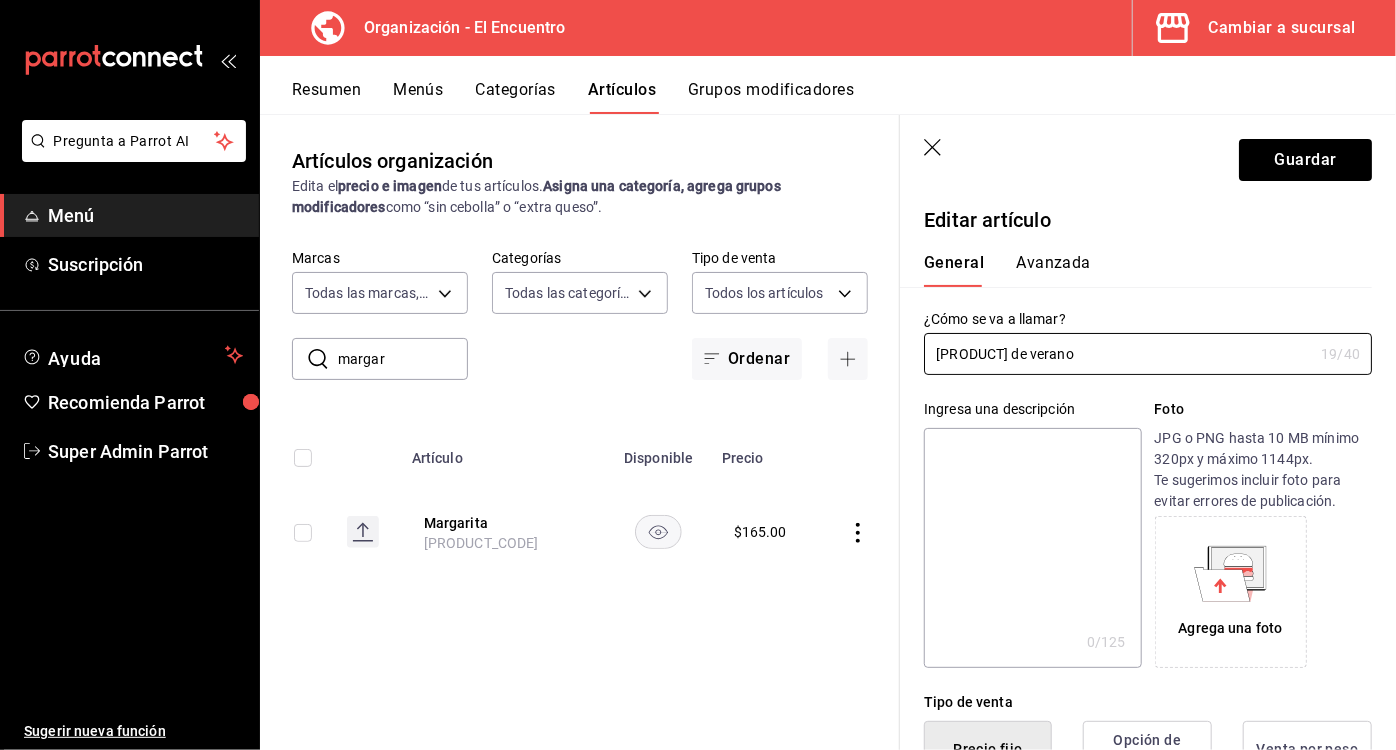 type on "[PRODUCT] de verano" 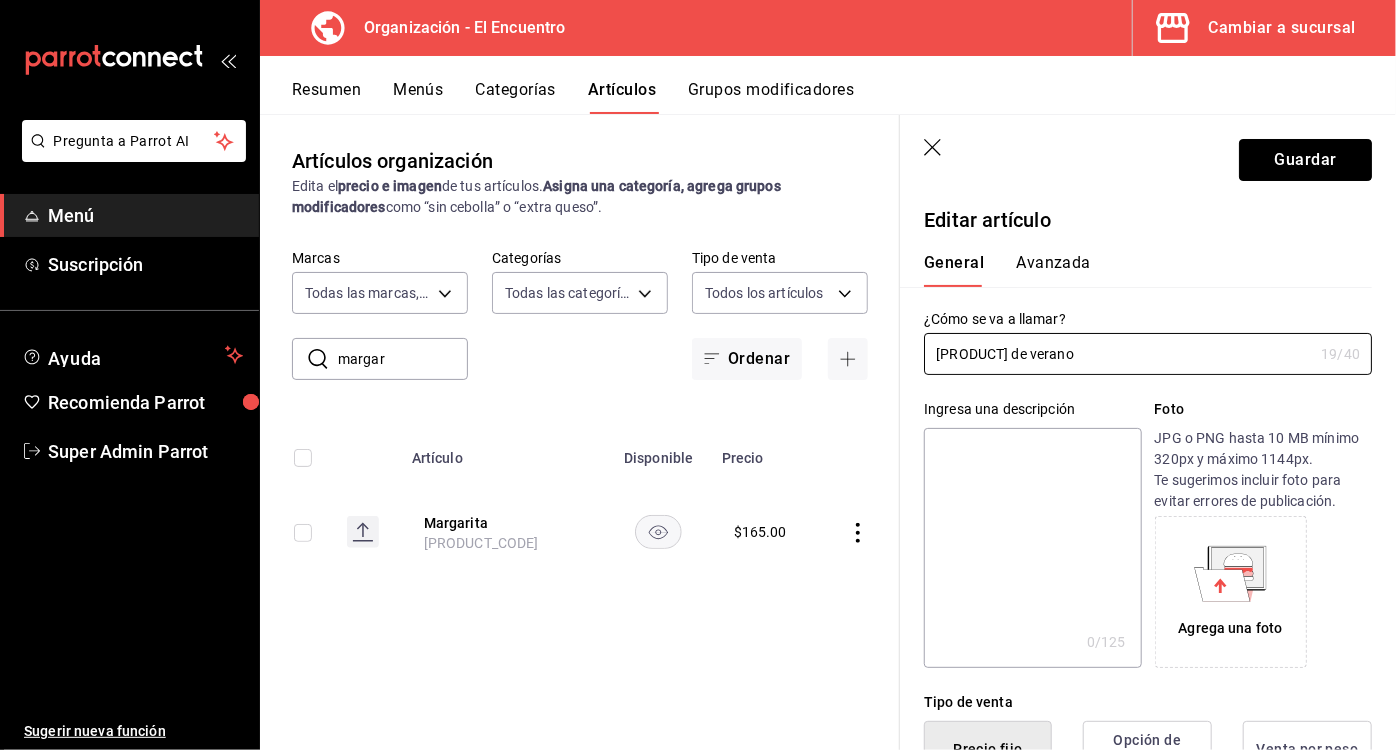 click on "Guardar" at bounding box center [1305, 160] 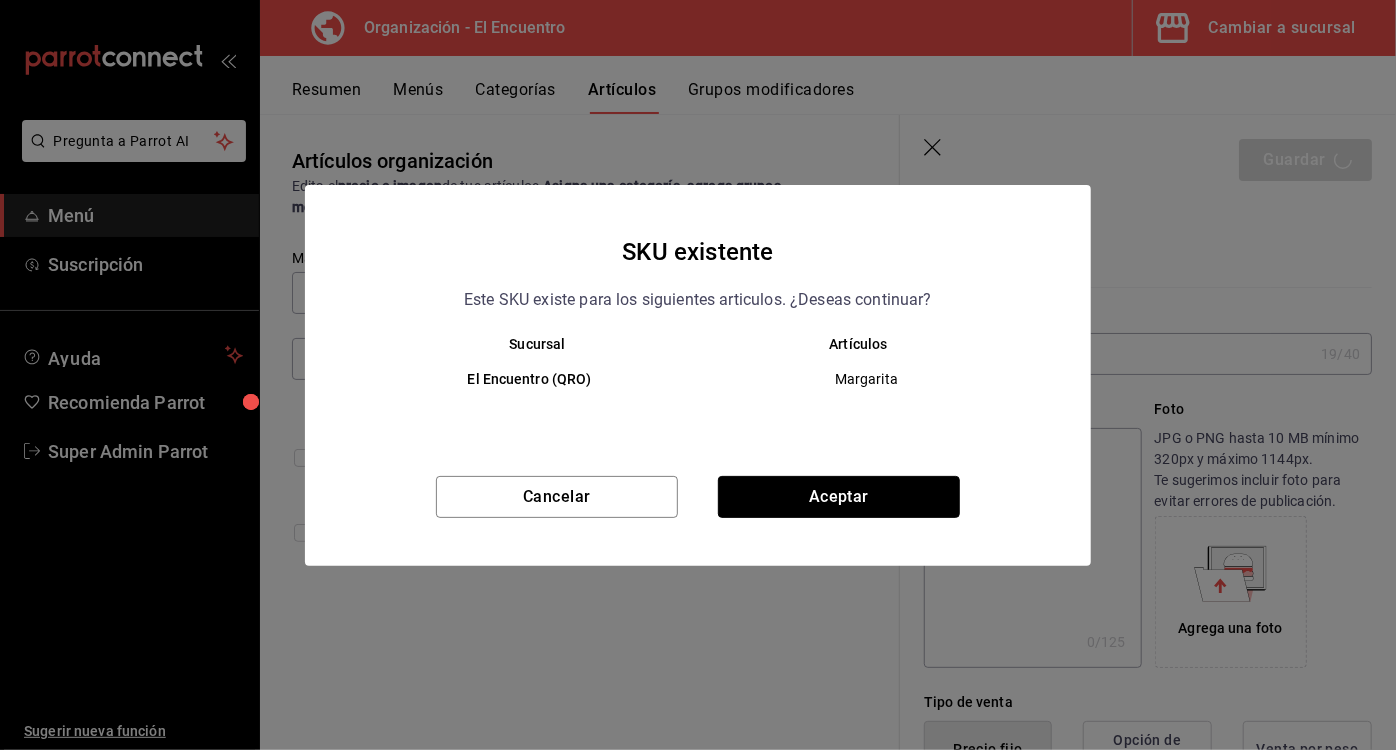 click on "Aceptar" at bounding box center [839, 497] 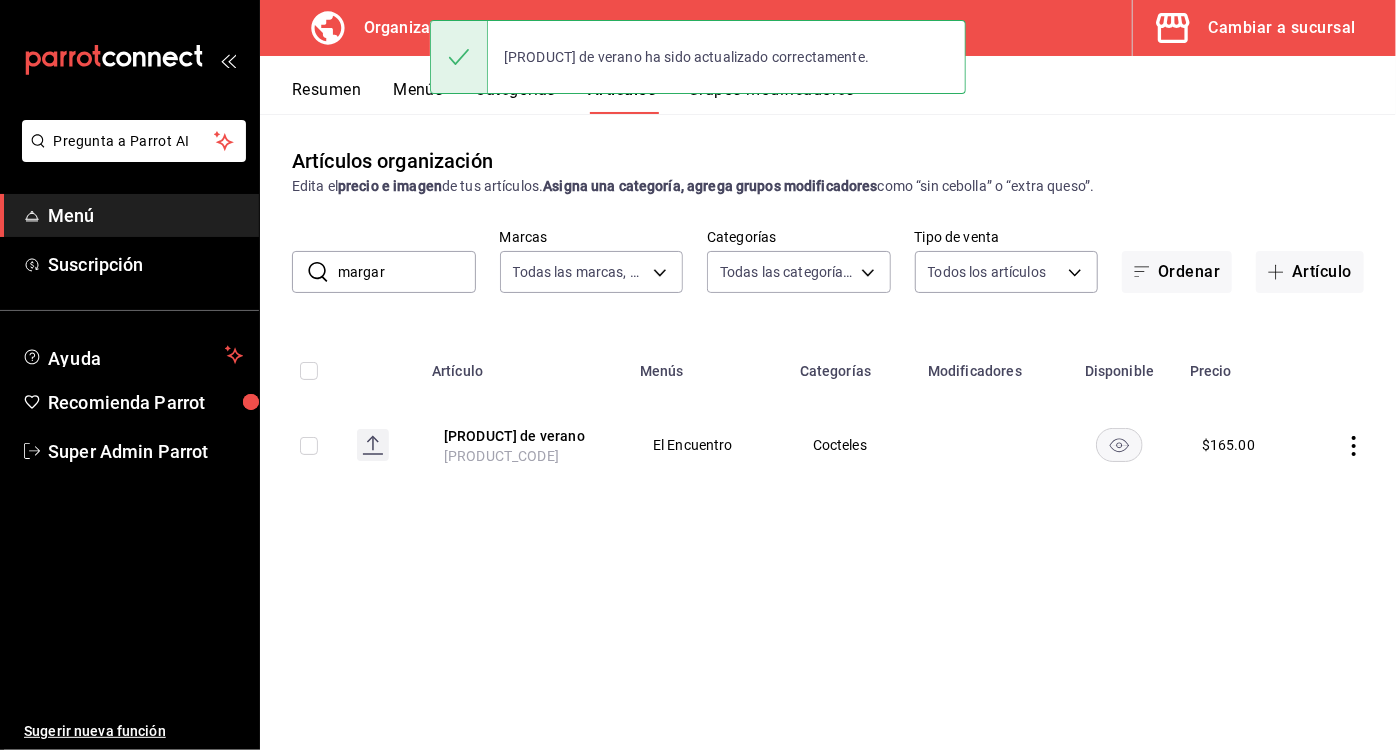 click on "Artículo" at bounding box center [1310, 272] 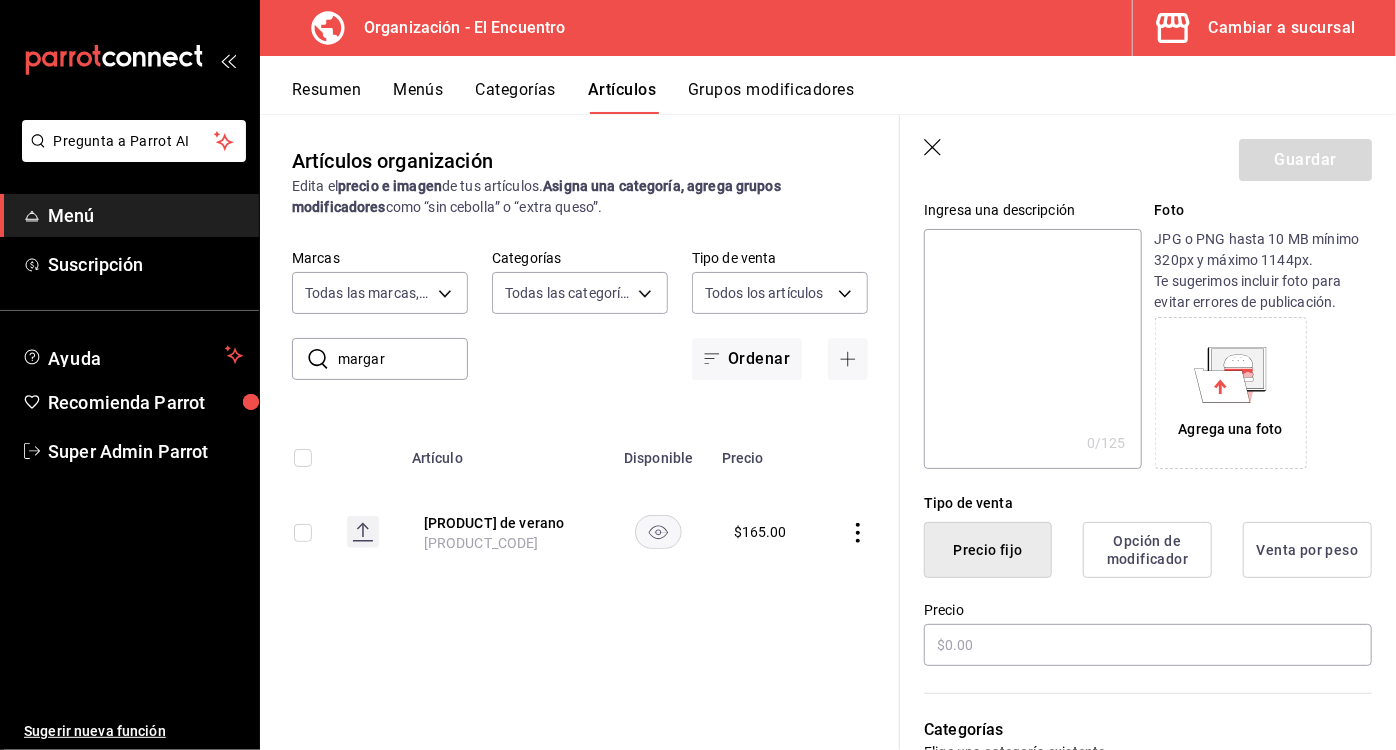 scroll, scrollTop: 197, scrollLeft: 0, axis: vertical 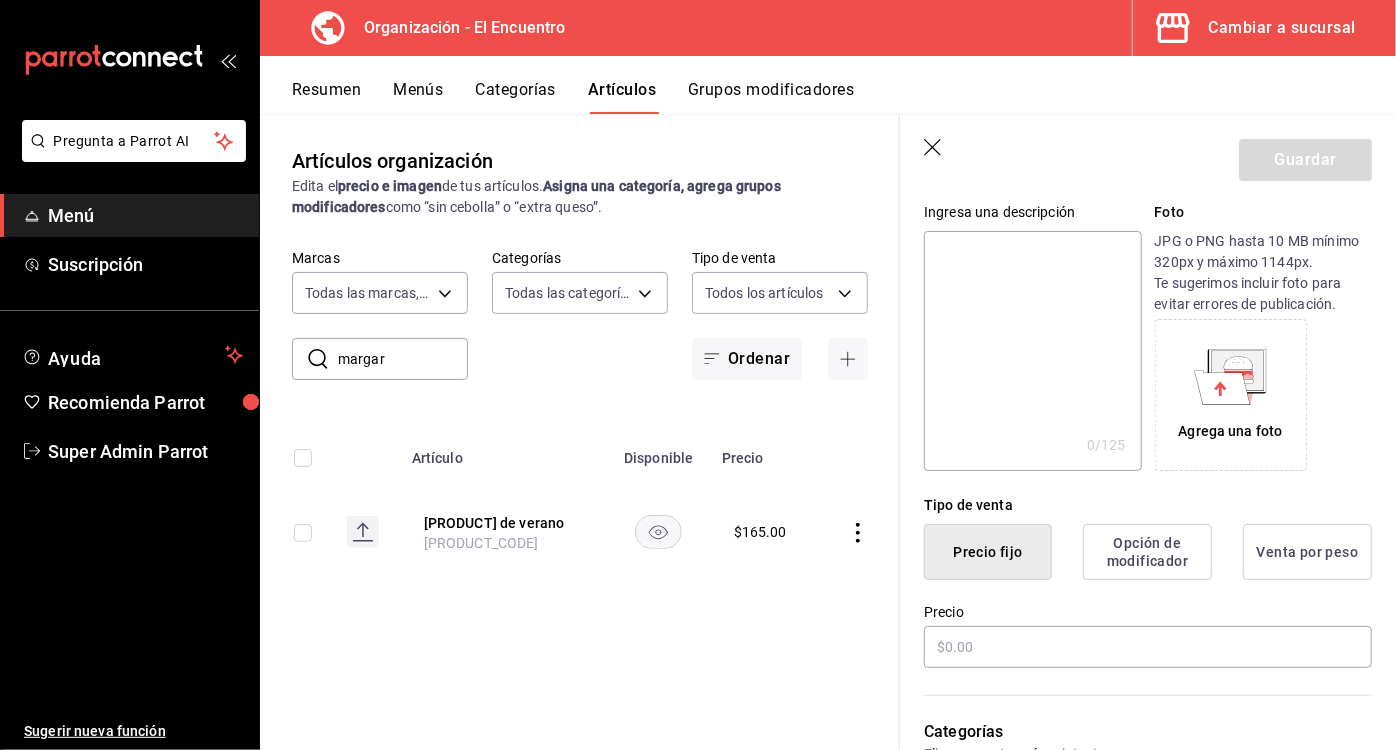 type on "[PRODUCT] del Desierto" 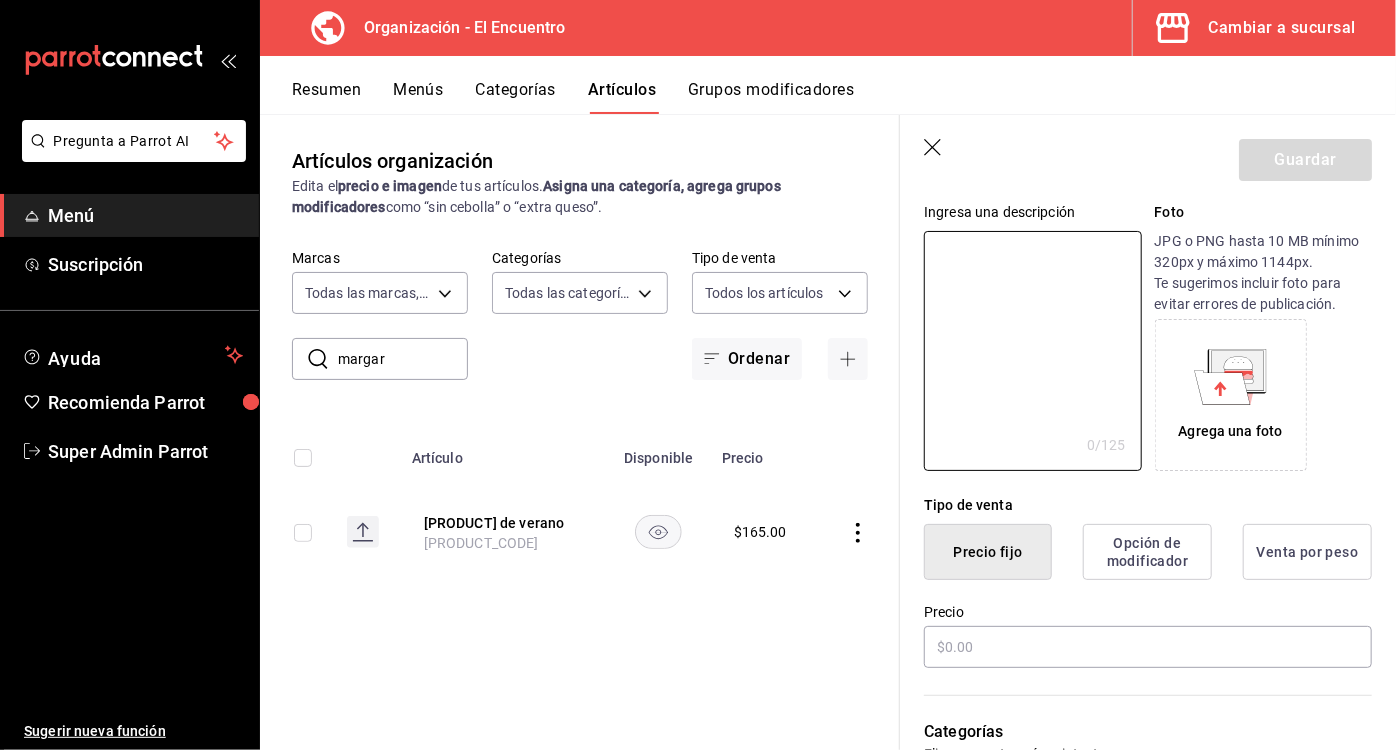 click at bounding box center [1032, 351] 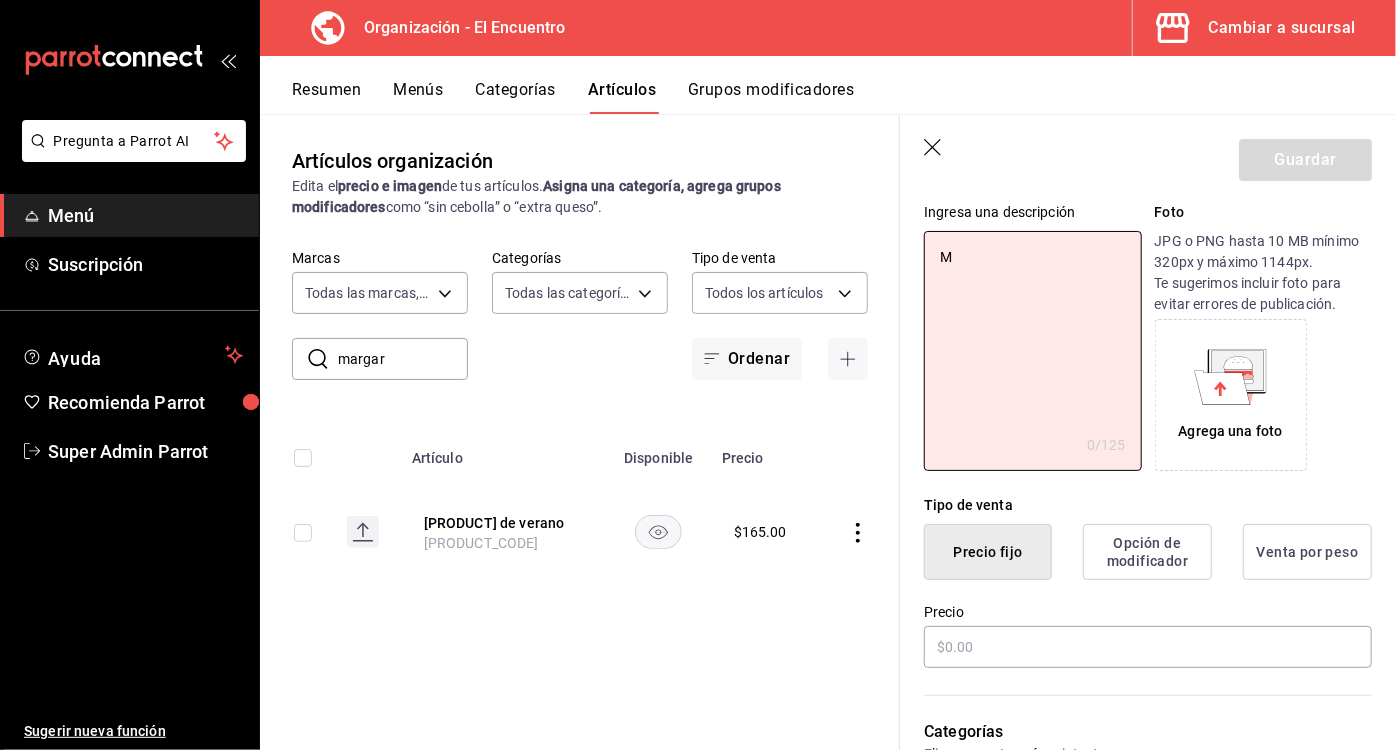 type on "Ma" 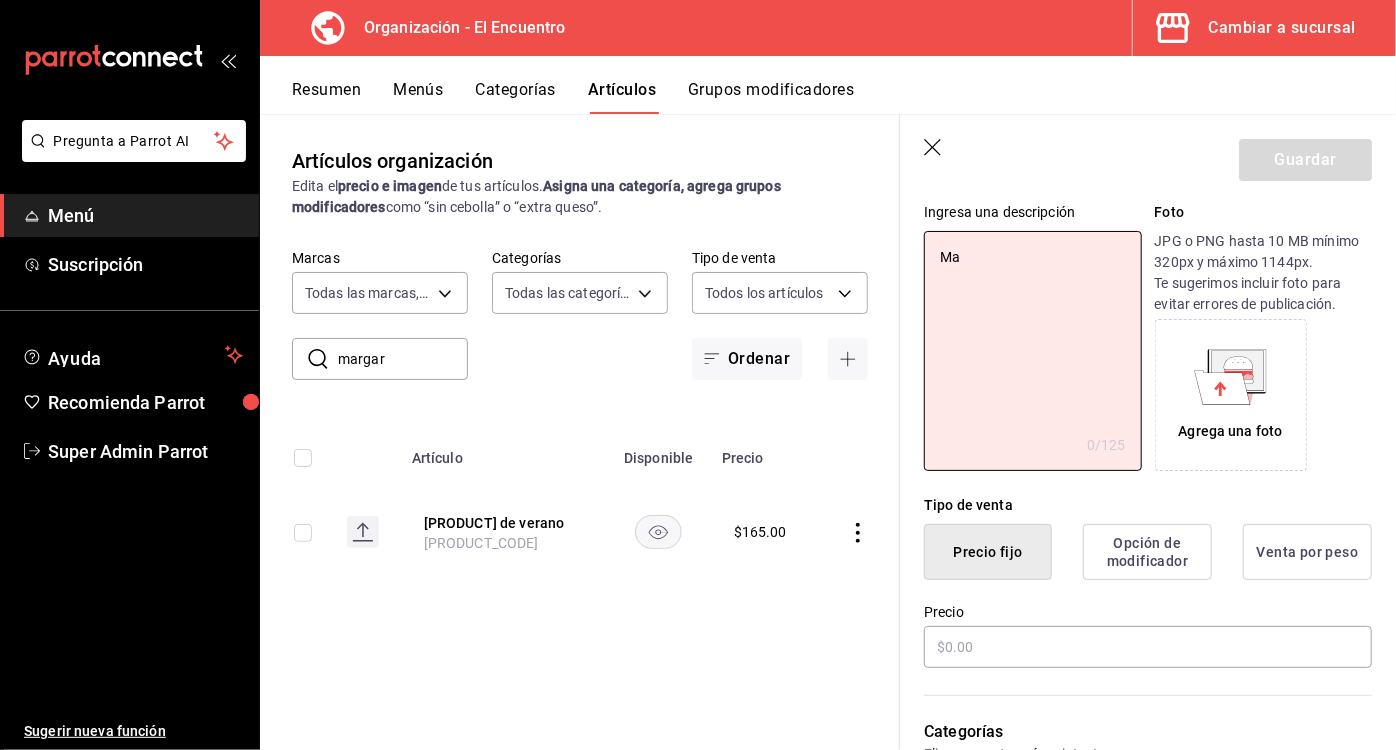 type on "x" 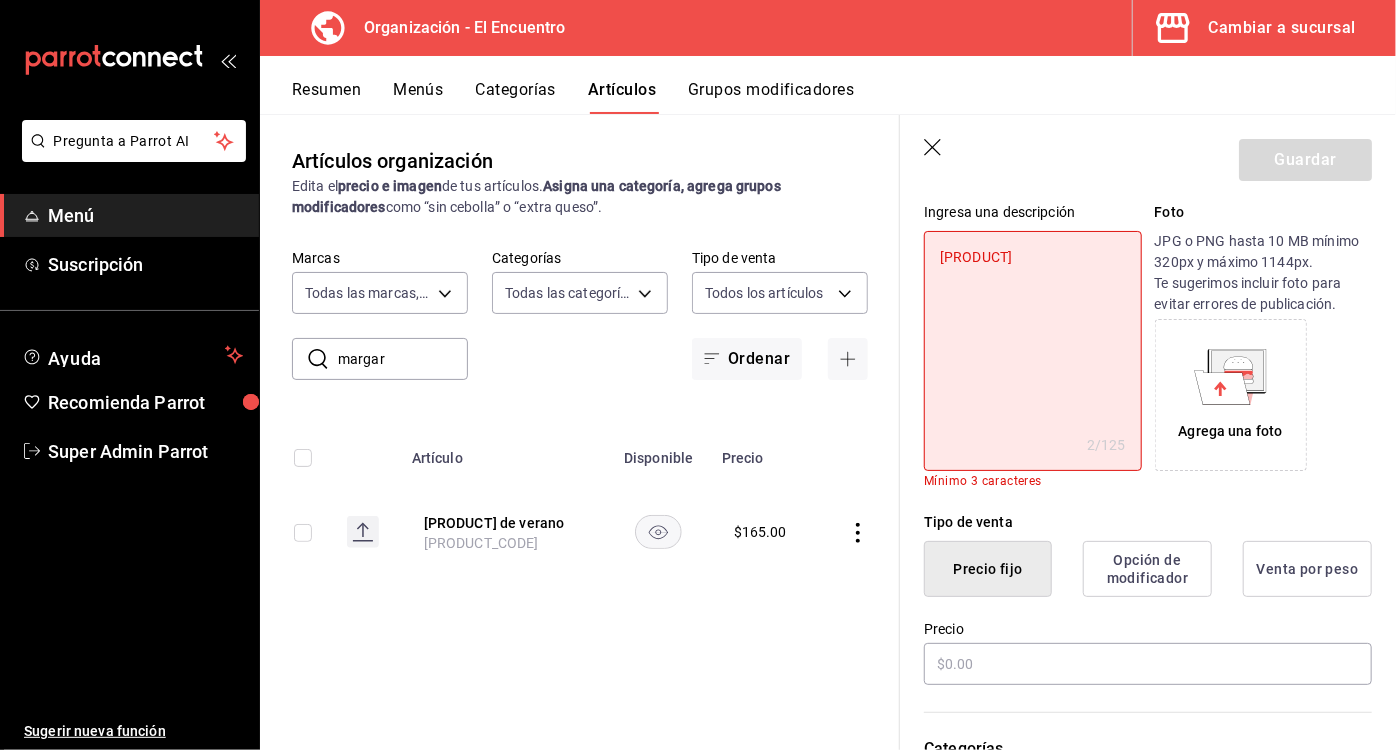 type on "[PRODUCT]" 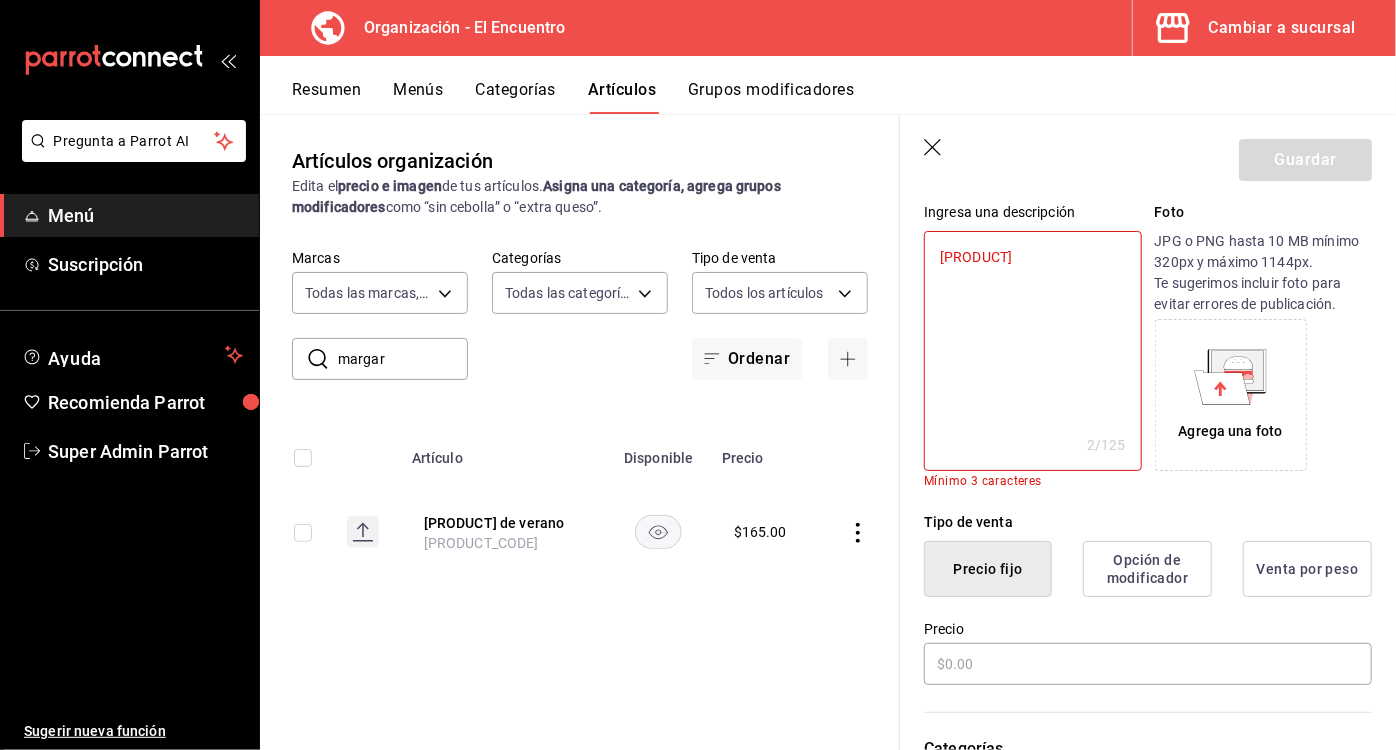 type on "[PRODUCT]" 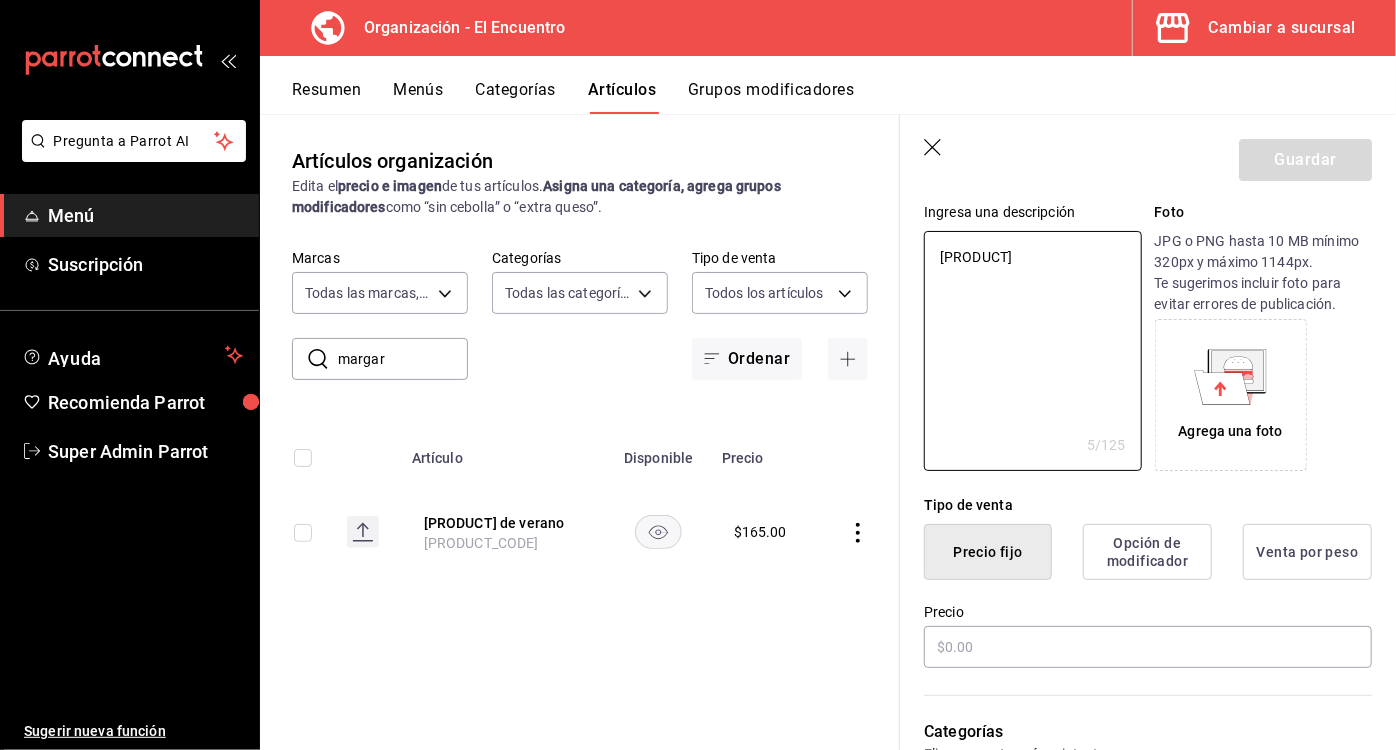 type on "[PRODUCT]" 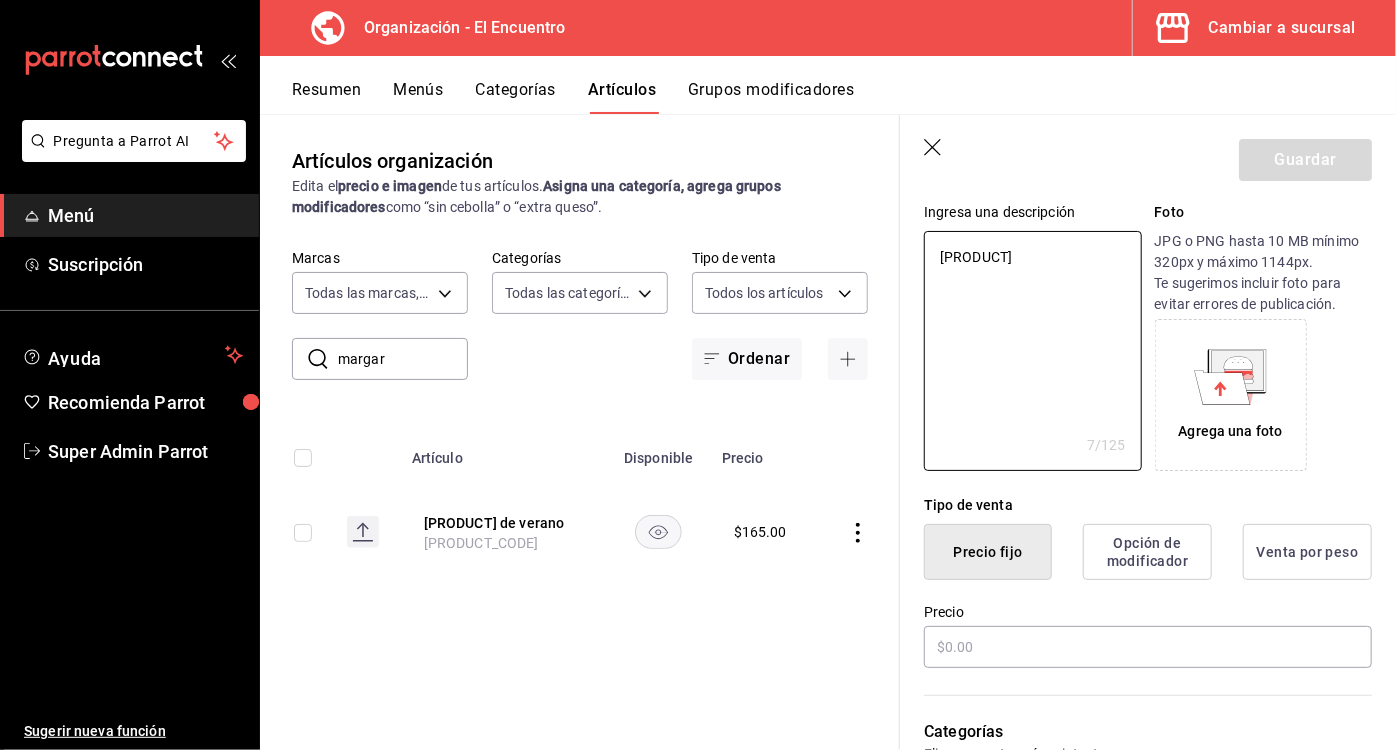 type on "[PRODUCT]" 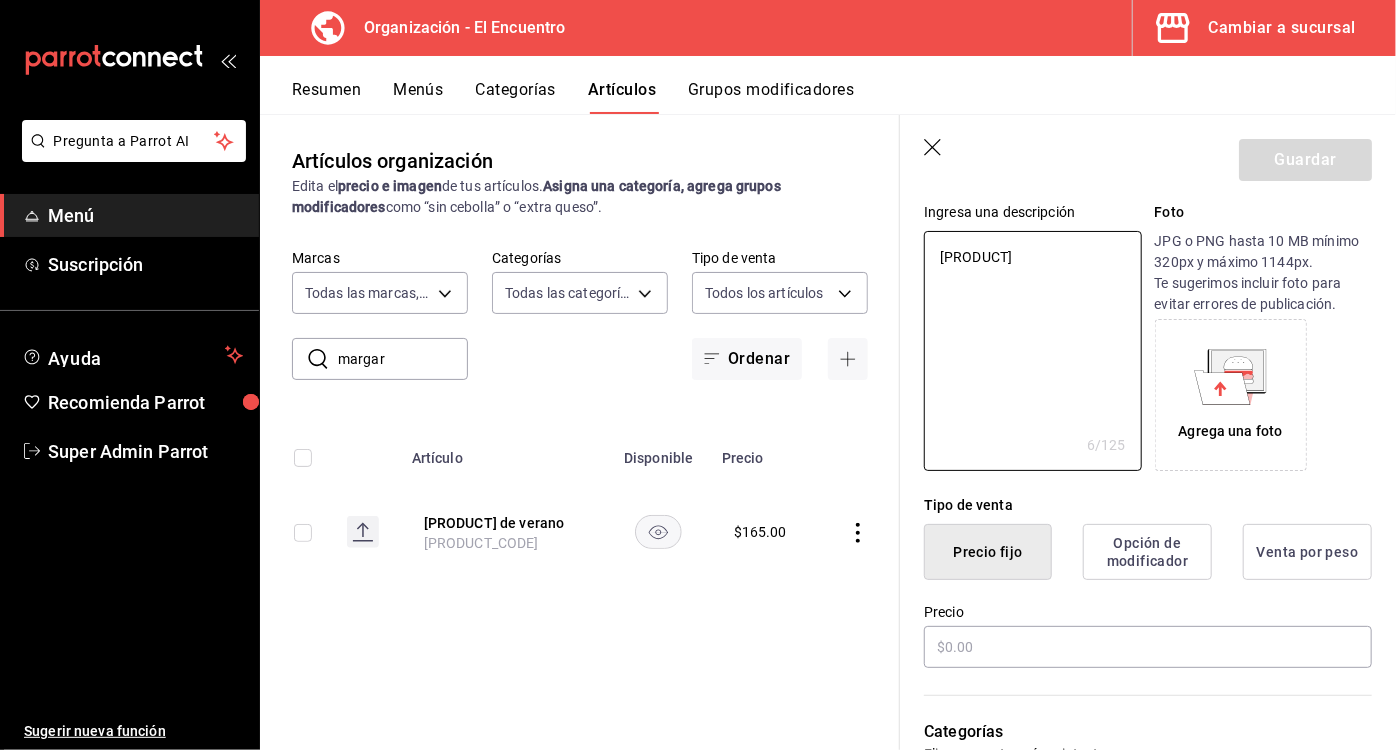 type on "[PRODUCT]" 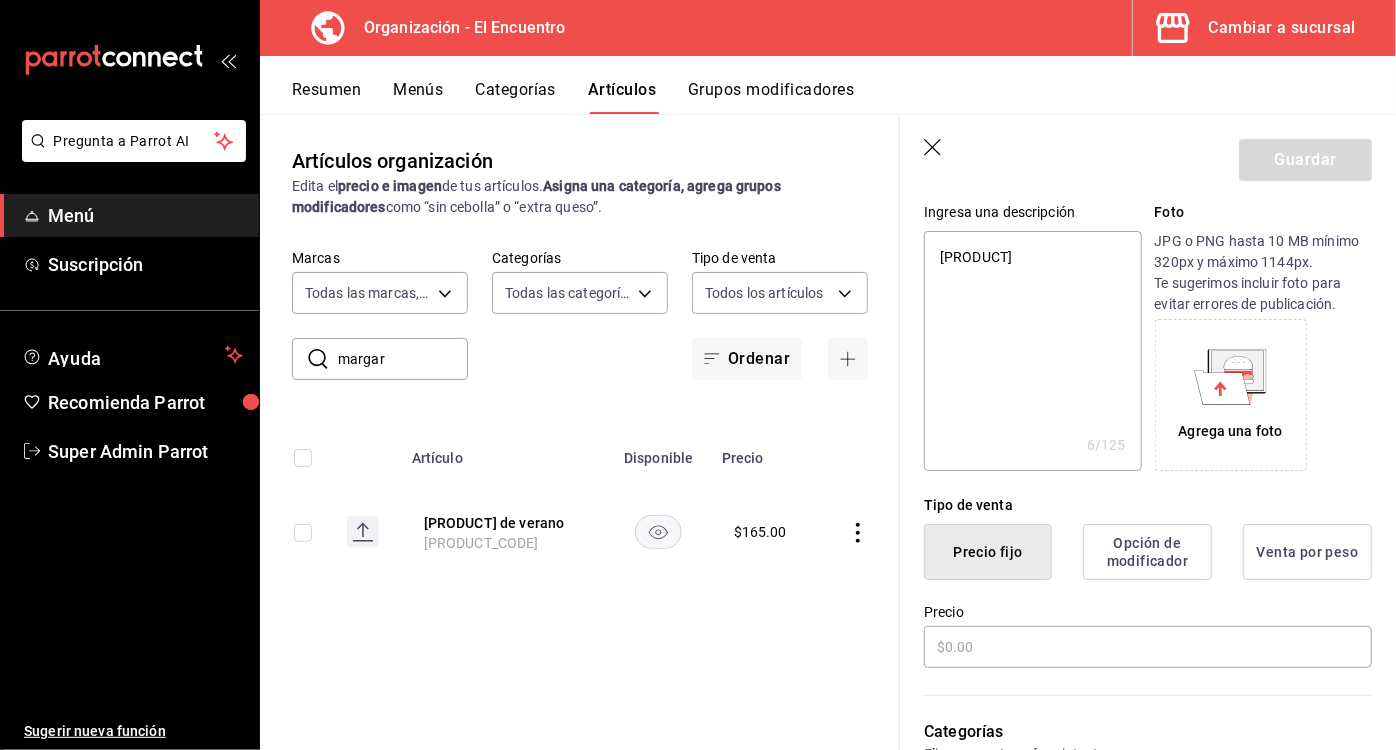 type on "x" 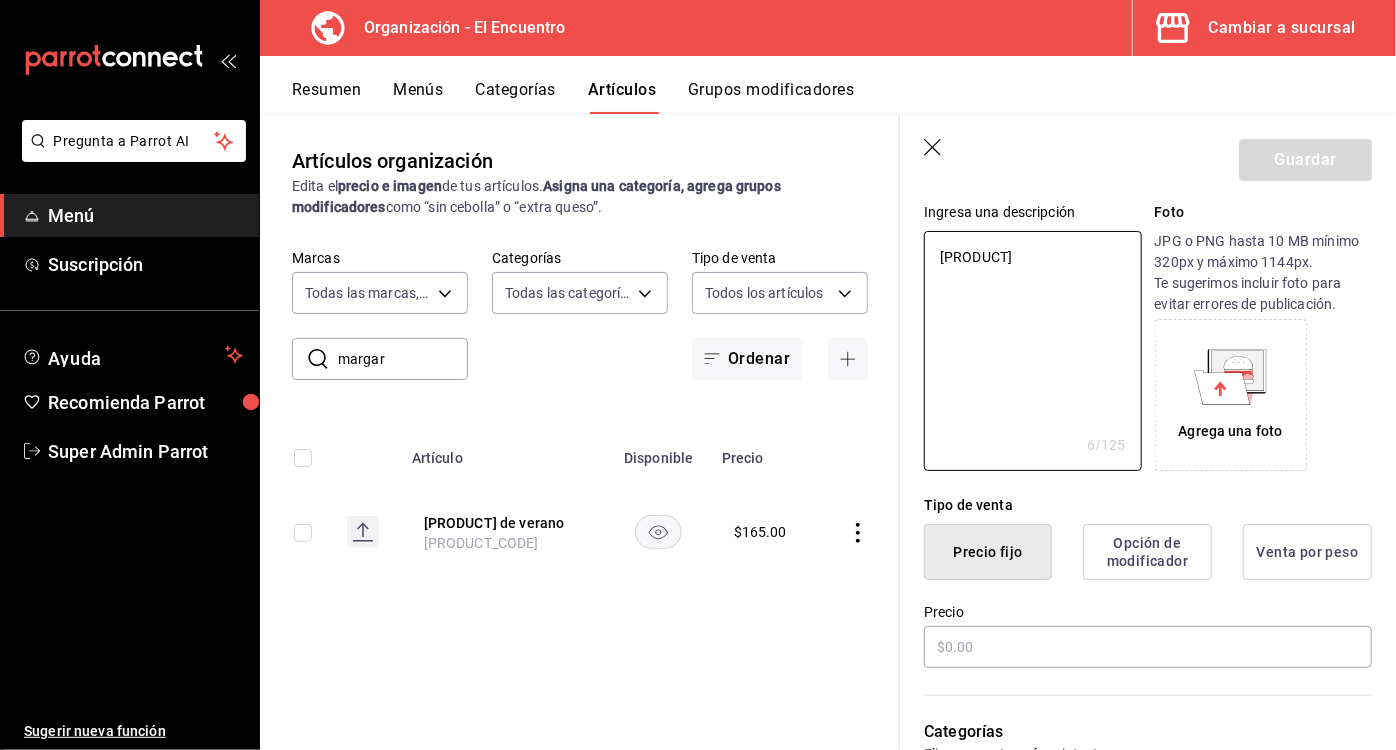 drag, startPoint x: 998, startPoint y: 264, endPoint x: 913, endPoint y: 261, distance: 85.052925 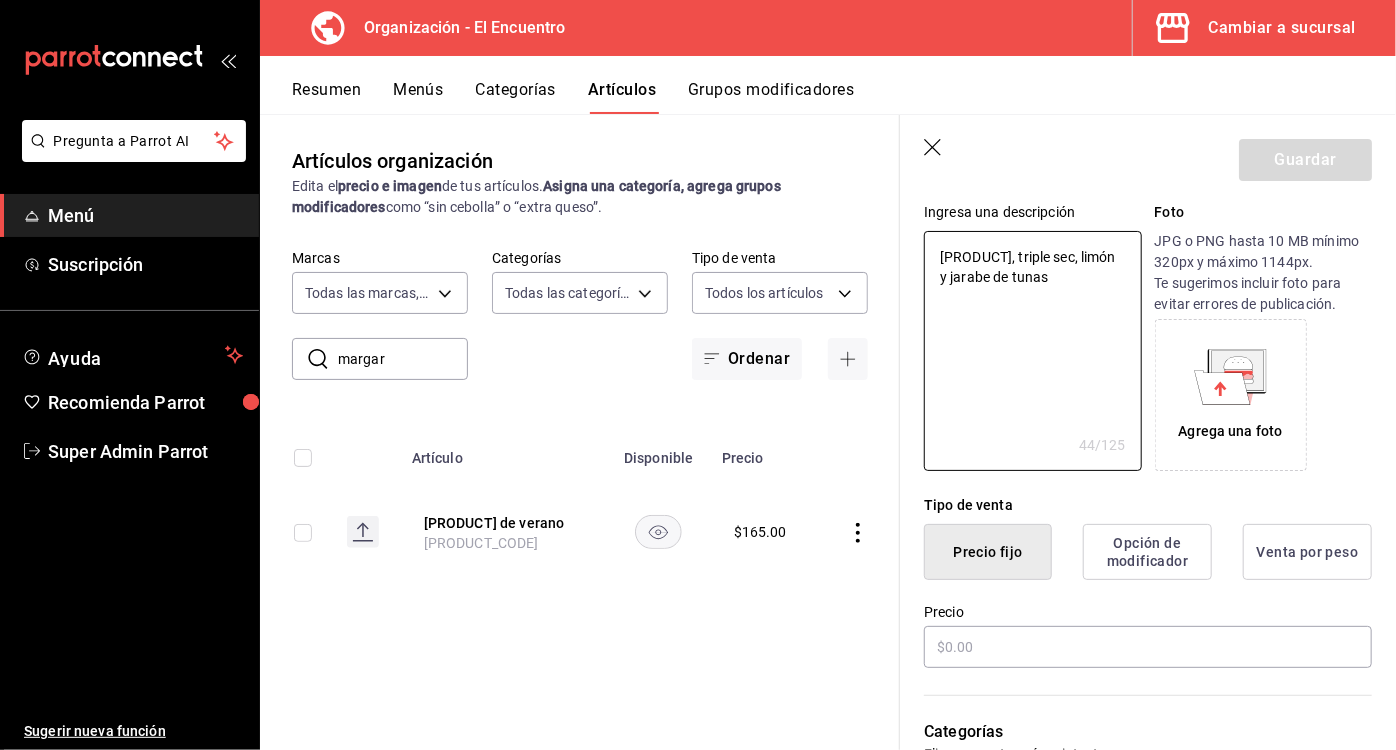 scroll, scrollTop: 298, scrollLeft: 0, axis: vertical 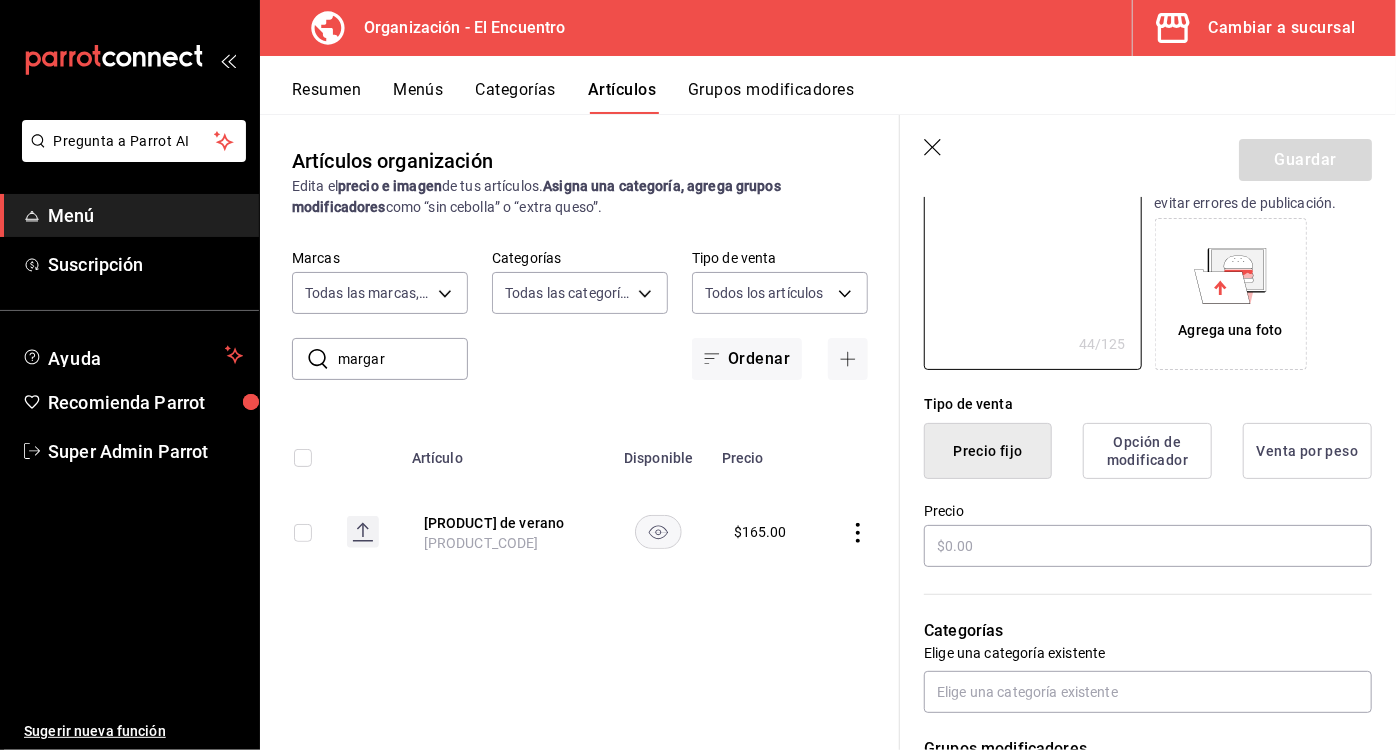 type on "[PRODUCT], triple sec, limón y jarabe de tunas" 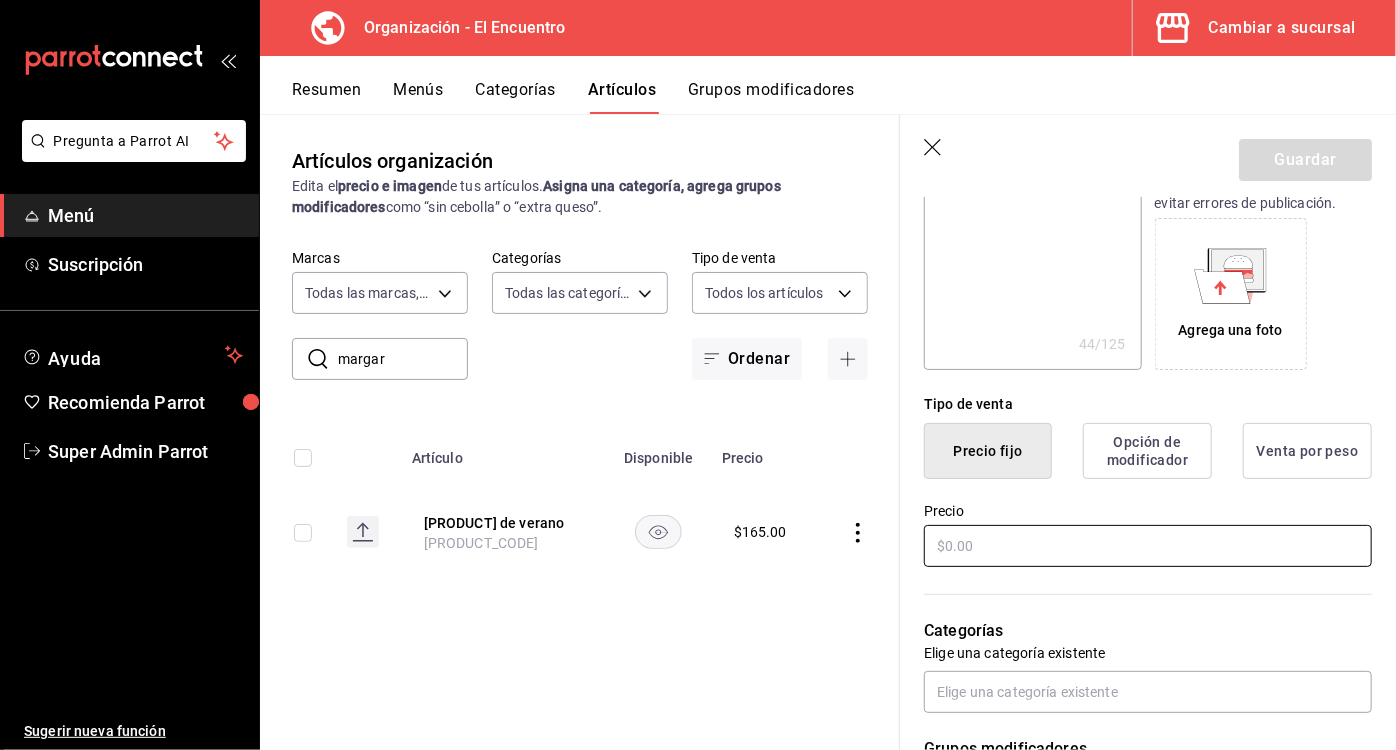 click at bounding box center (1148, 546) 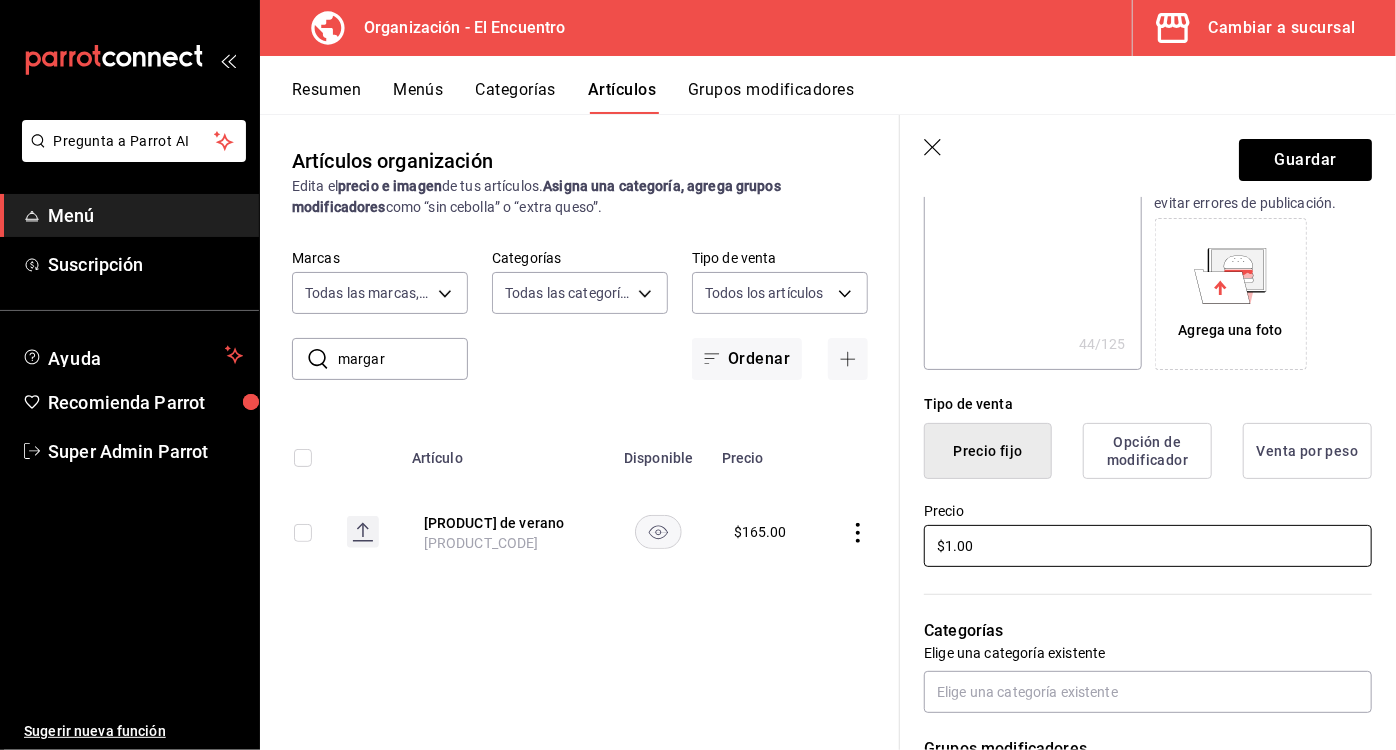 type on "x" 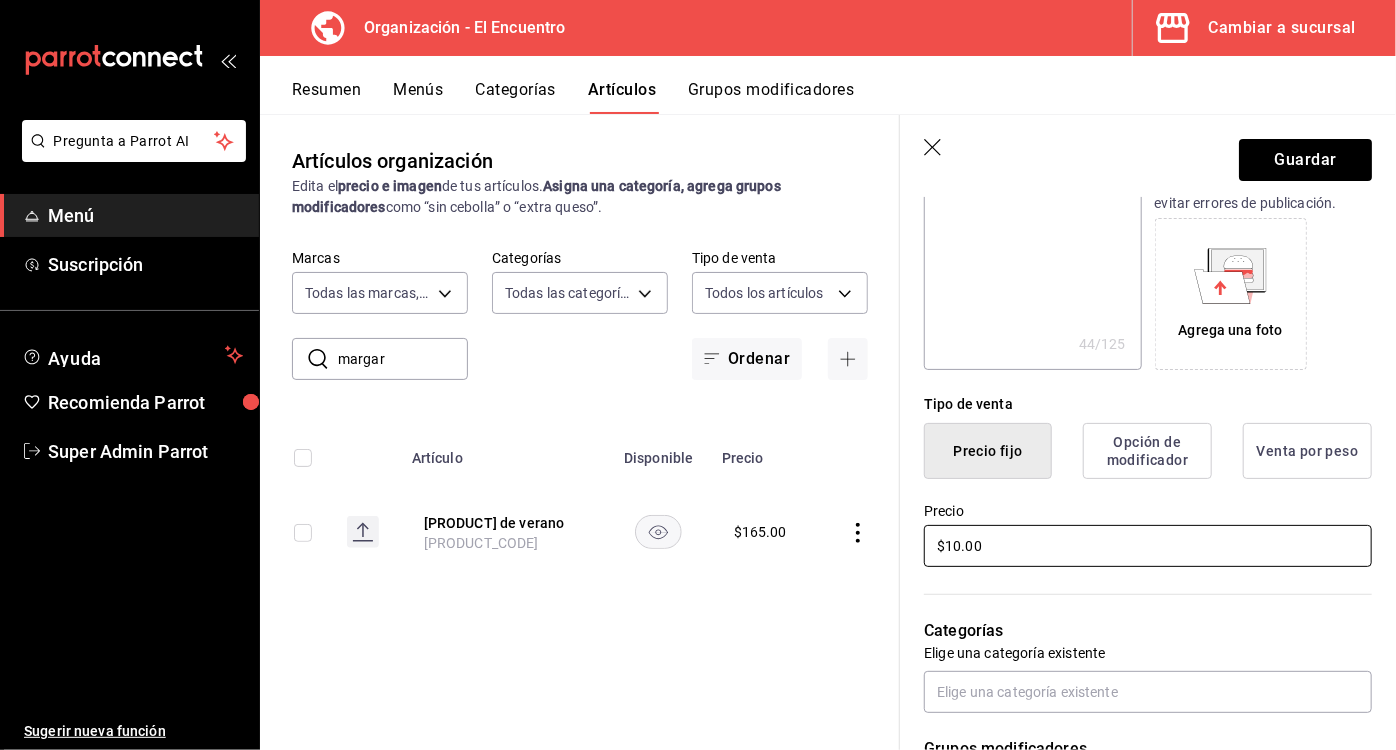 type on "x" 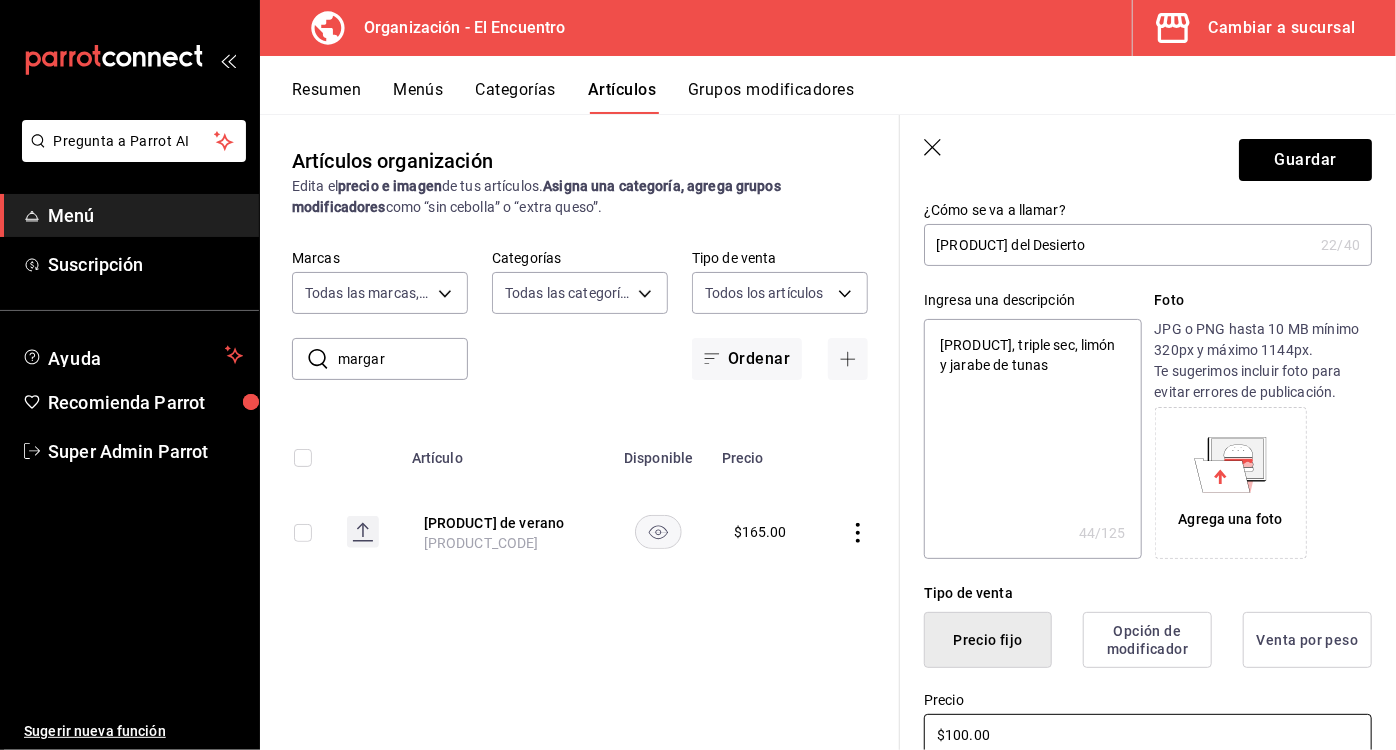 scroll, scrollTop: 109, scrollLeft: 0, axis: vertical 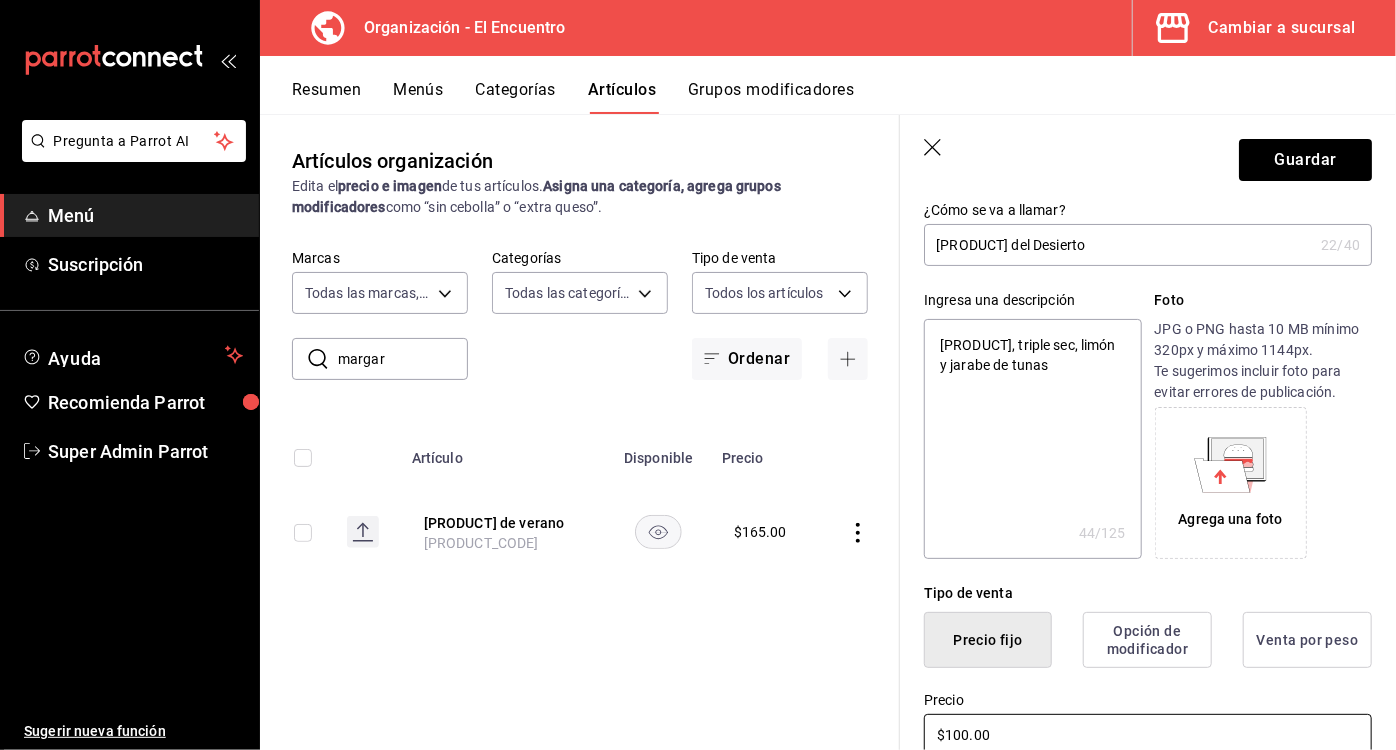 type on "$100.00" 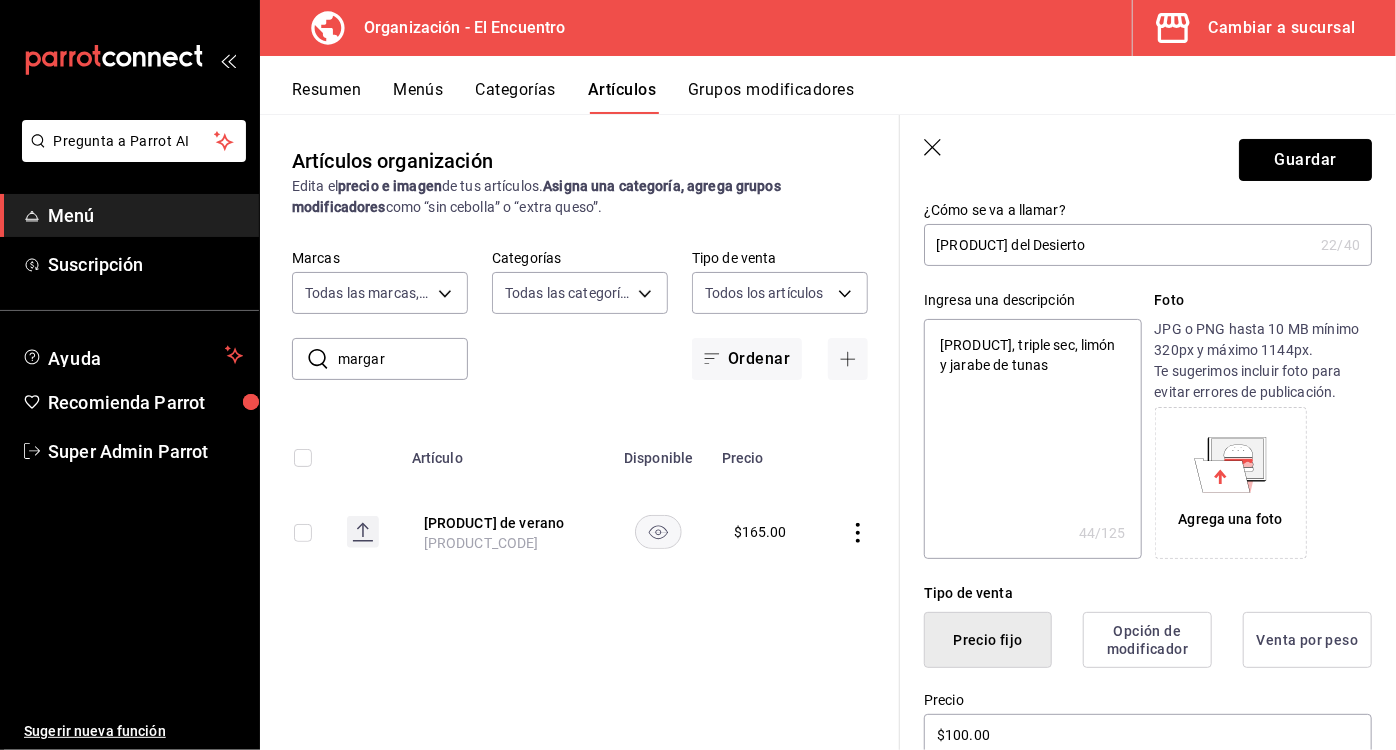 click on "Guardar" at bounding box center [1305, 160] 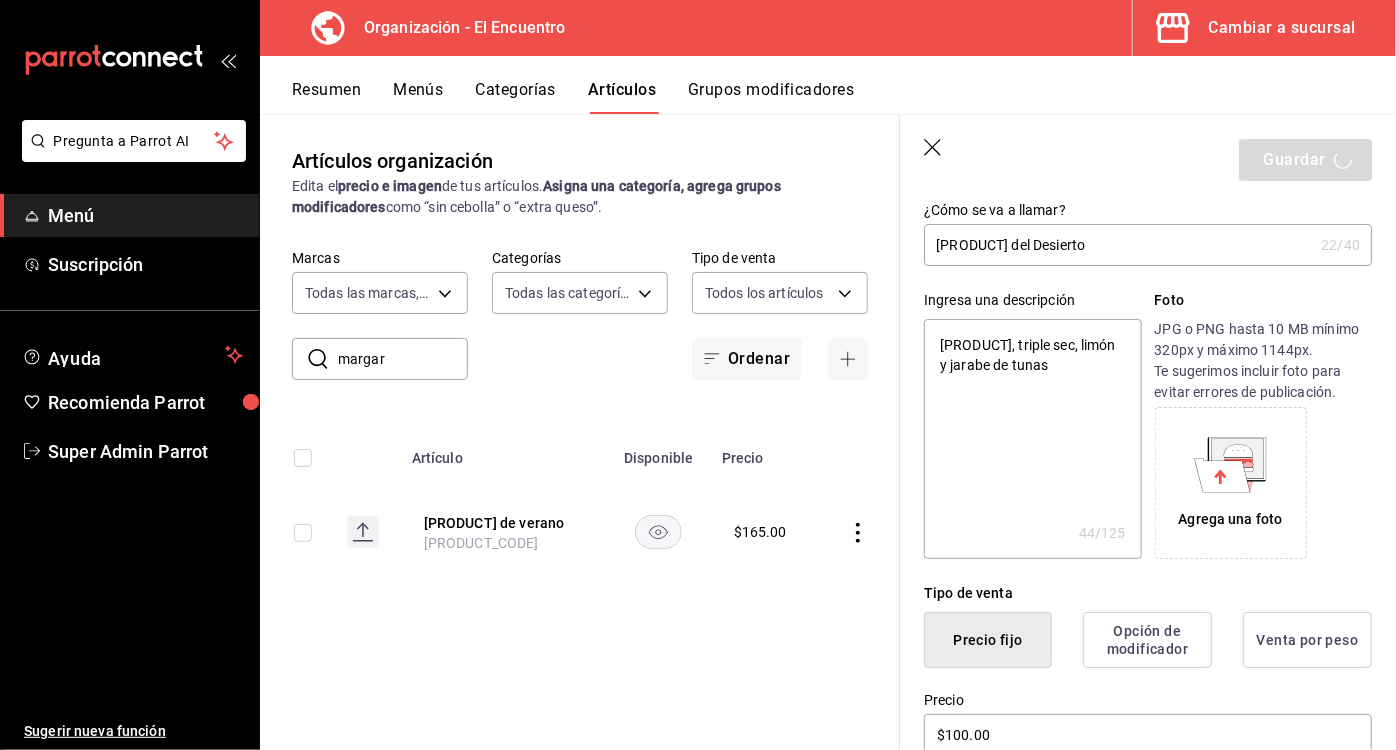 type on "x" 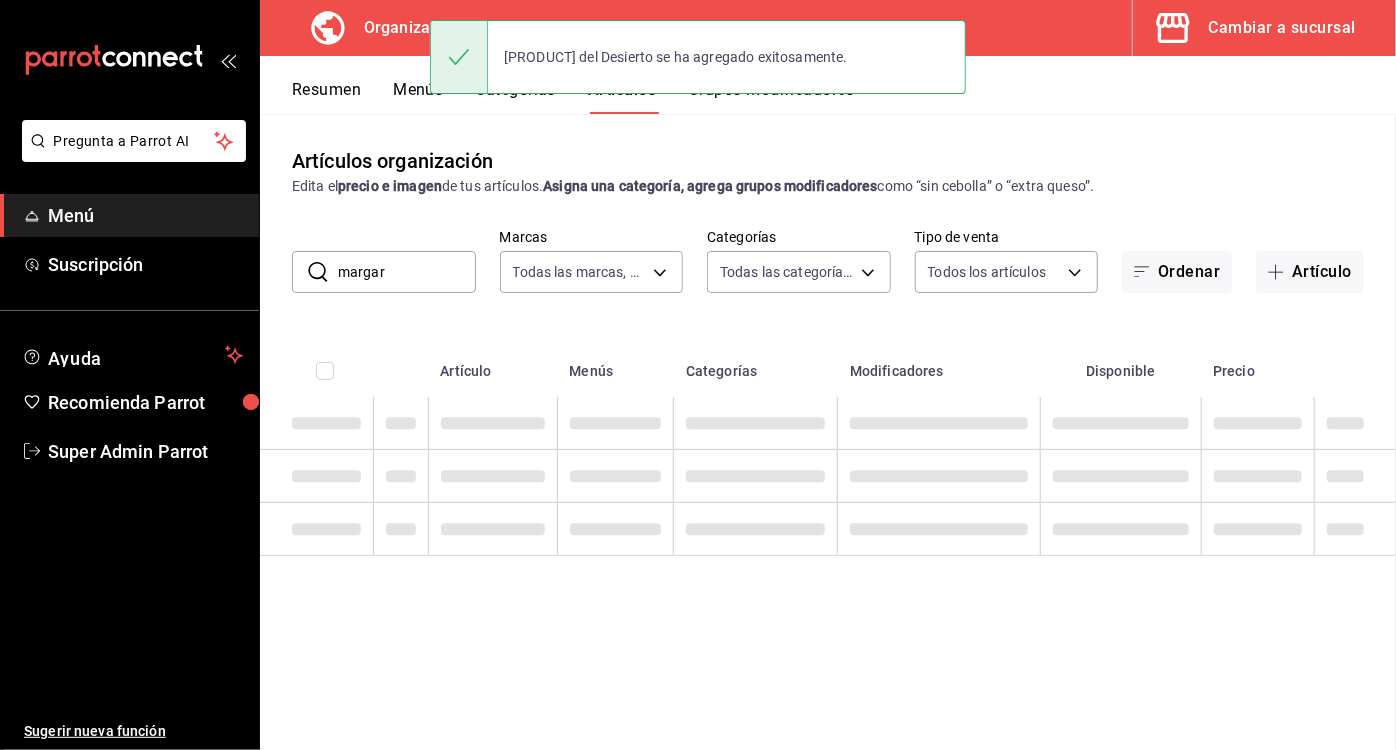 scroll, scrollTop: 0, scrollLeft: 0, axis: both 